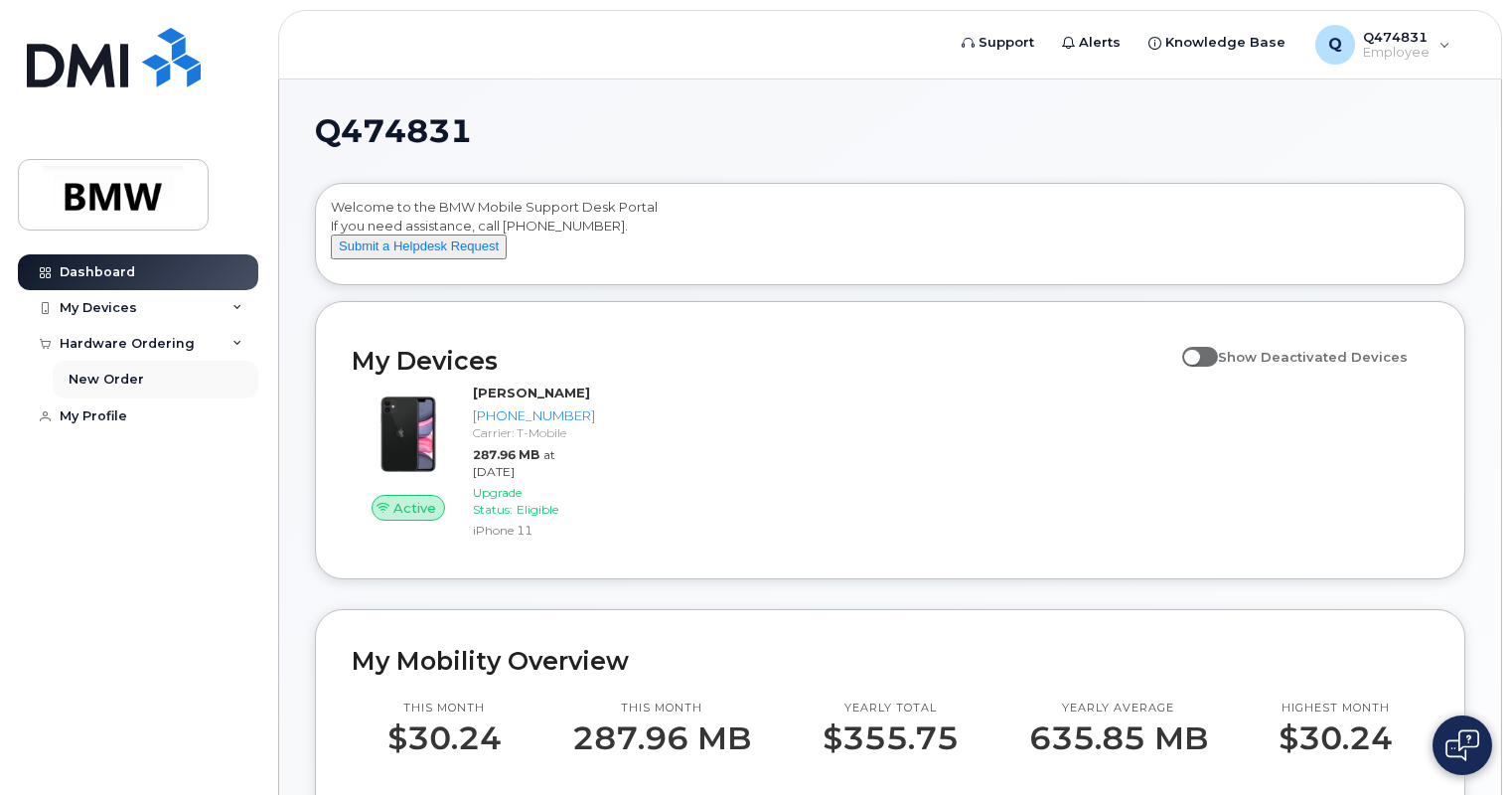 scroll, scrollTop: 99, scrollLeft: 0, axis: vertical 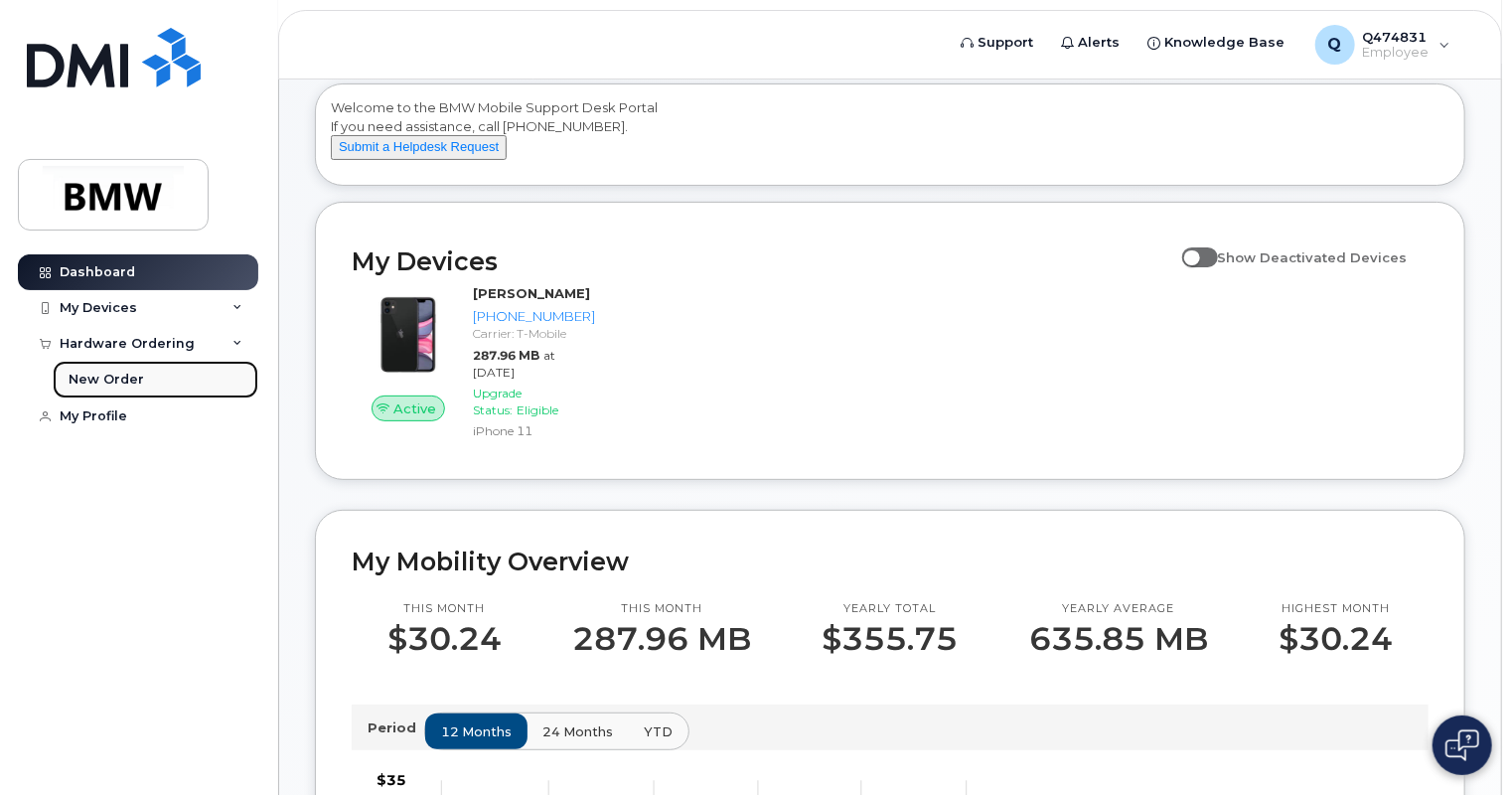 click on "New Order" 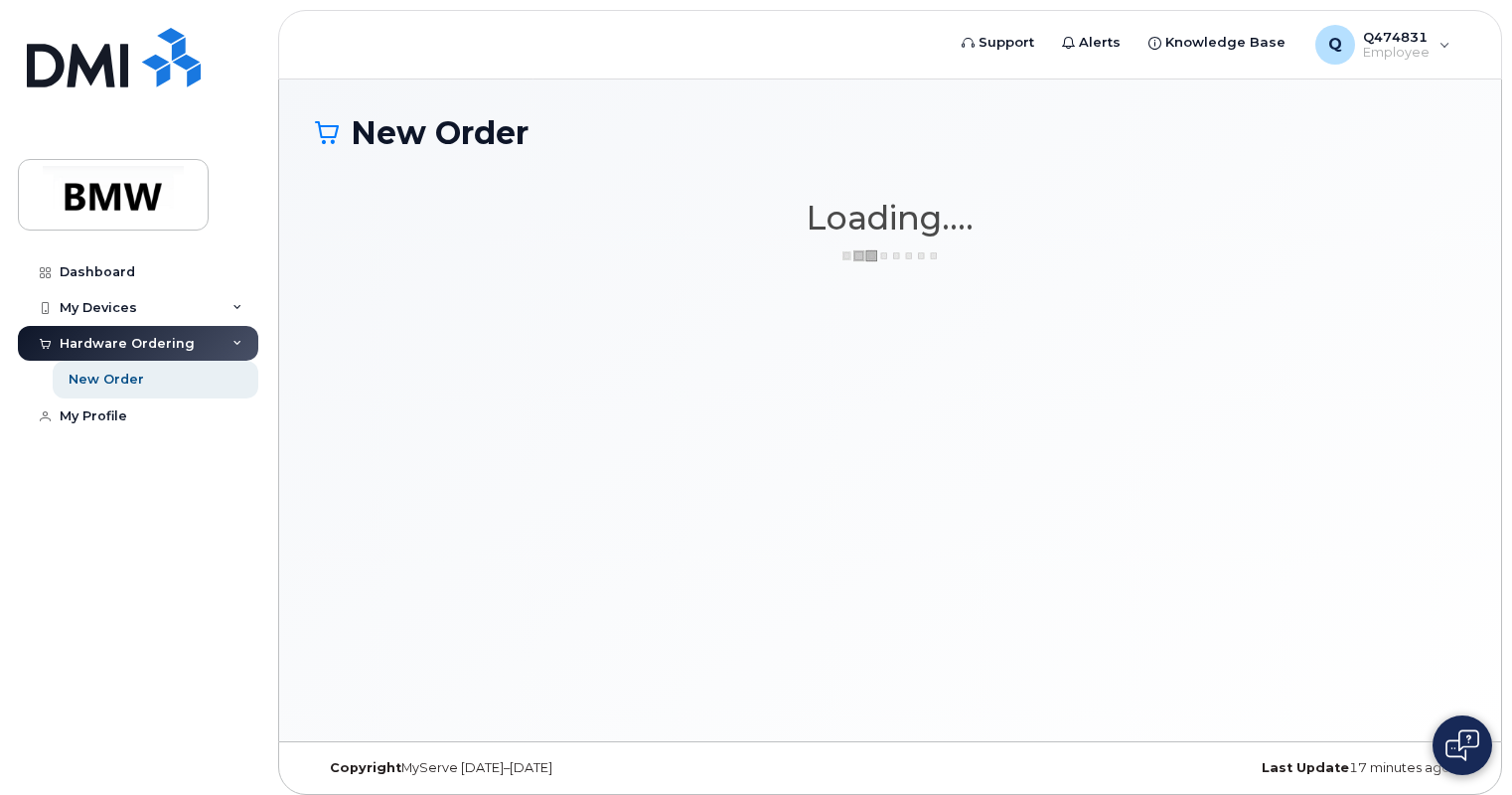 scroll, scrollTop: 0, scrollLeft: 0, axis: both 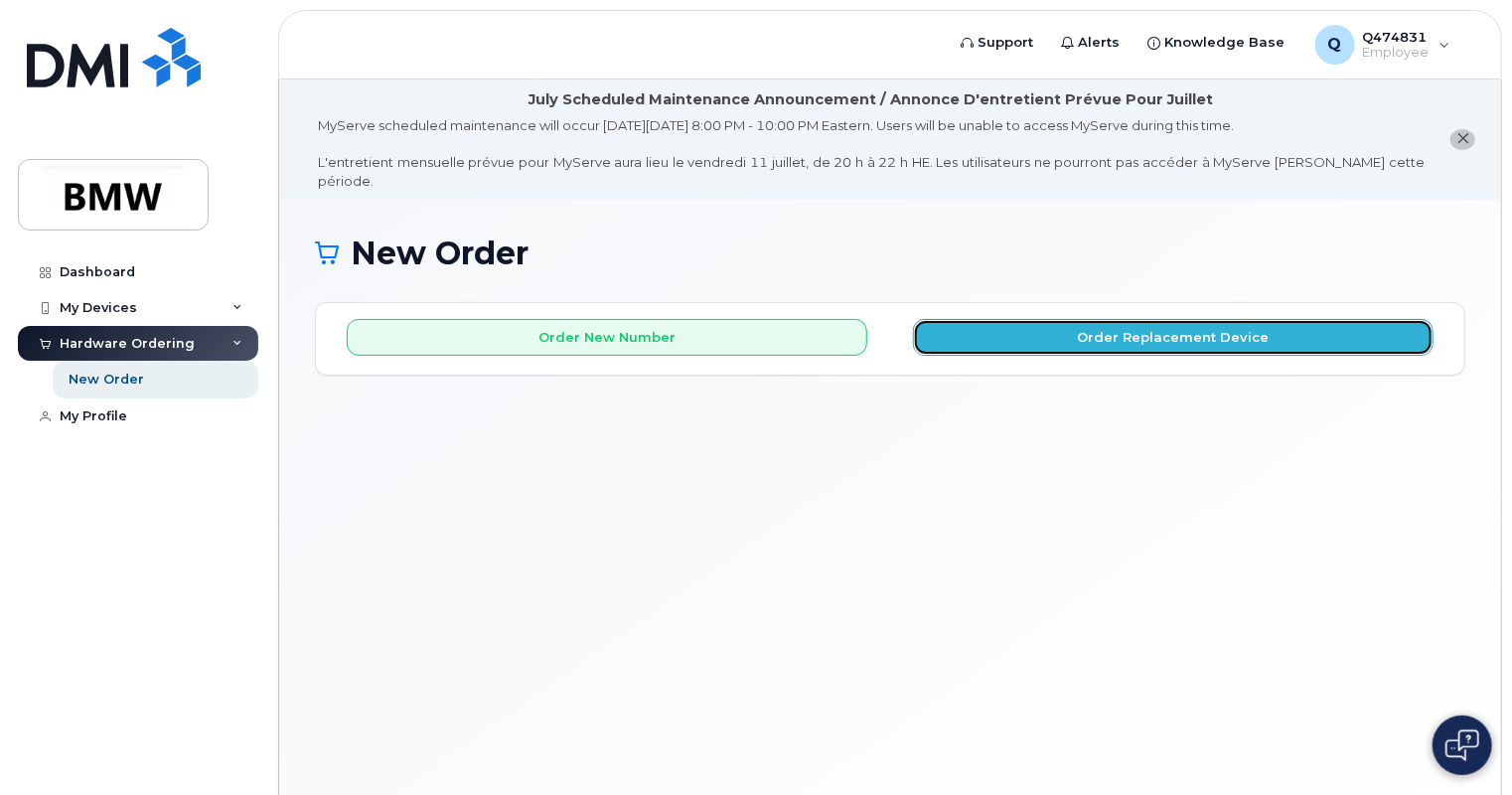click on "Order Replacement Device" 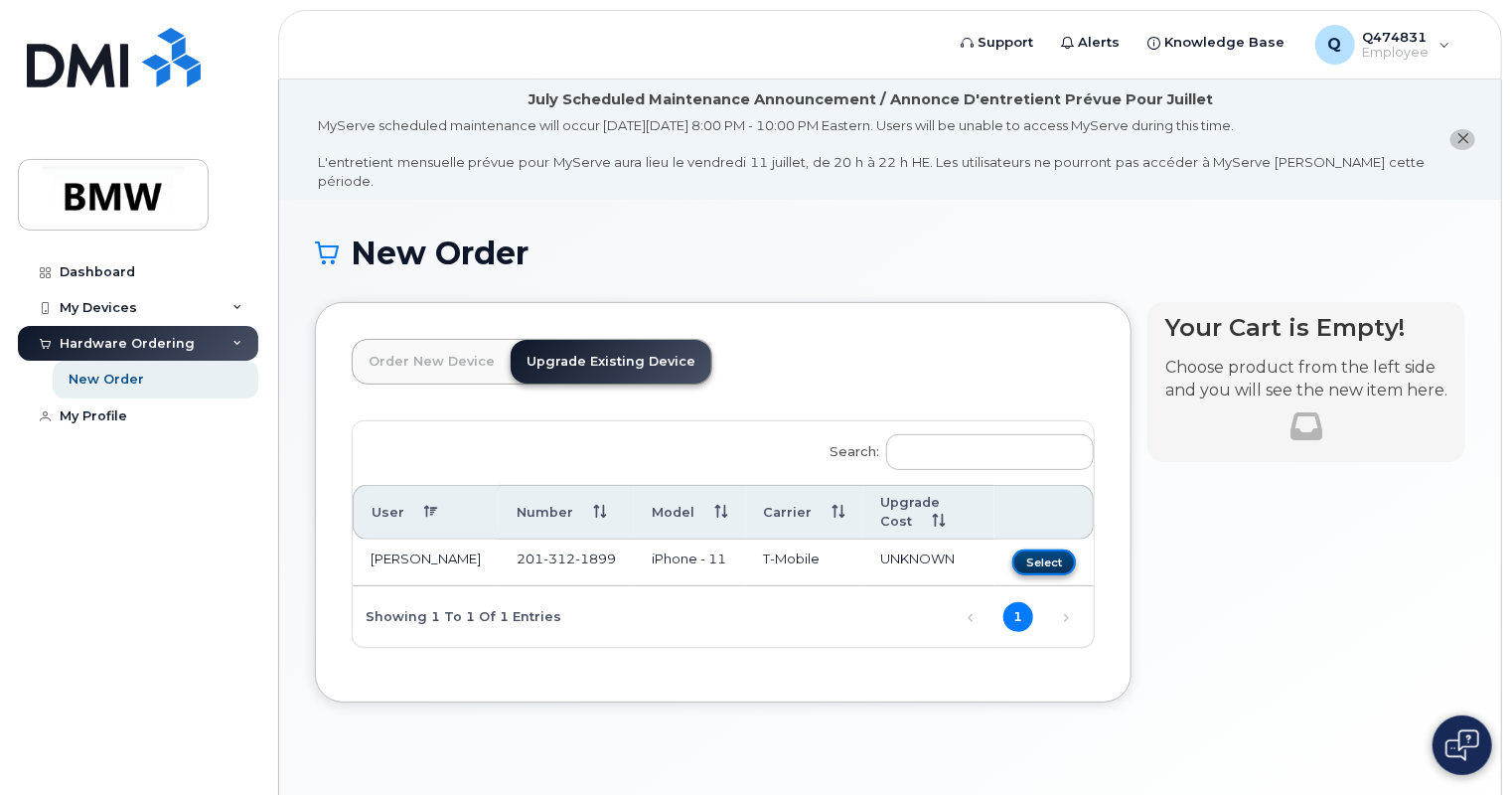 click on "Select" 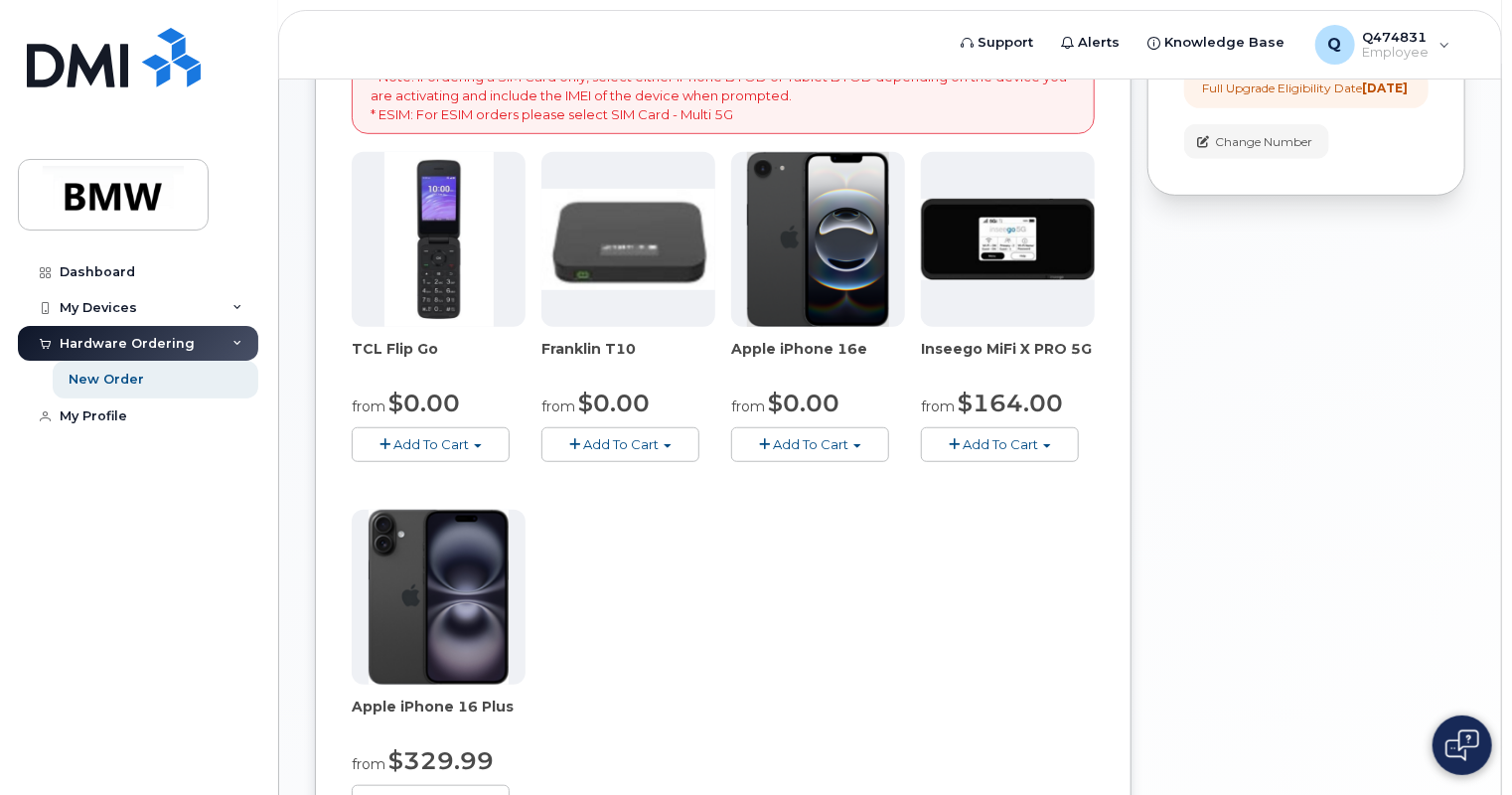 scroll, scrollTop: 298, scrollLeft: 0, axis: vertical 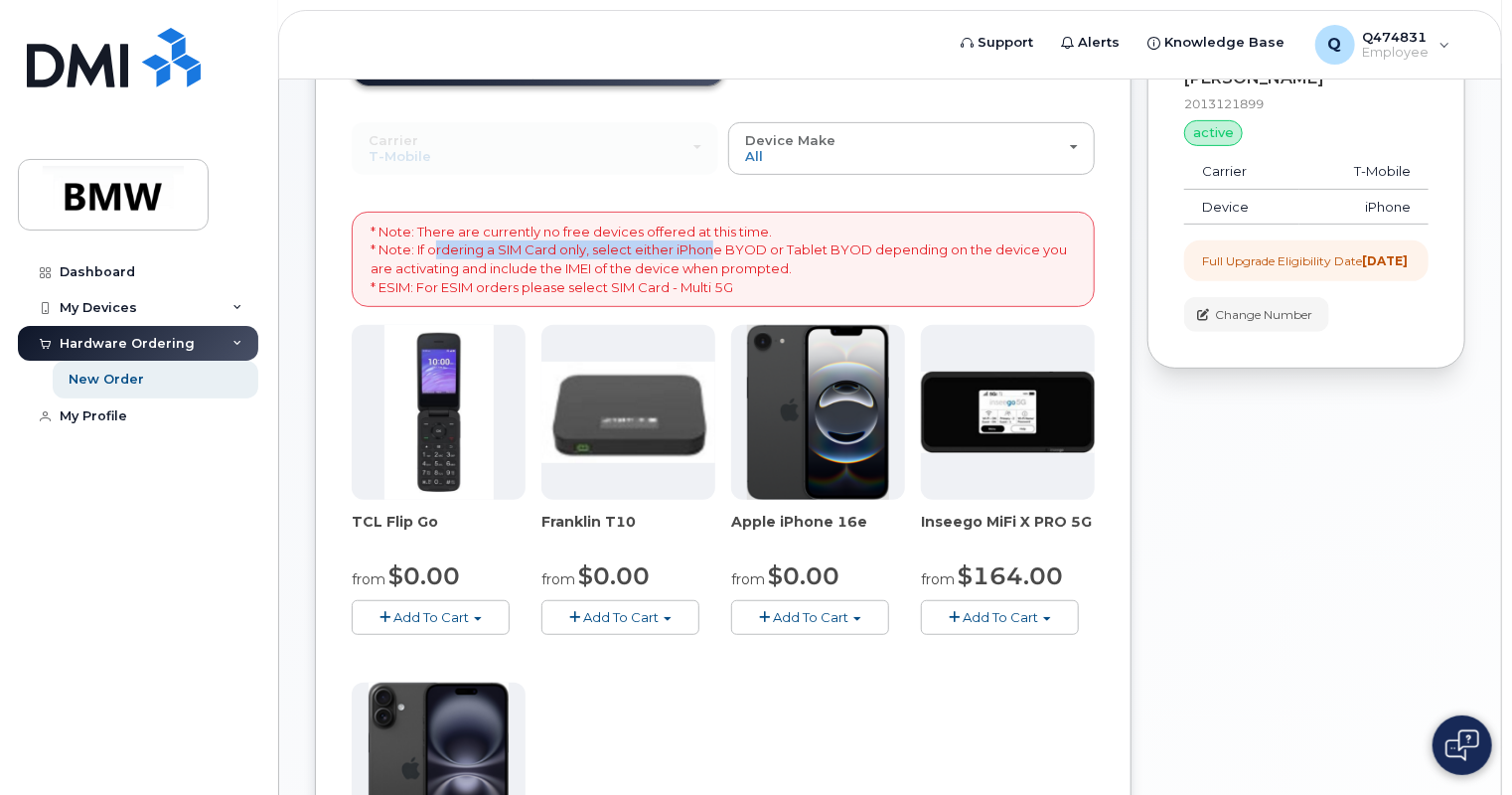 drag, startPoint x: 432, startPoint y: 227, endPoint x: 722, endPoint y: 230, distance: 290.0155 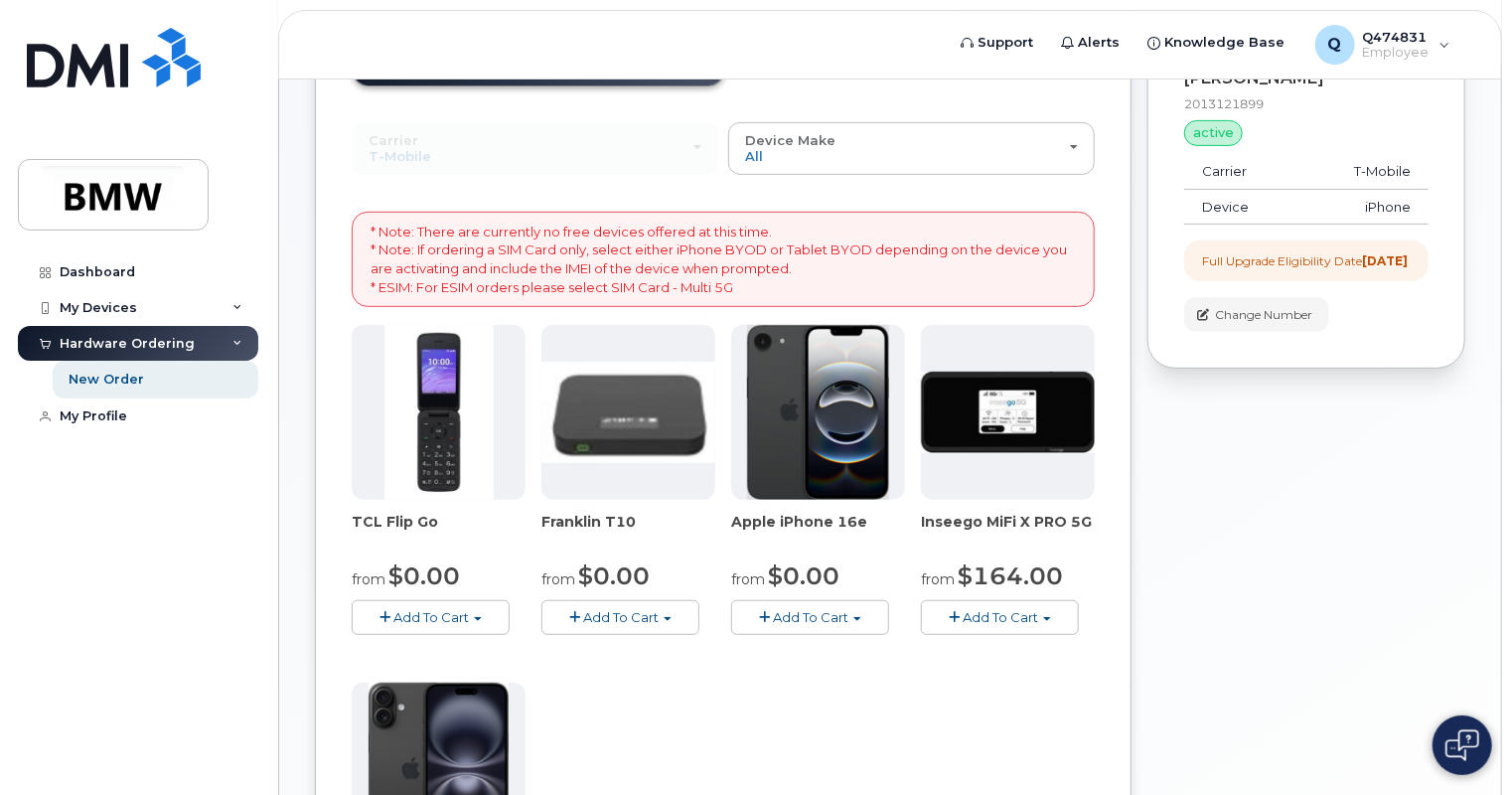 drag, startPoint x: 722, startPoint y: 230, endPoint x: 828, endPoint y: 242, distance: 106.6771 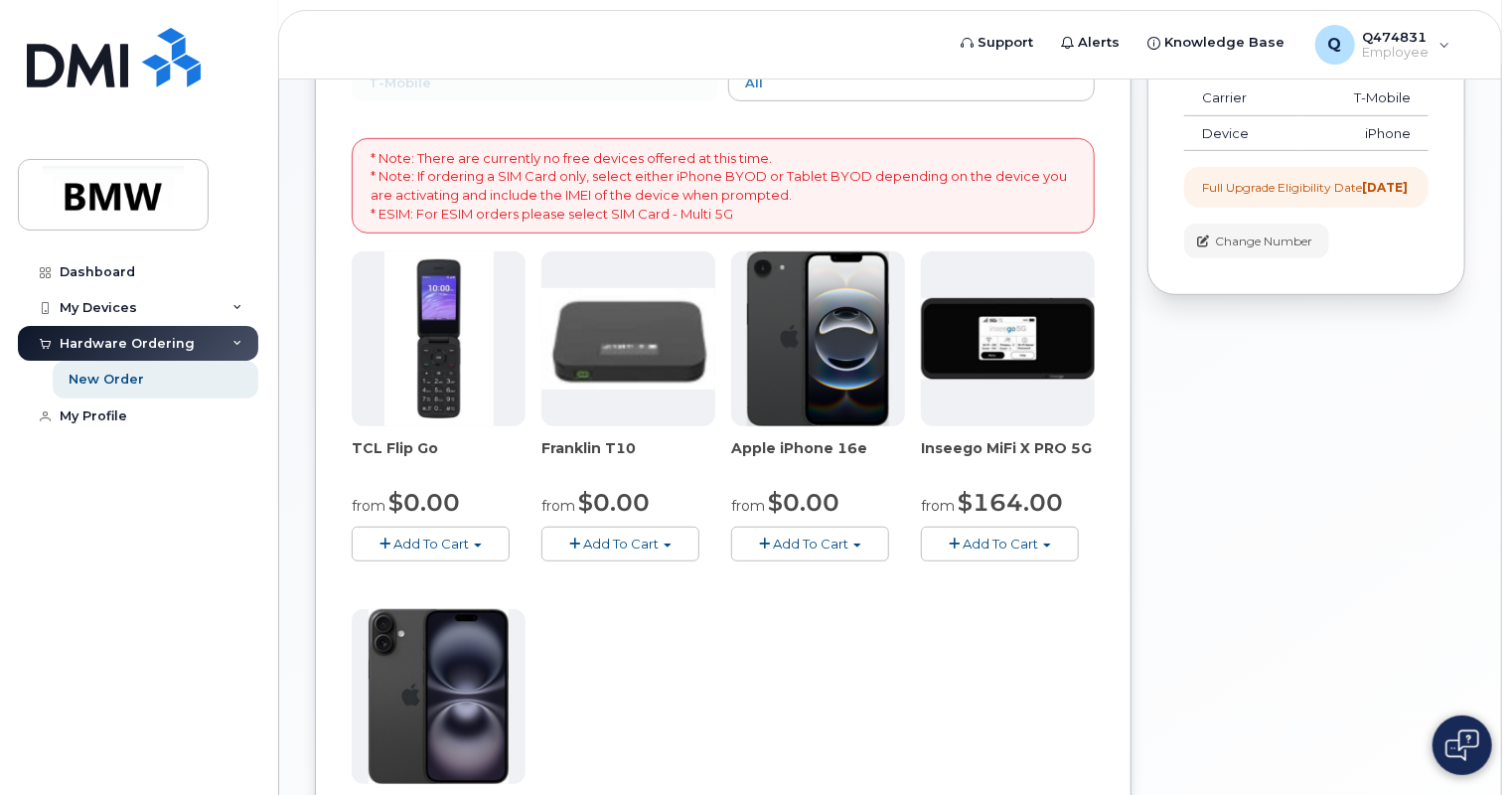 scroll, scrollTop: 398, scrollLeft: 0, axis: vertical 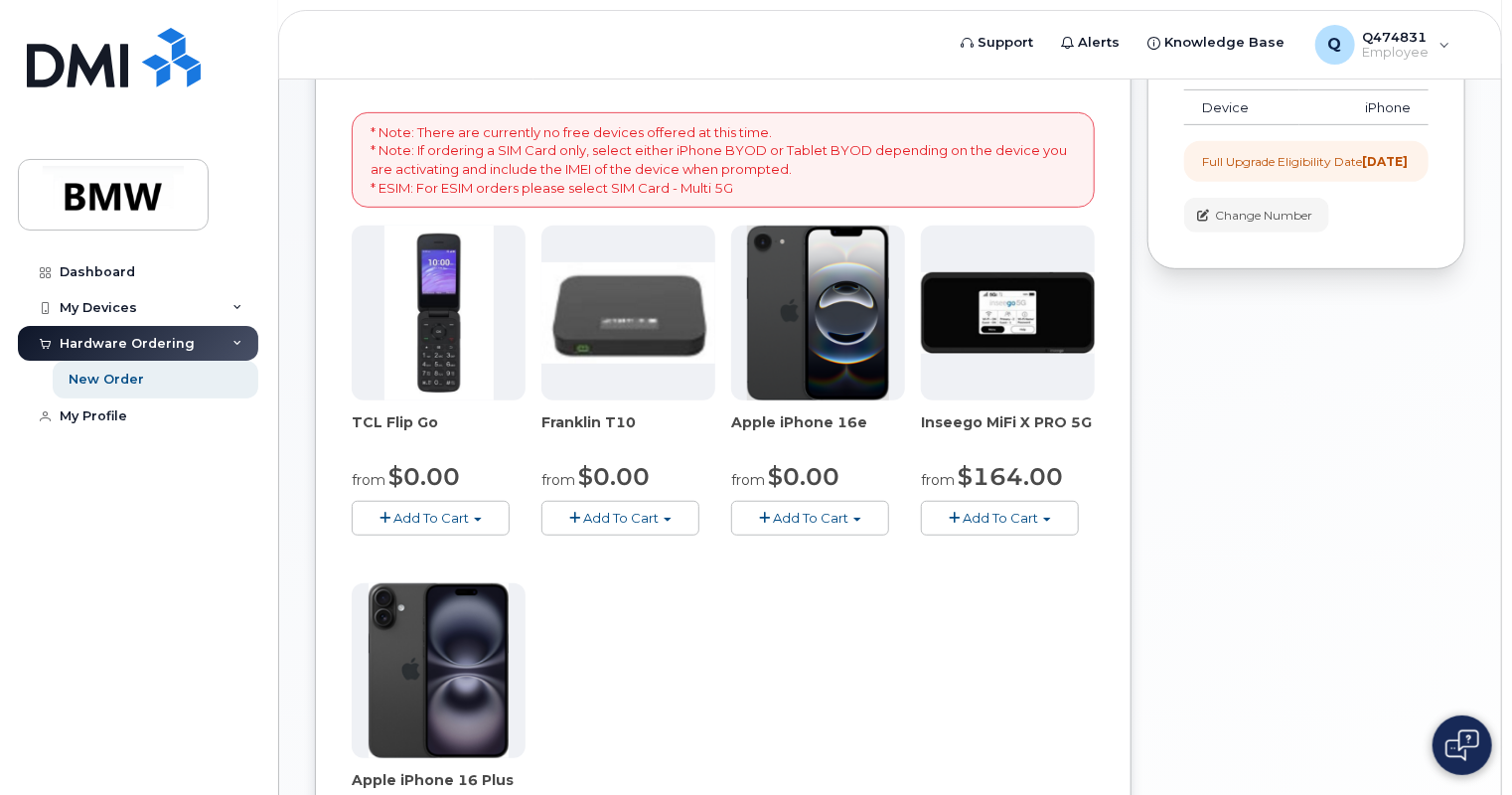 click 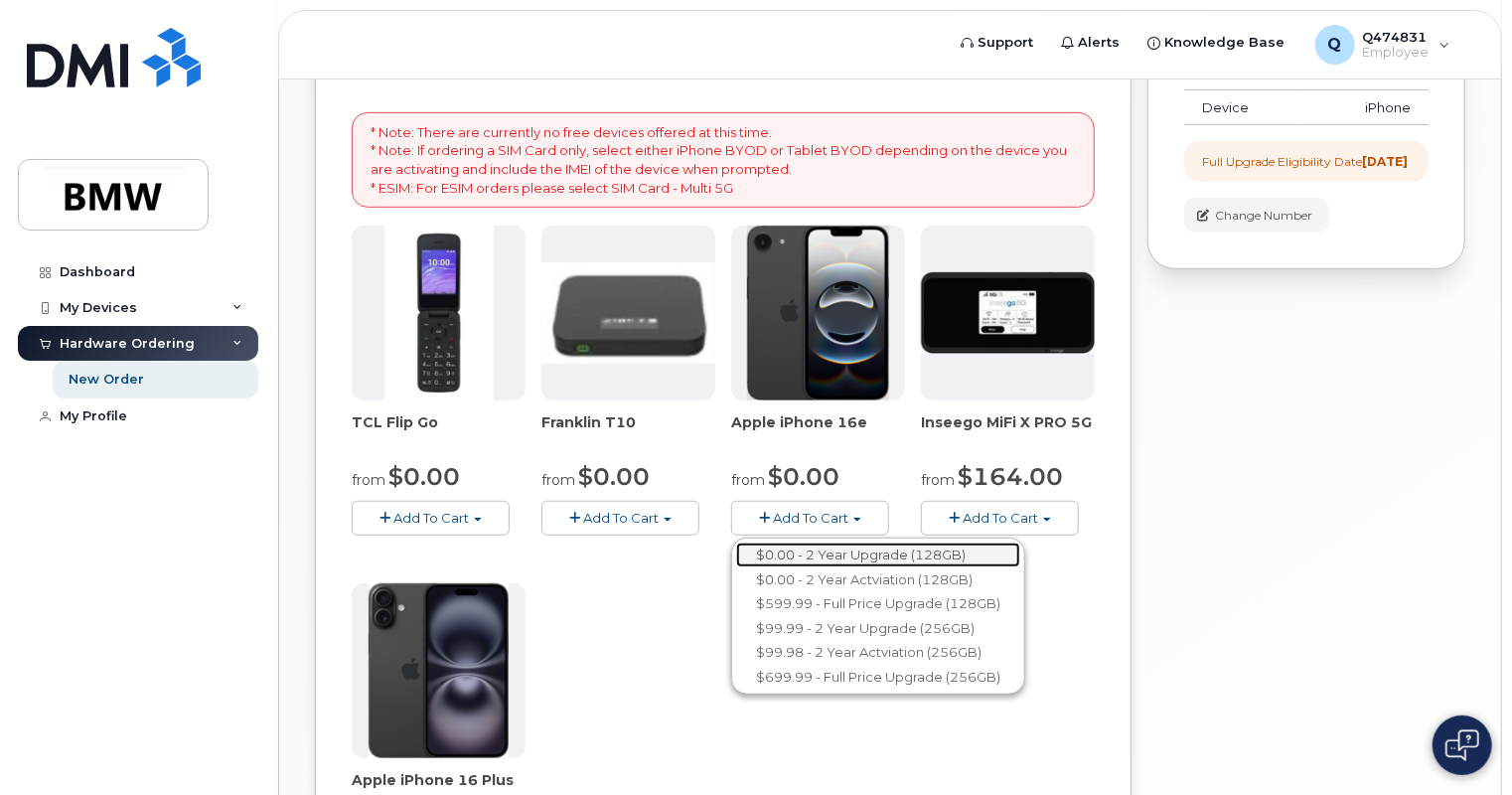 click on "$0.00 - 2 Year Upgrade (128GB)" 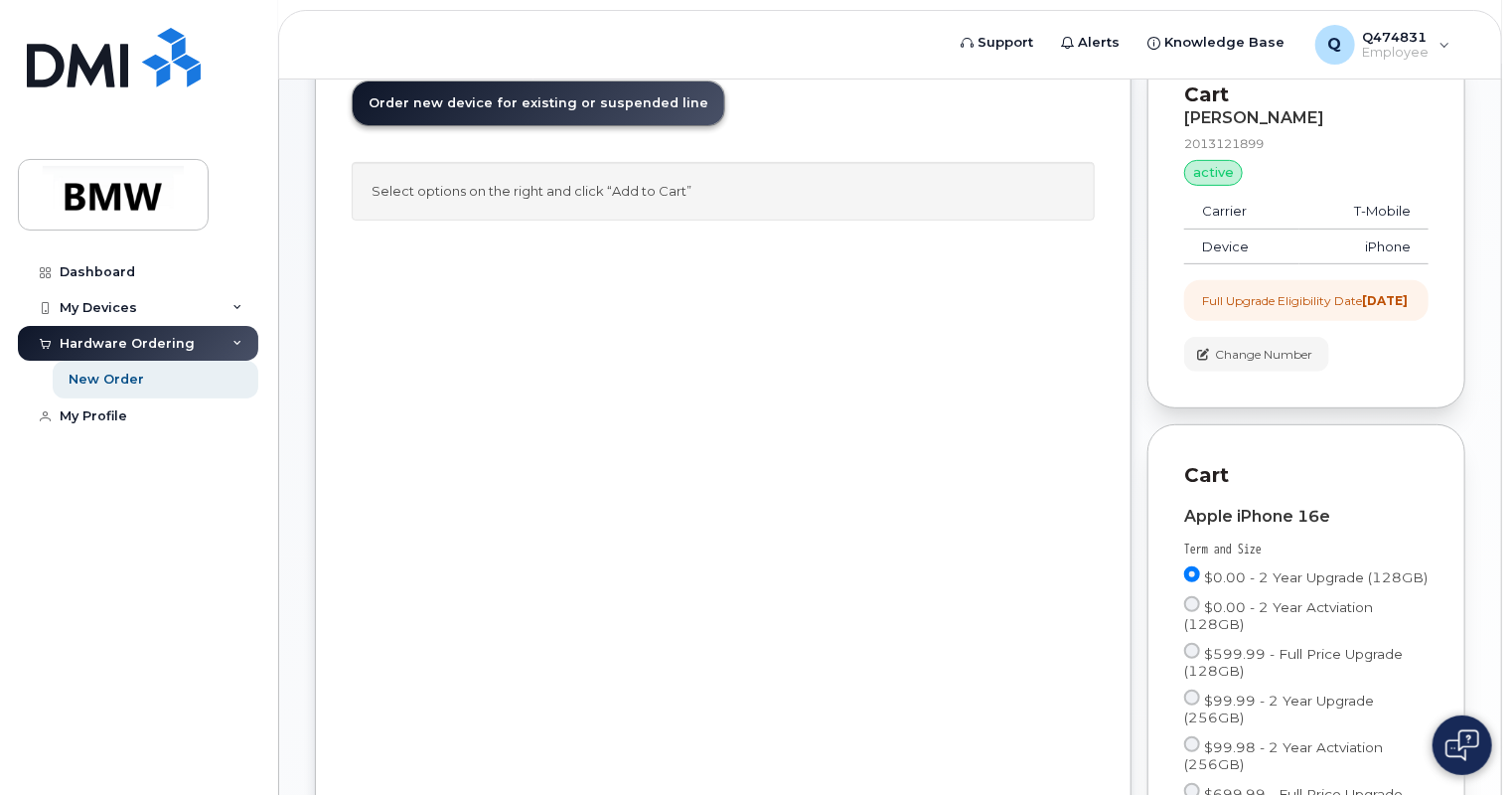 scroll, scrollTop: 0, scrollLeft: 0, axis: both 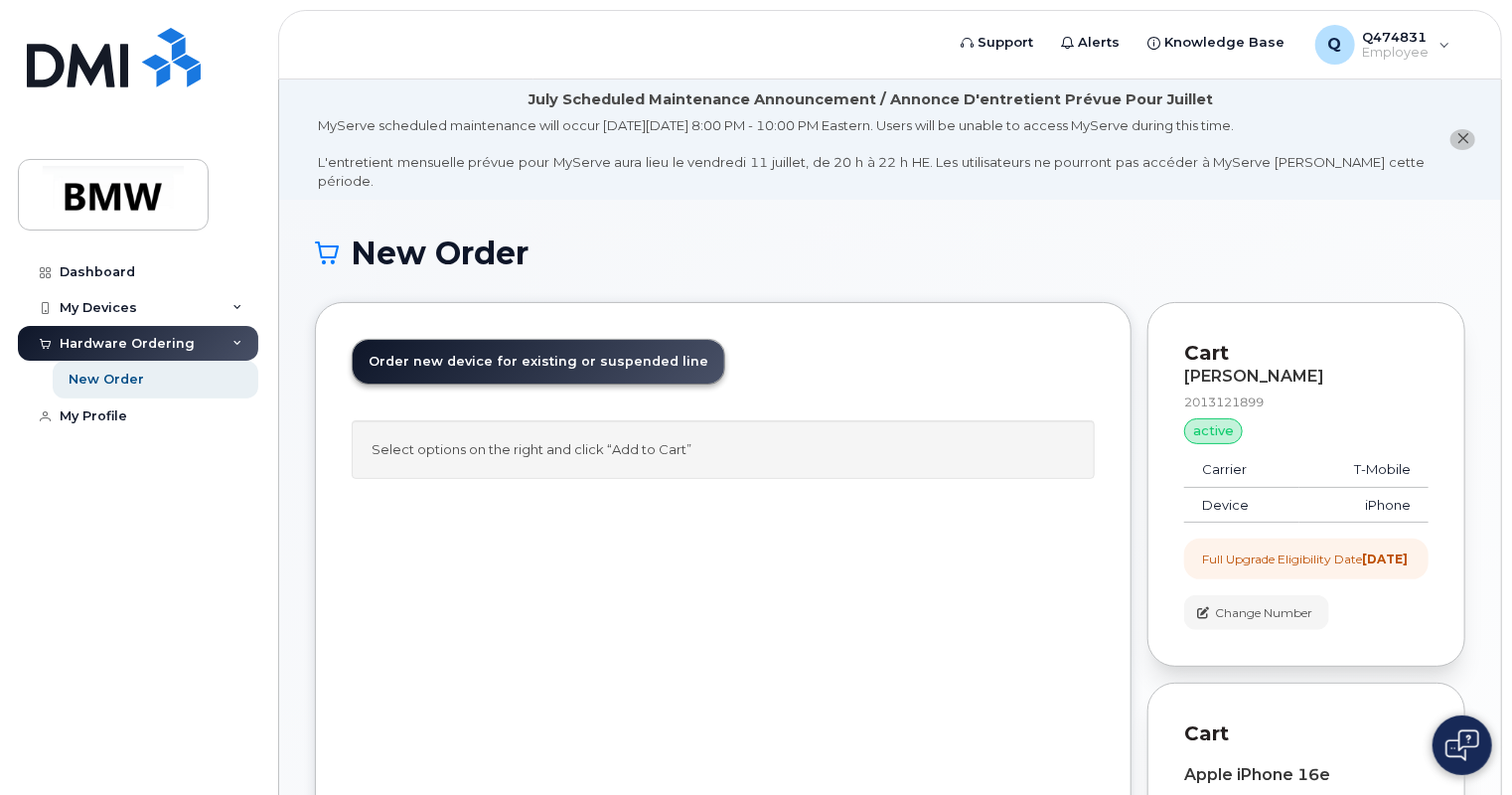 click on "Order new device for existing or suspended line" 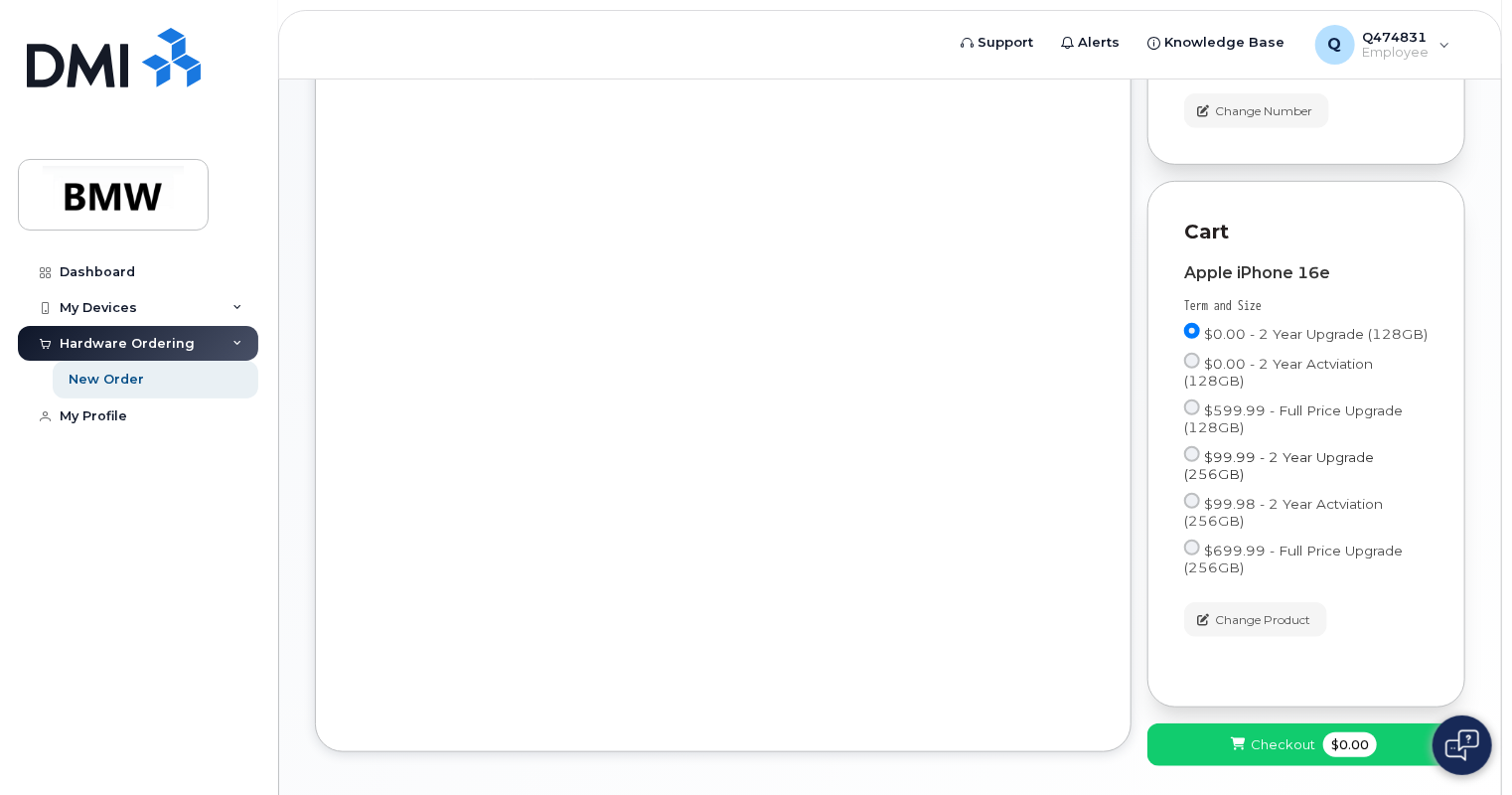 scroll, scrollTop: 585, scrollLeft: 0, axis: vertical 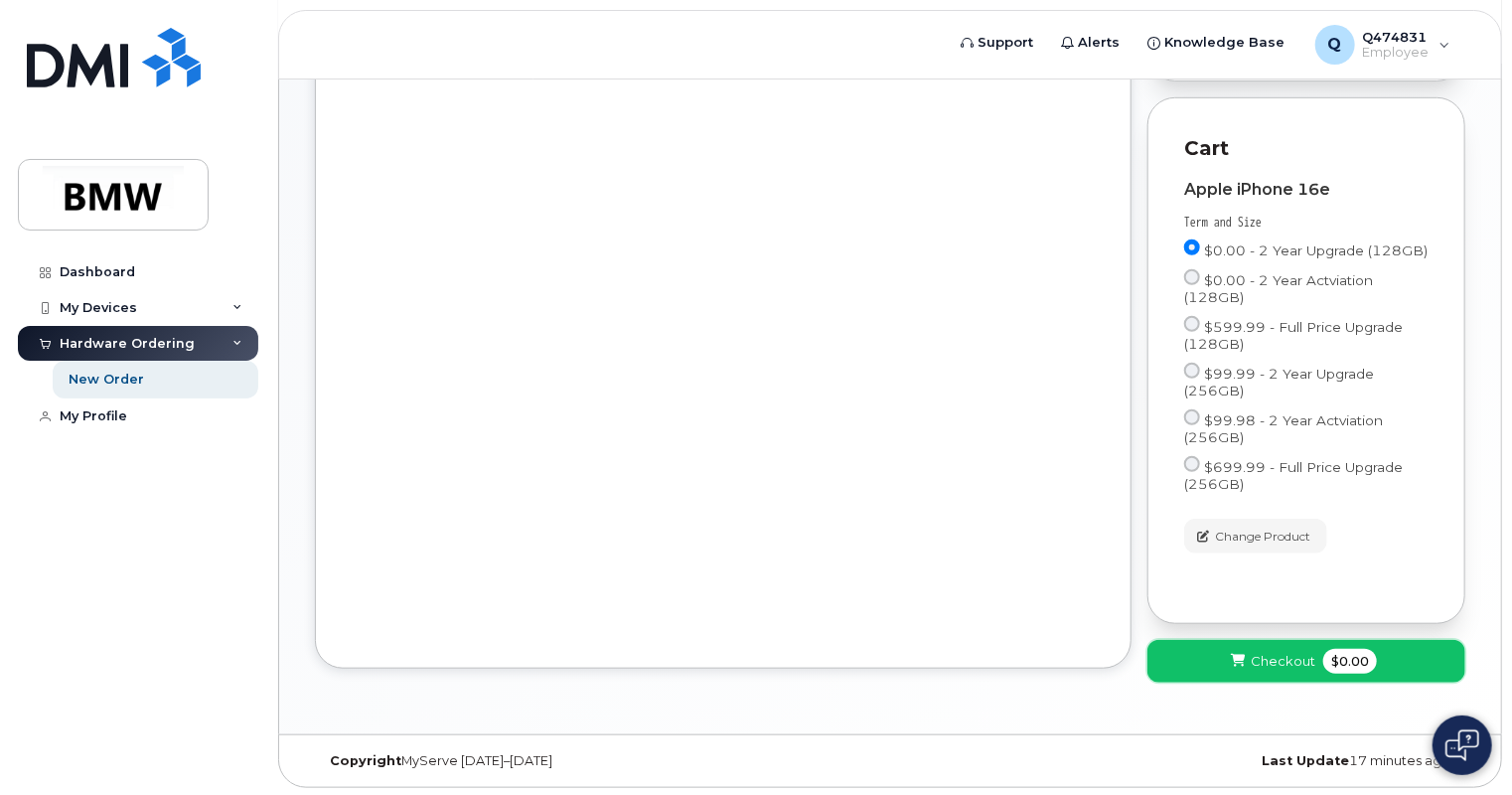 click on "Checkout" 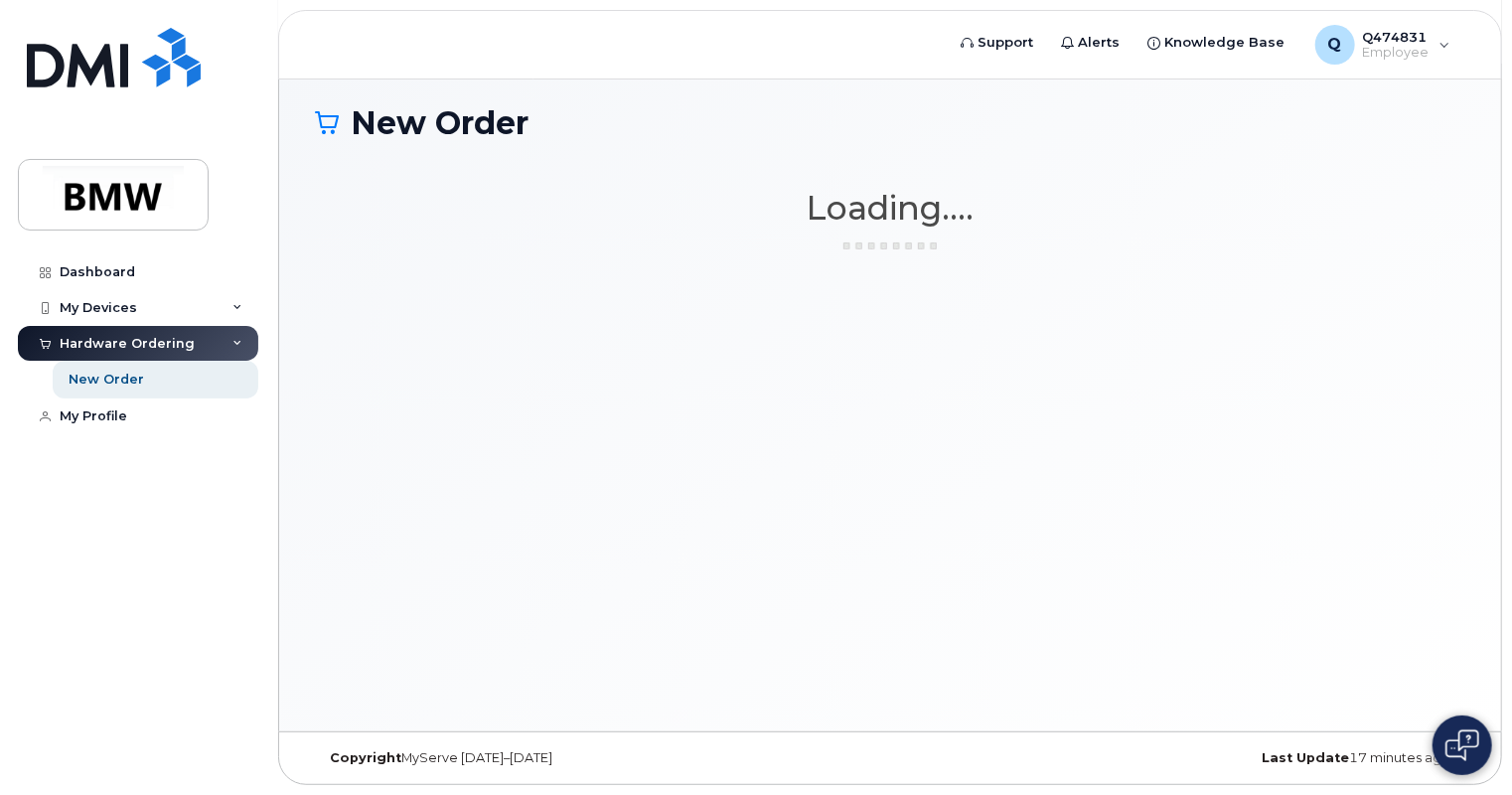 scroll, scrollTop: 111, scrollLeft: 0, axis: vertical 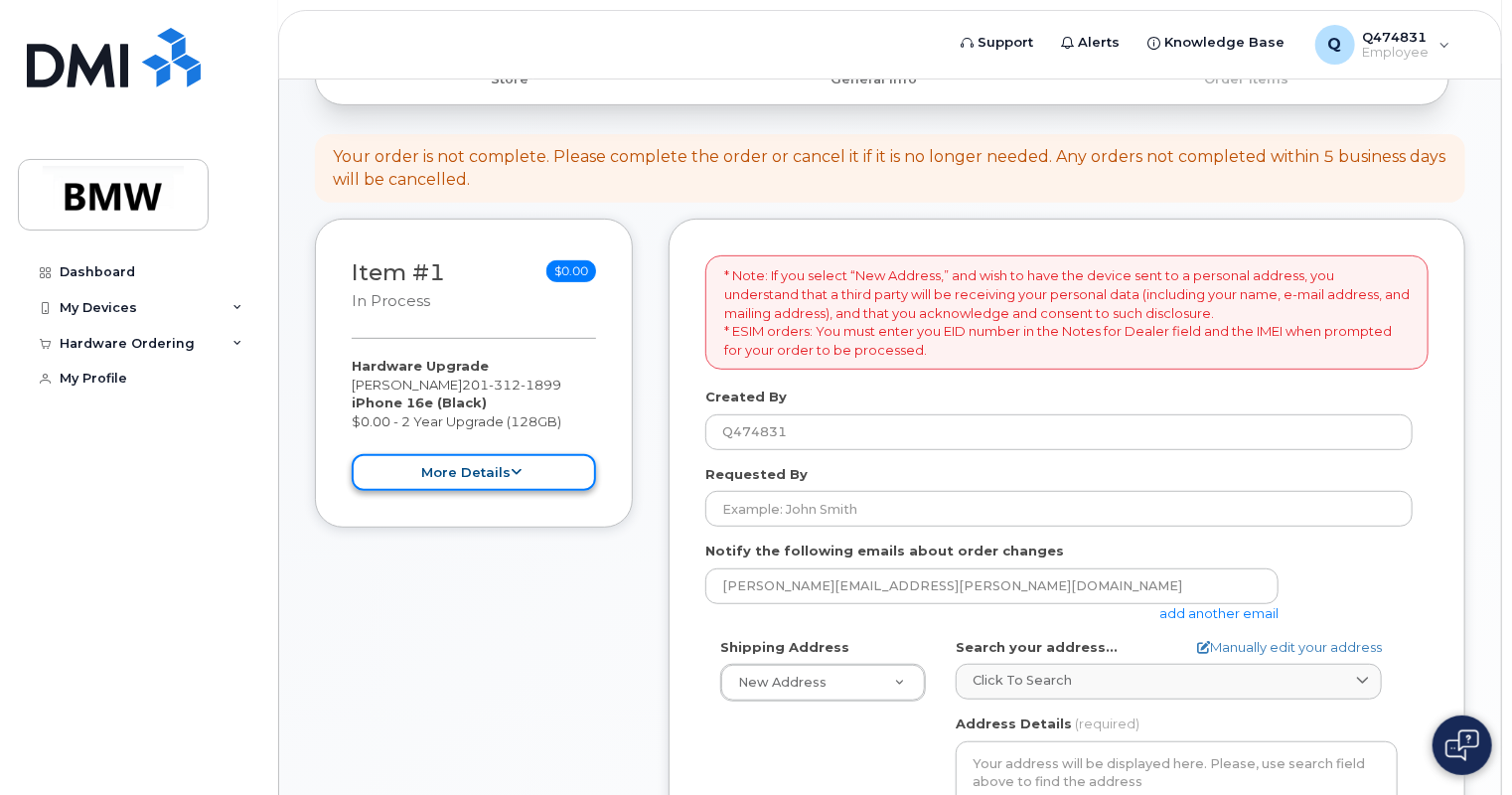 click on "more details" 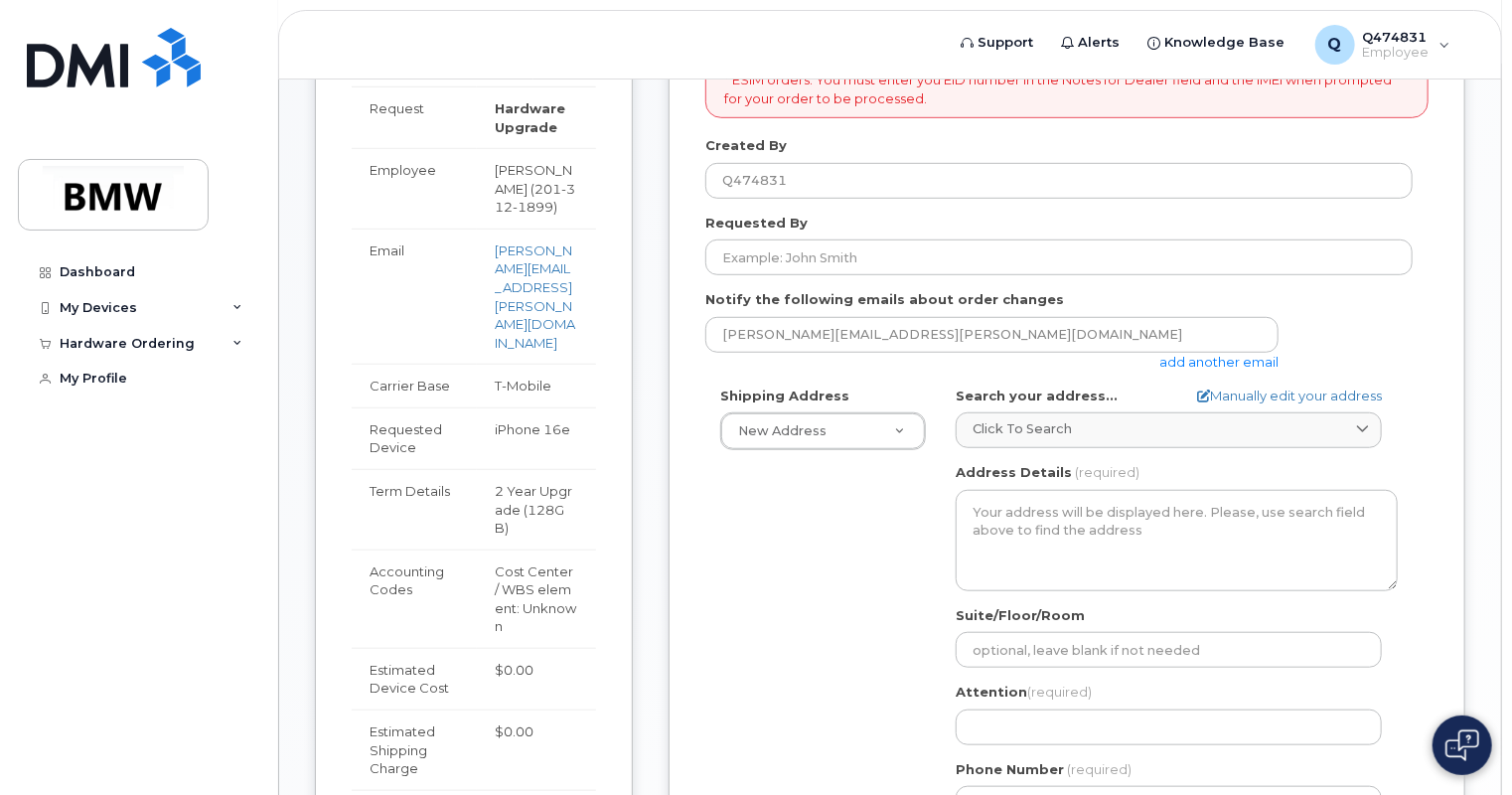 scroll, scrollTop: 582, scrollLeft: 0, axis: vertical 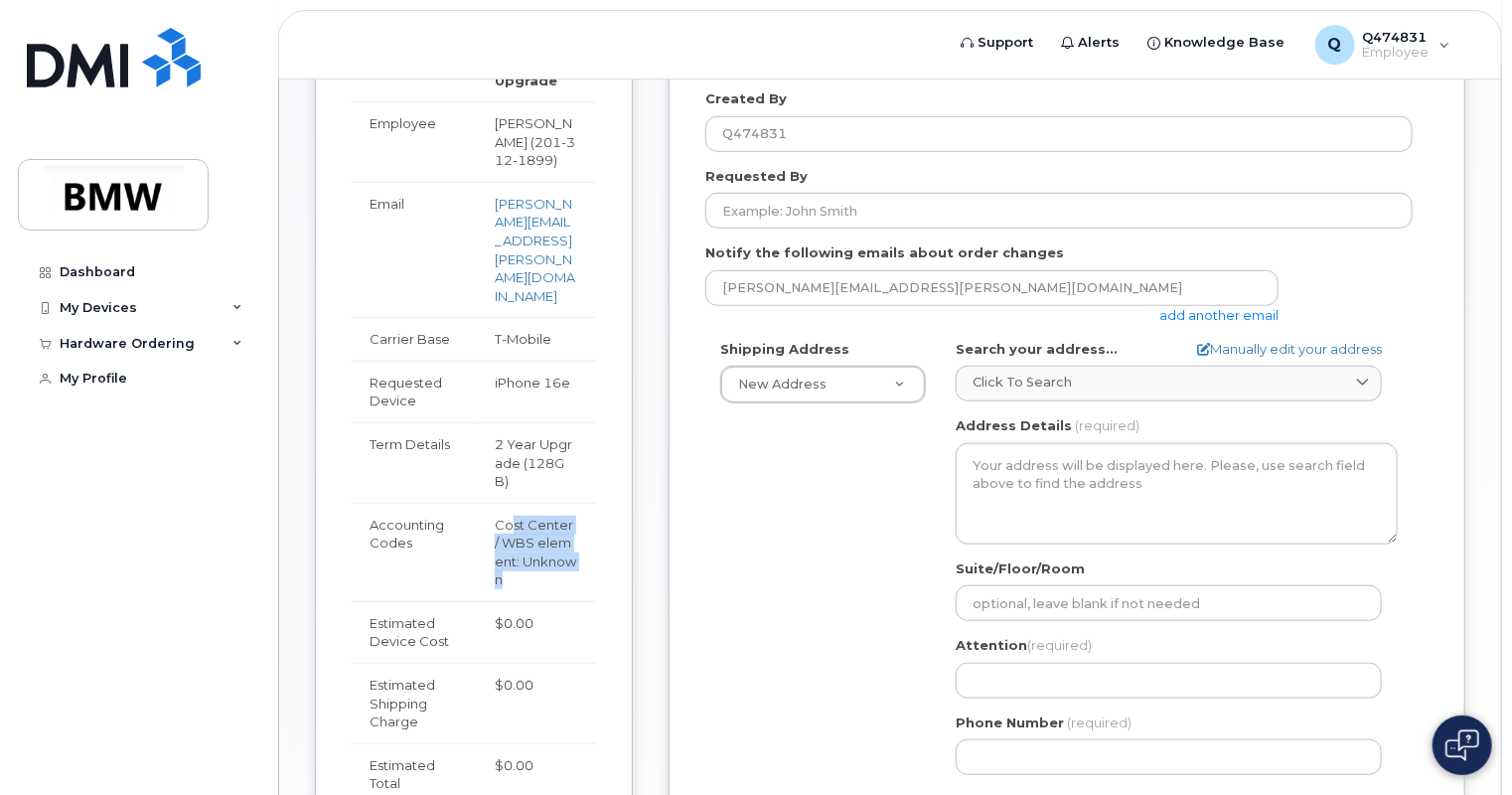 drag, startPoint x: 515, startPoint y: 453, endPoint x: 530, endPoint y: 517, distance: 65.73431 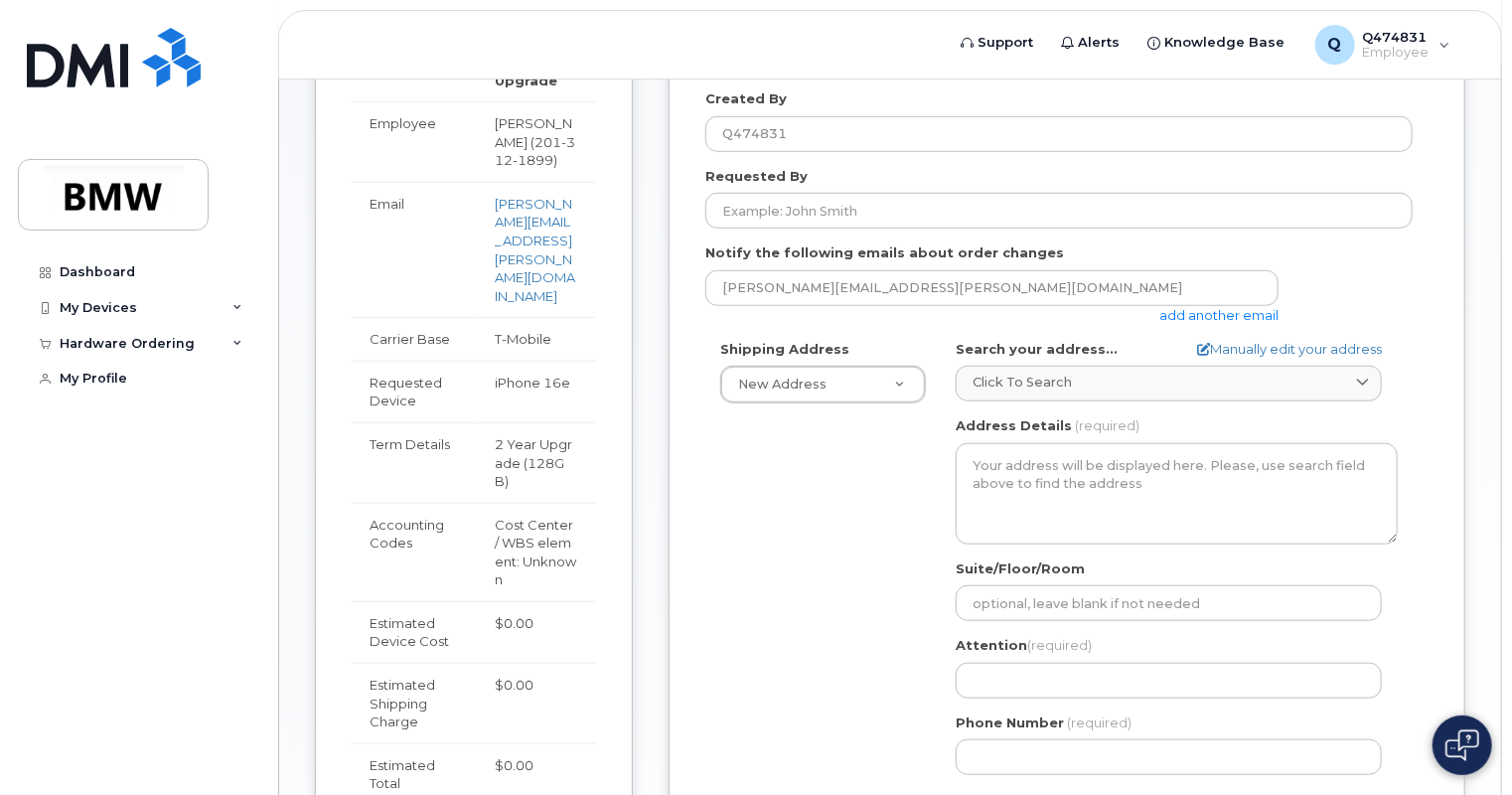 drag, startPoint x: 530, startPoint y: 517, endPoint x: 636, endPoint y: 517, distance: 106 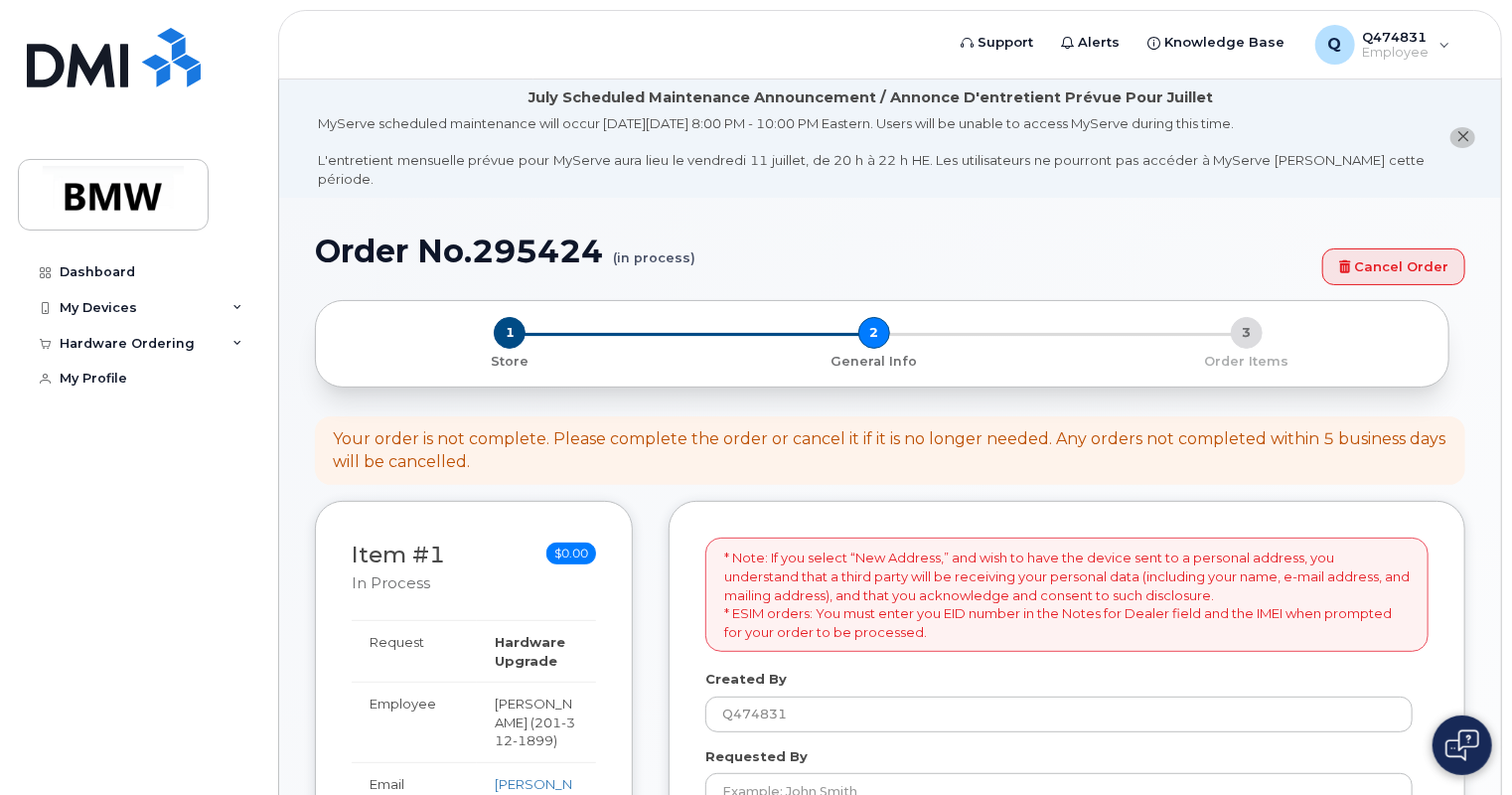 scroll, scrollTop: 0, scrollLeft: 0, axis: both 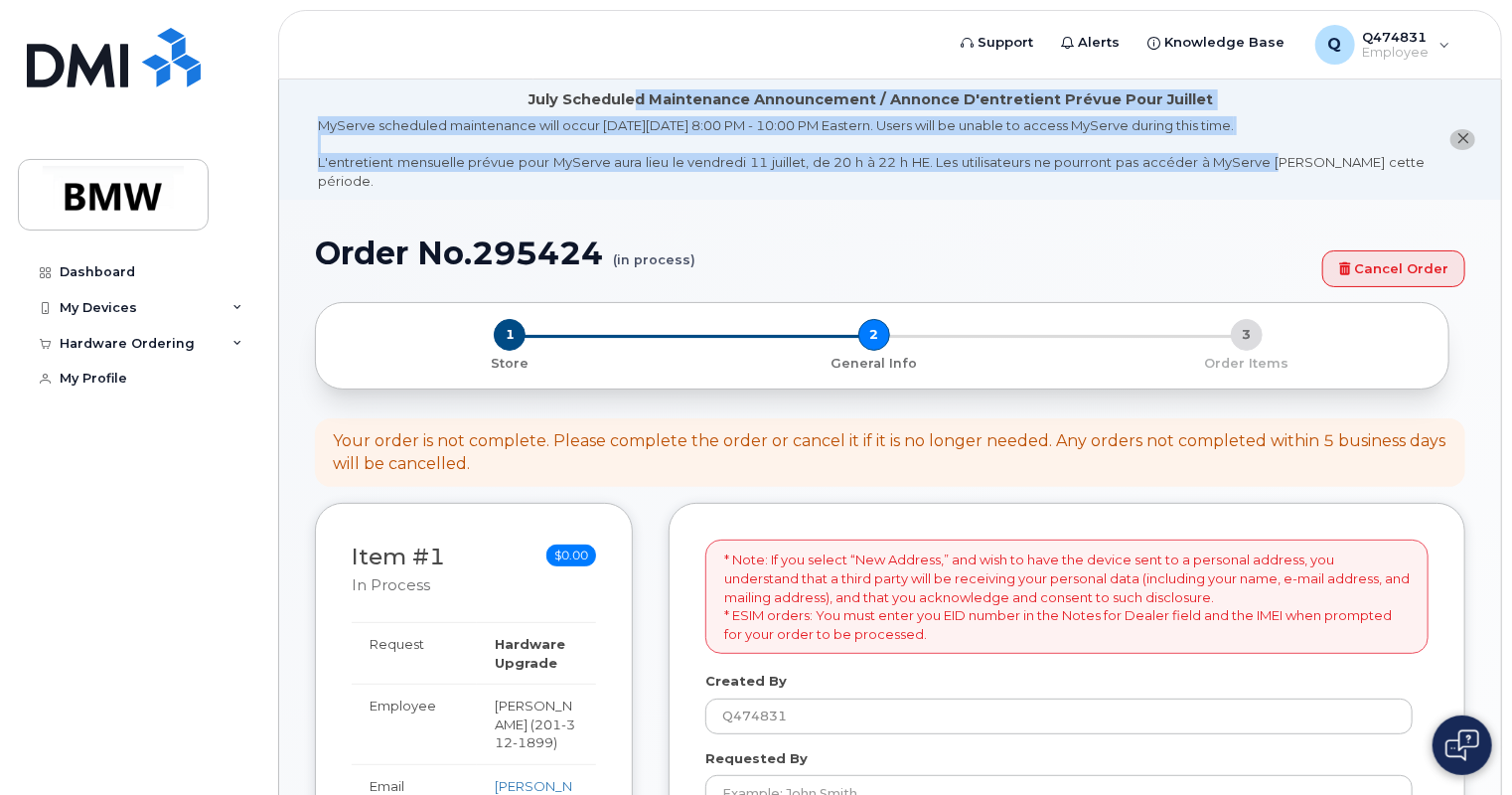 drag, startPoint x: 655, startPoint y: 95, endPoint x: 1274, endPoint y: 169, distance: 623.40757 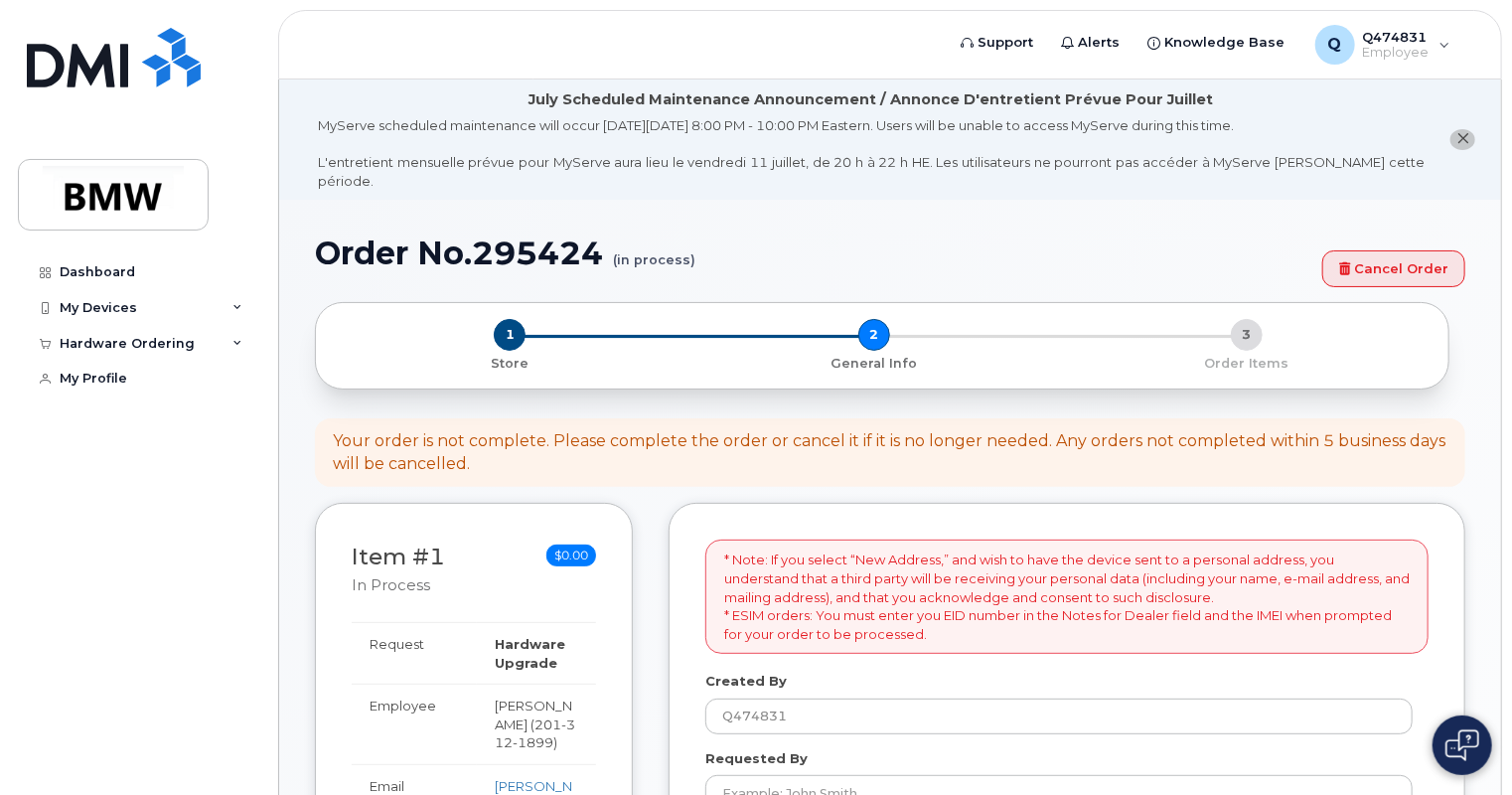 drag, startPoint x: 1274, startPoint y: 169, endPoint x: 884, endPoint y: 231, distance: 394.89746 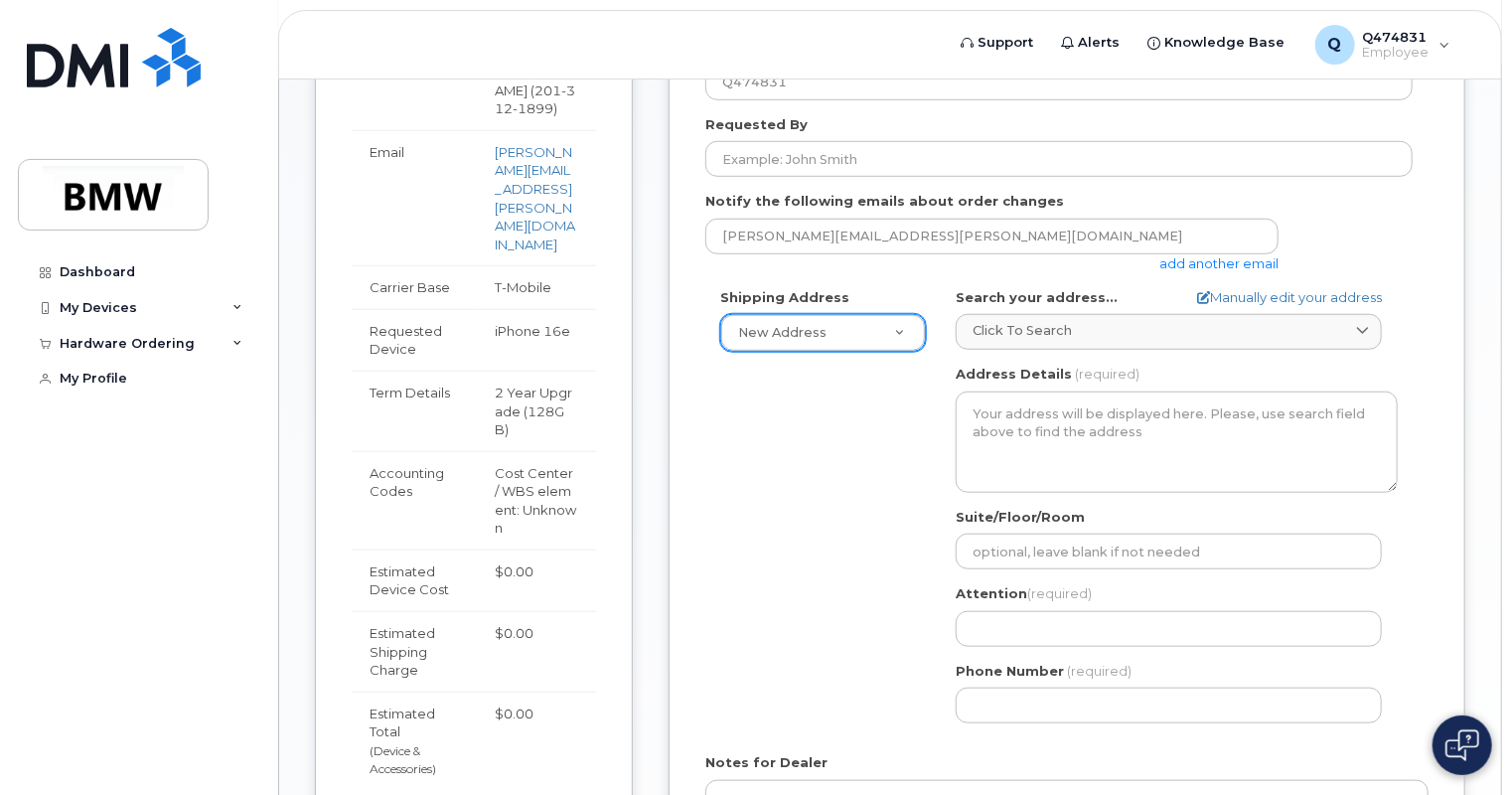 scroll, scrollTop: 696, scrollLeft: 0, axis: vertical 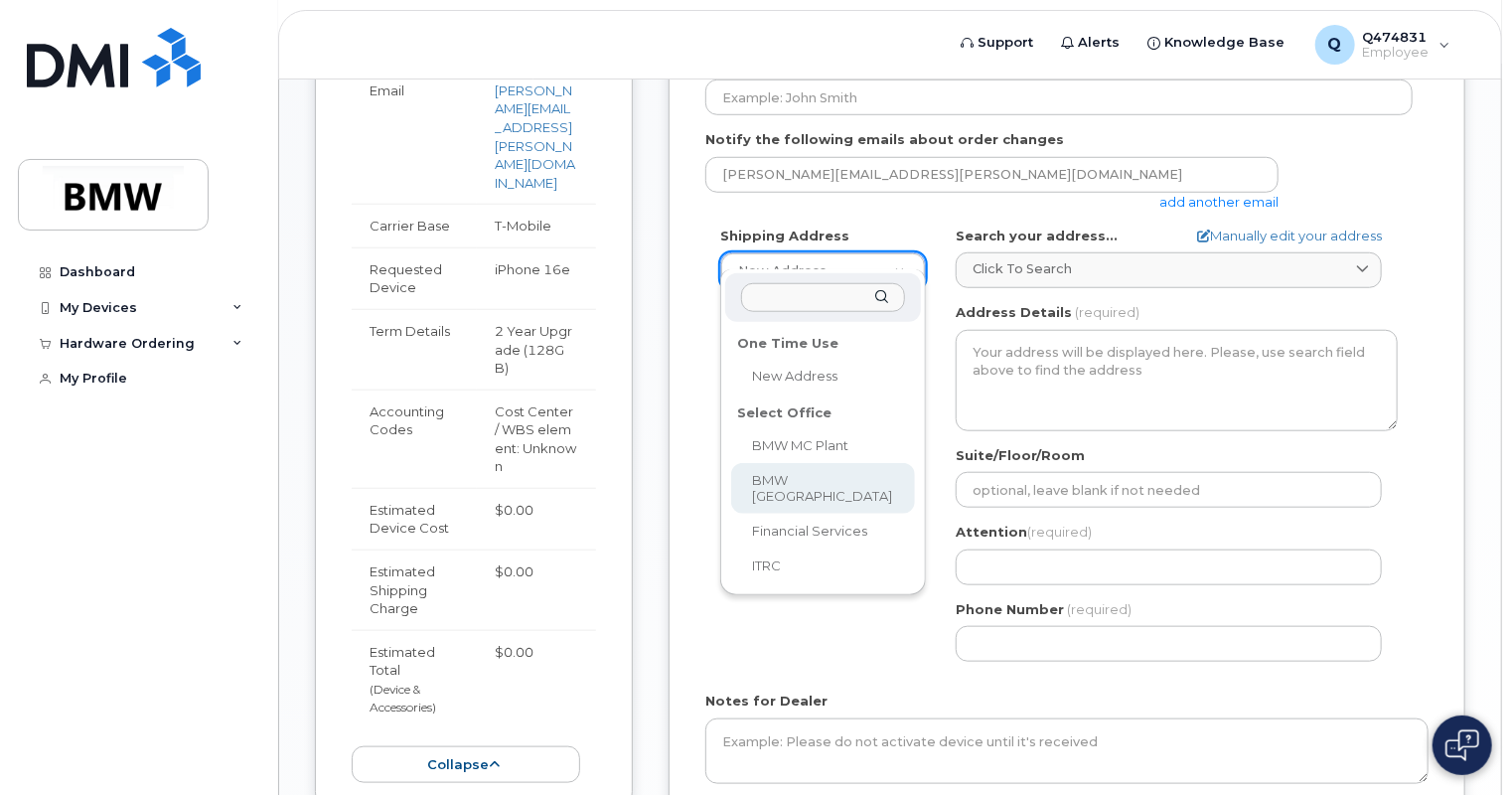 select 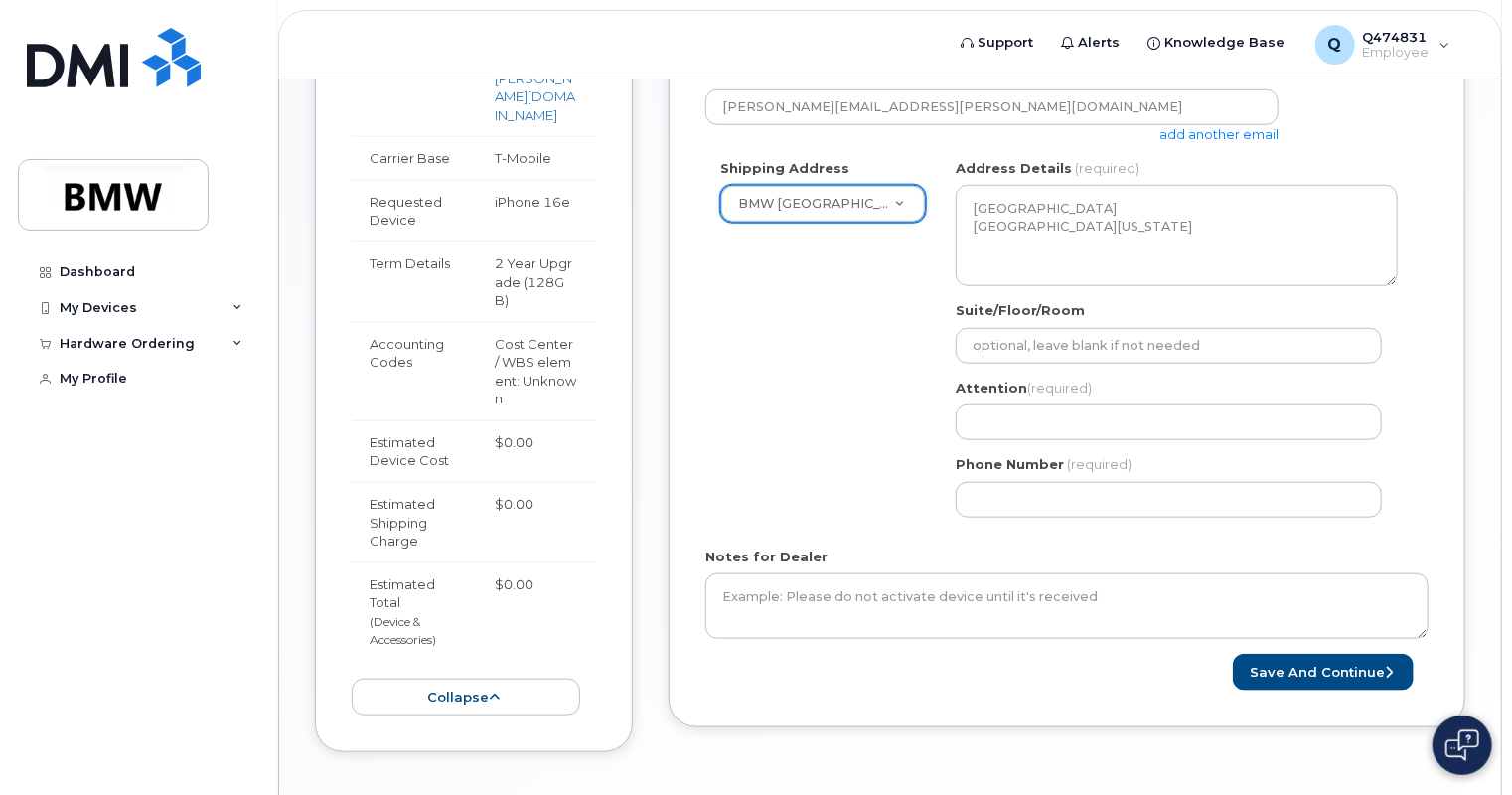 scroll, scrollTop: 795, scrollLeft: 0, axis: vertical 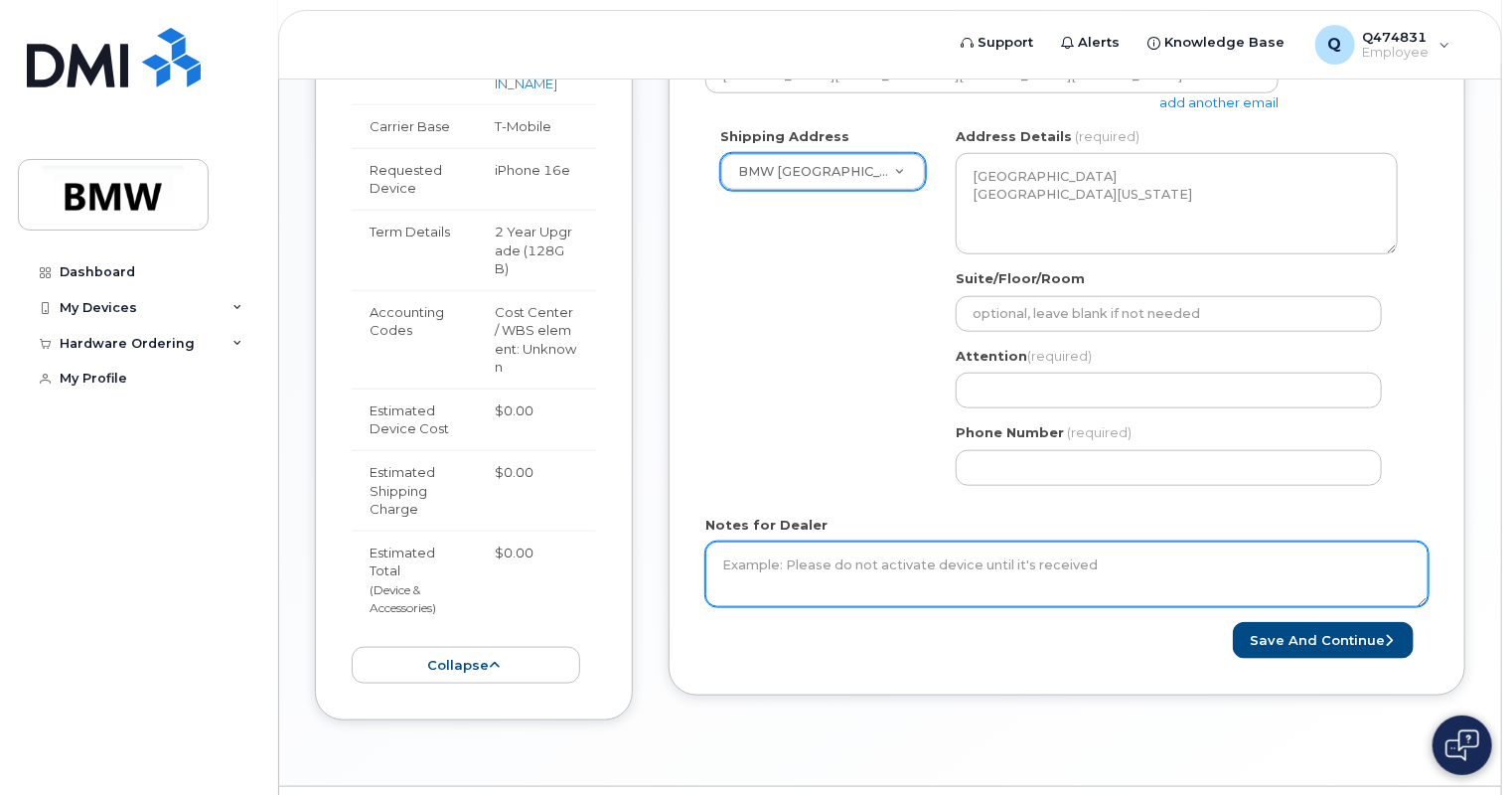 click on "Notes for Dealer" 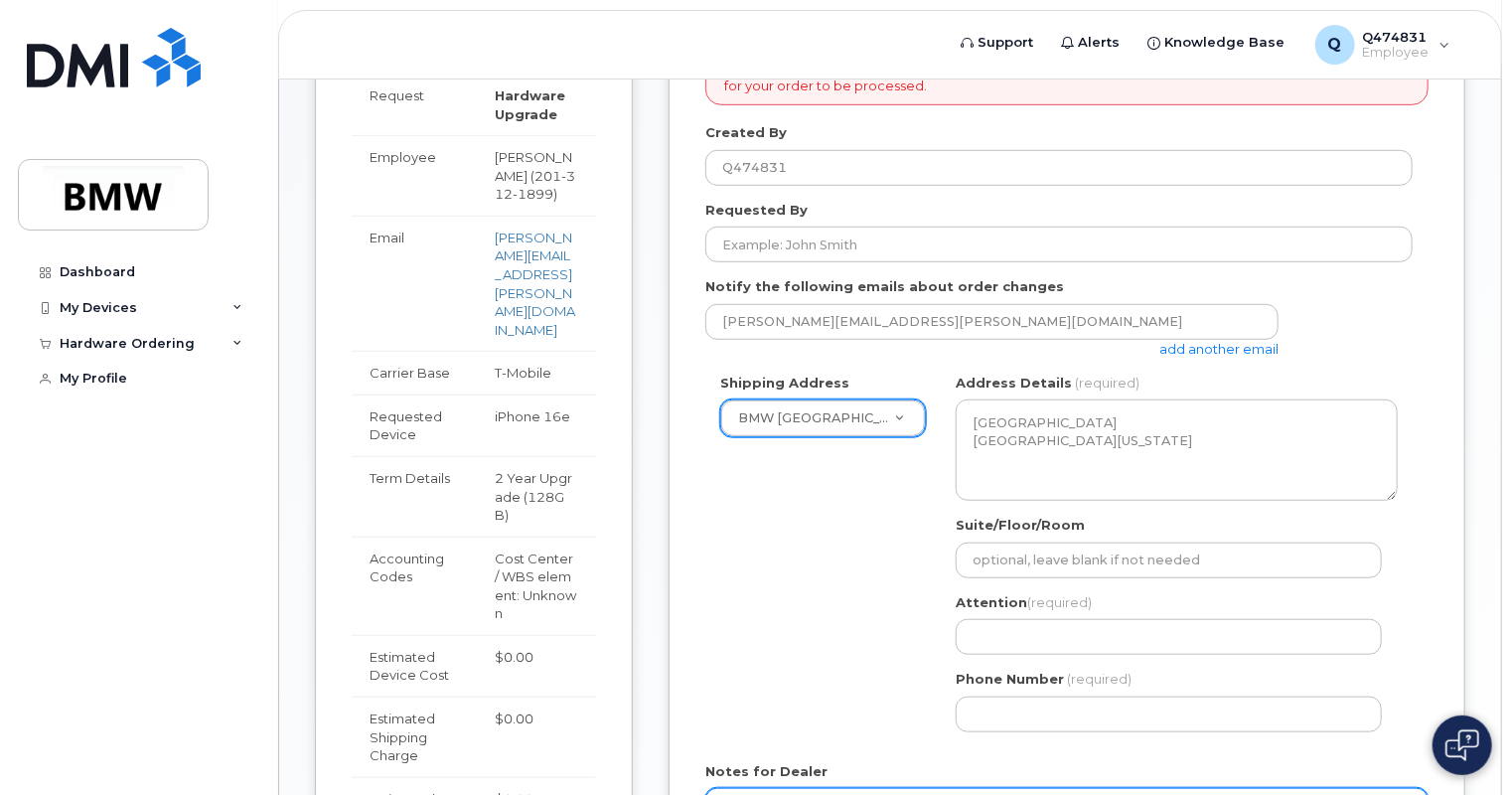 scroll, scrollTop: 596, scrollLeft: 0, axis: vertical 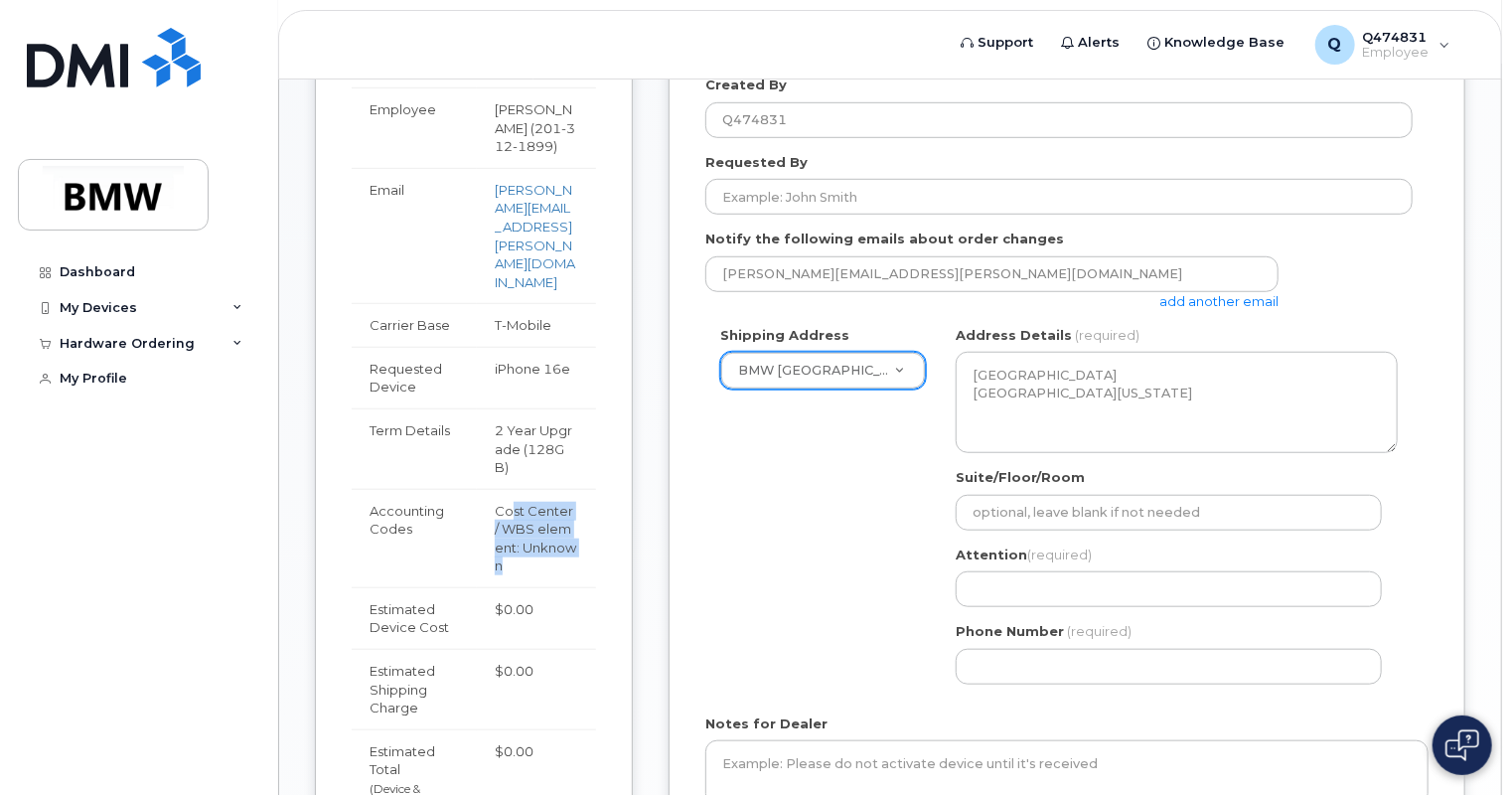 drag, startPoint x: 509, startPoint y: 433, endPoint x: 532, endPoint y: 501, distance: 71.7844 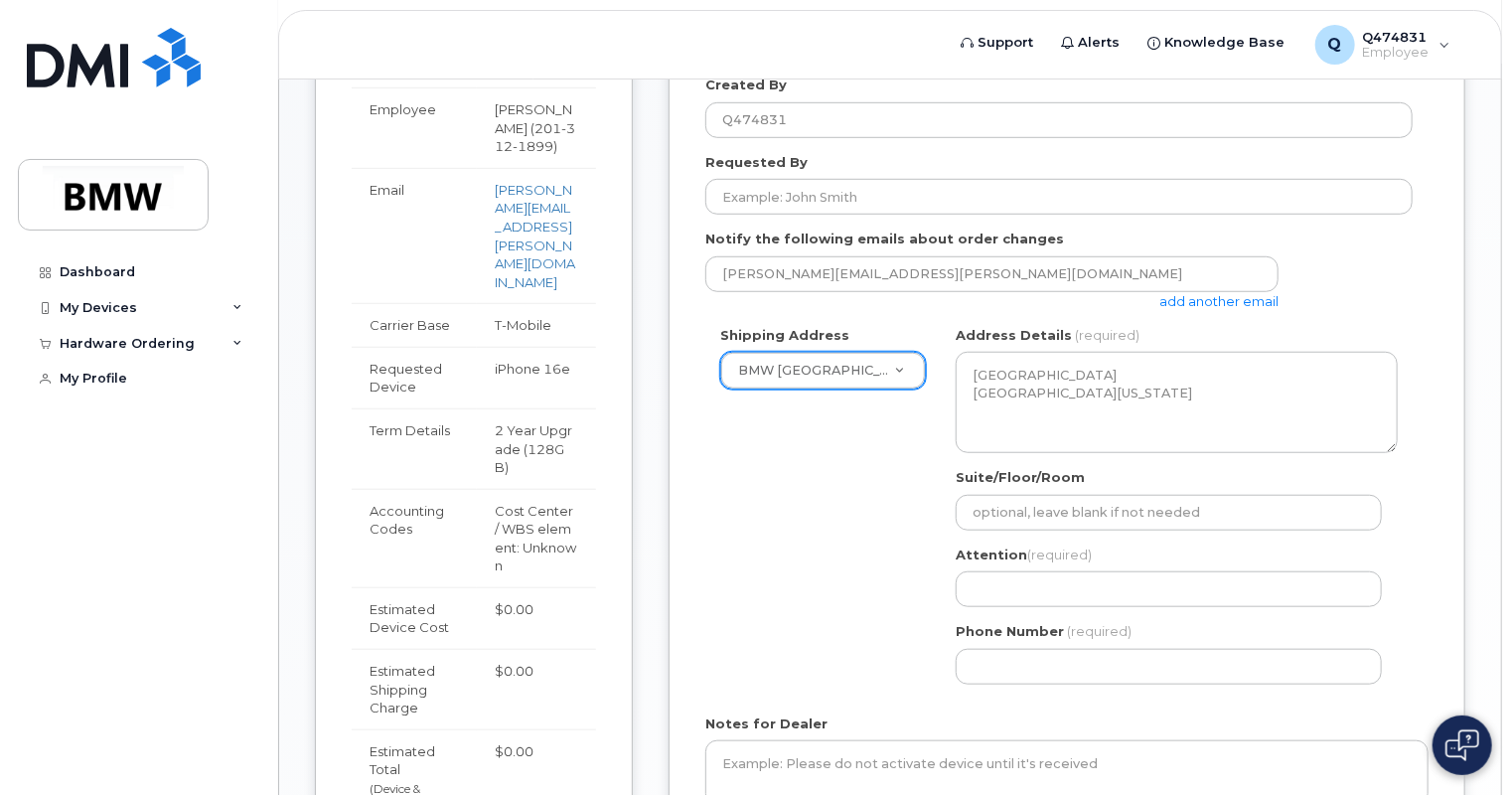 drag, startPoint x: 532, startPoint y: 501, endPoint x: 556, endPoint y: 505, distance: 24.33105 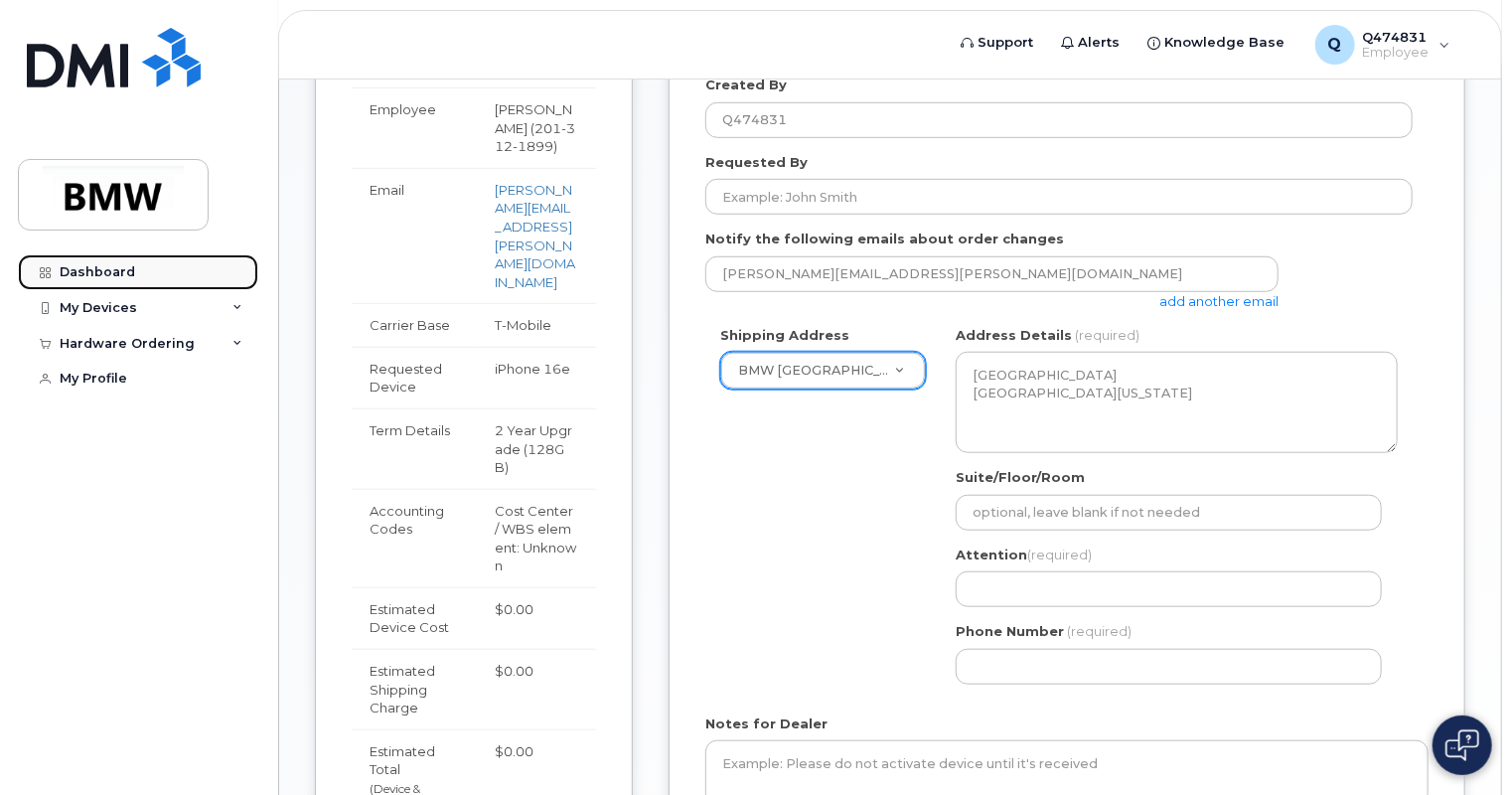 click on "Dashboard" 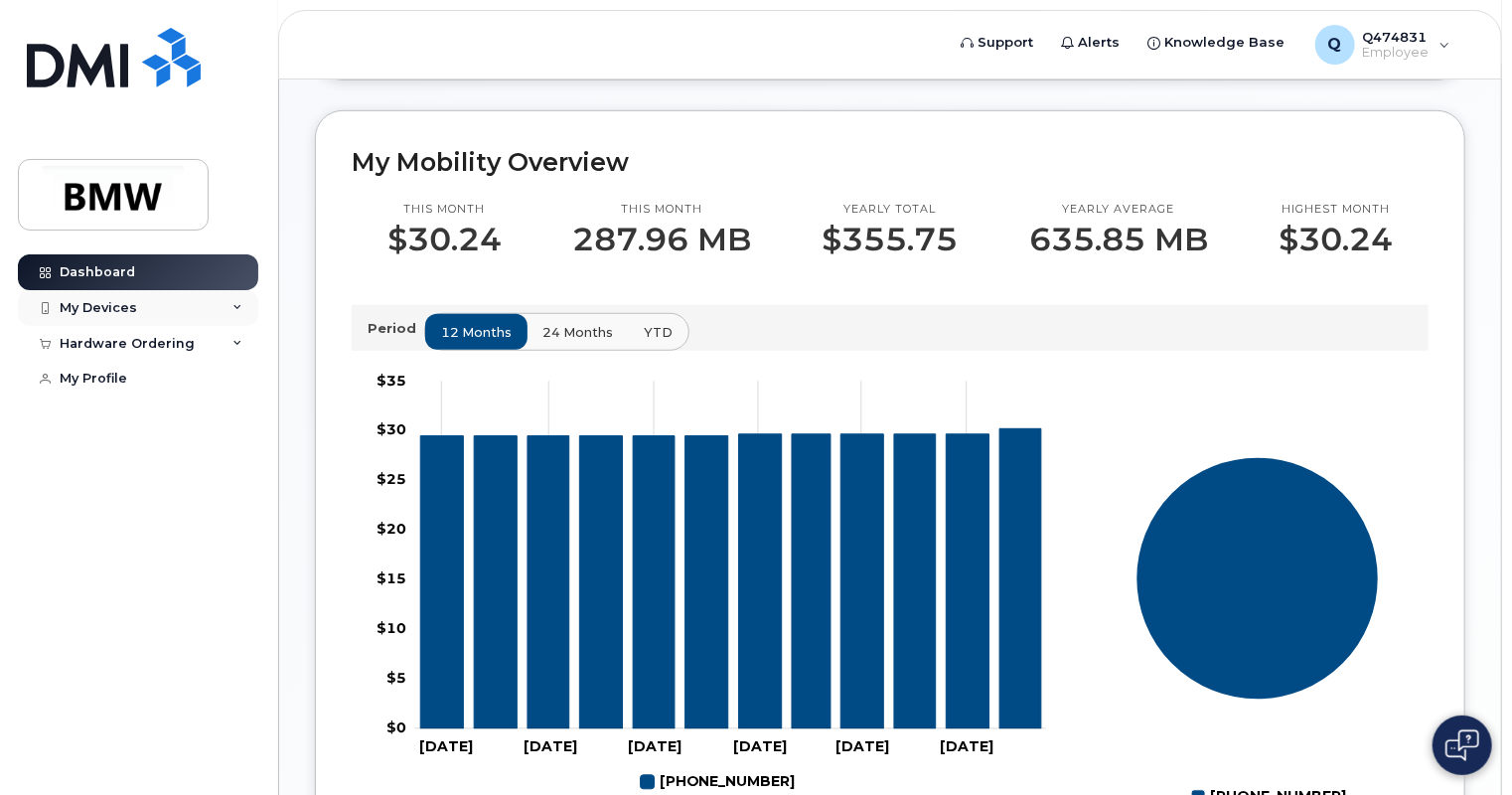 scroll, scrollTop: 465, scrollLeft: 0, axis: vertical 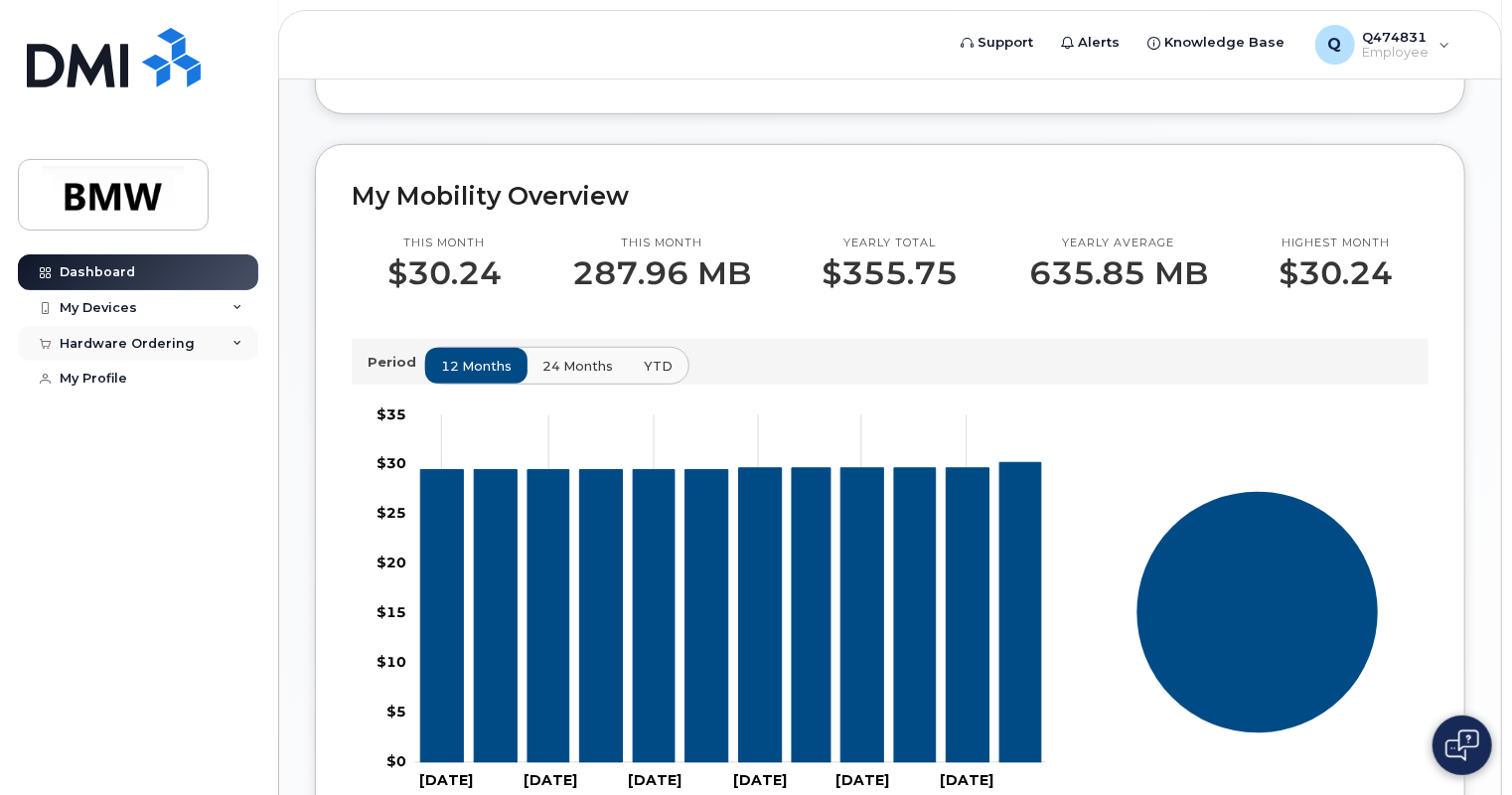 click on "Hardware Ordering" 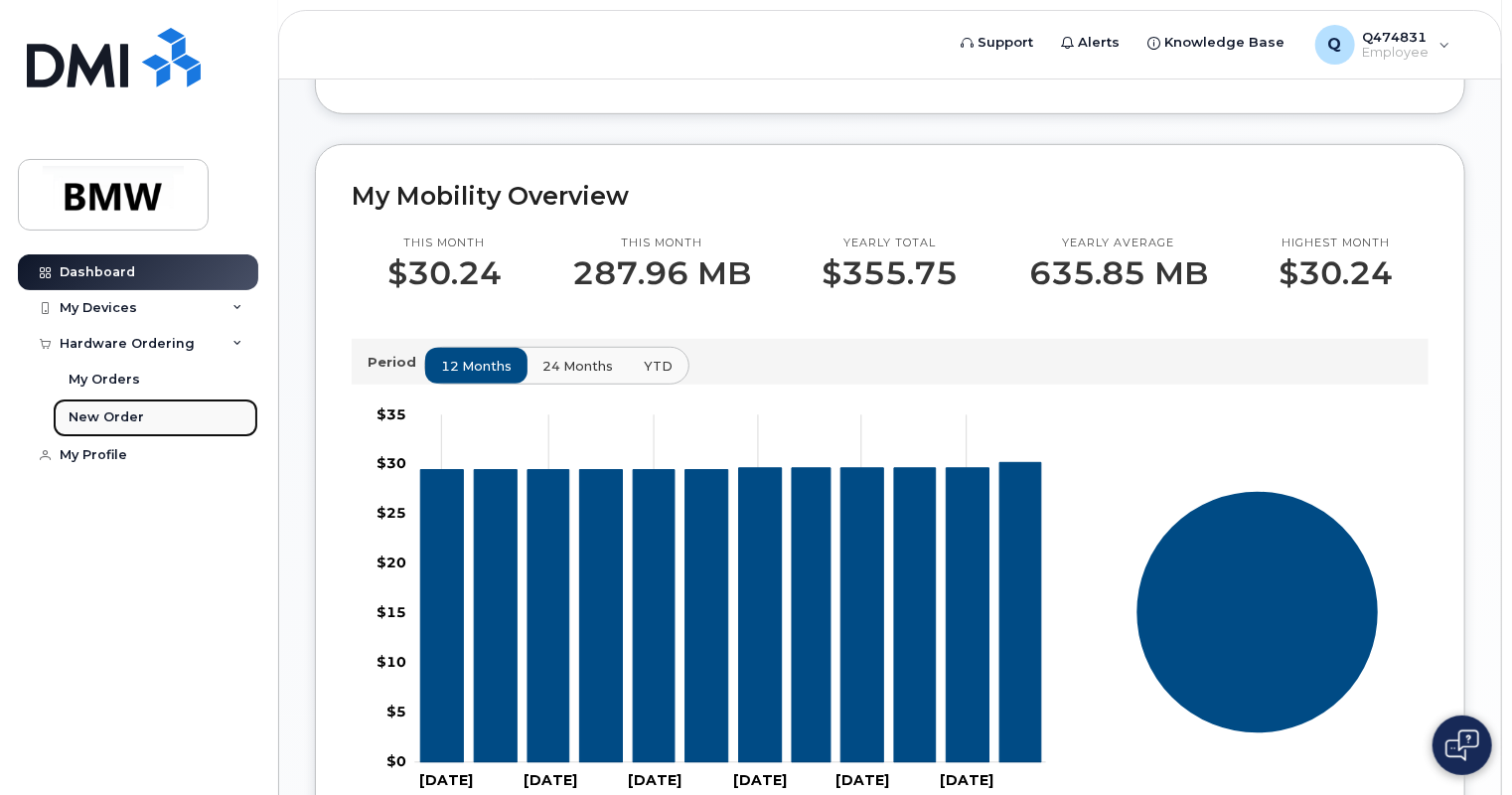 click on "New Order" 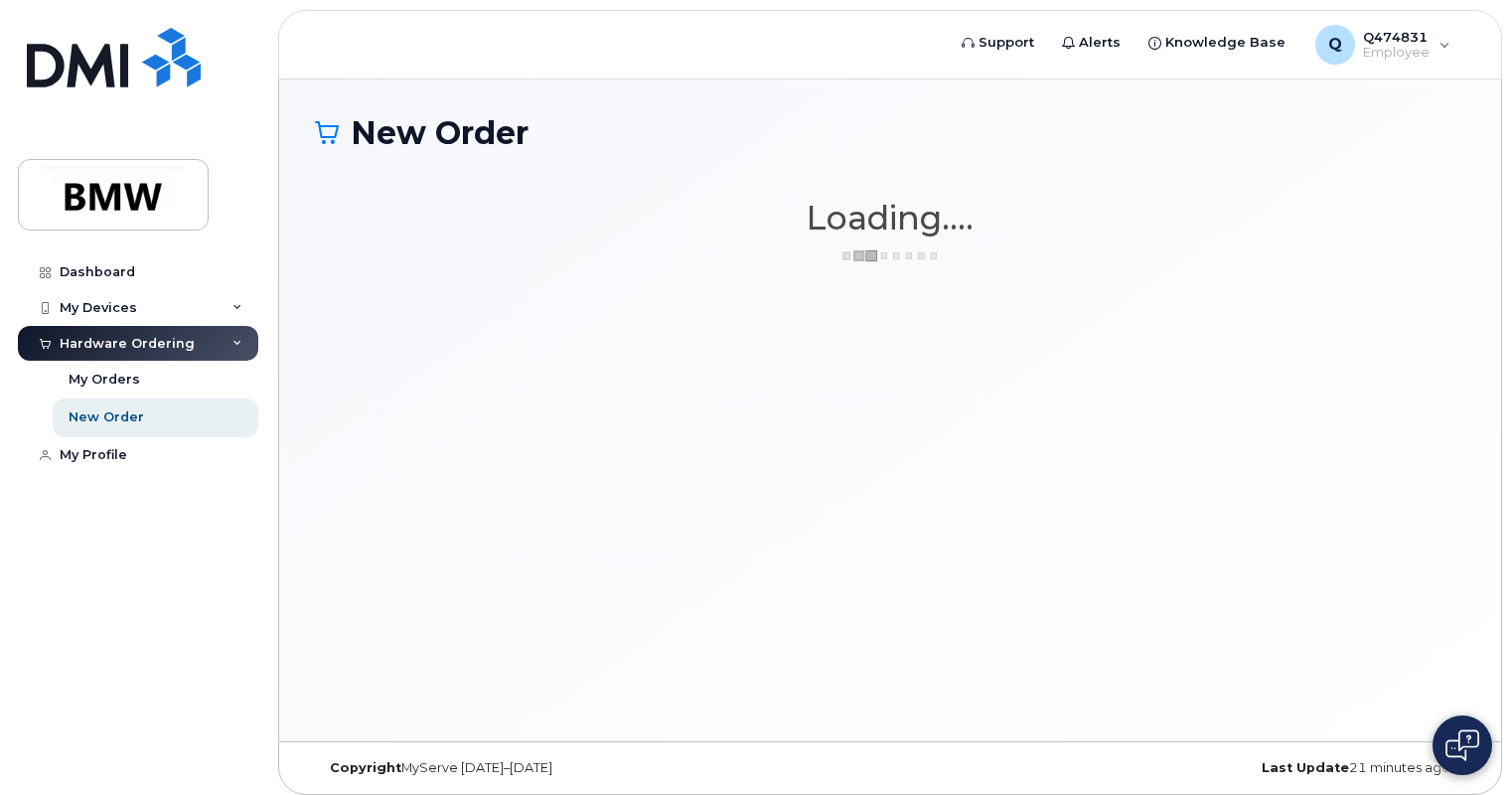 scroll, scrollTop: 0, scrollLeft: 0, axis: both 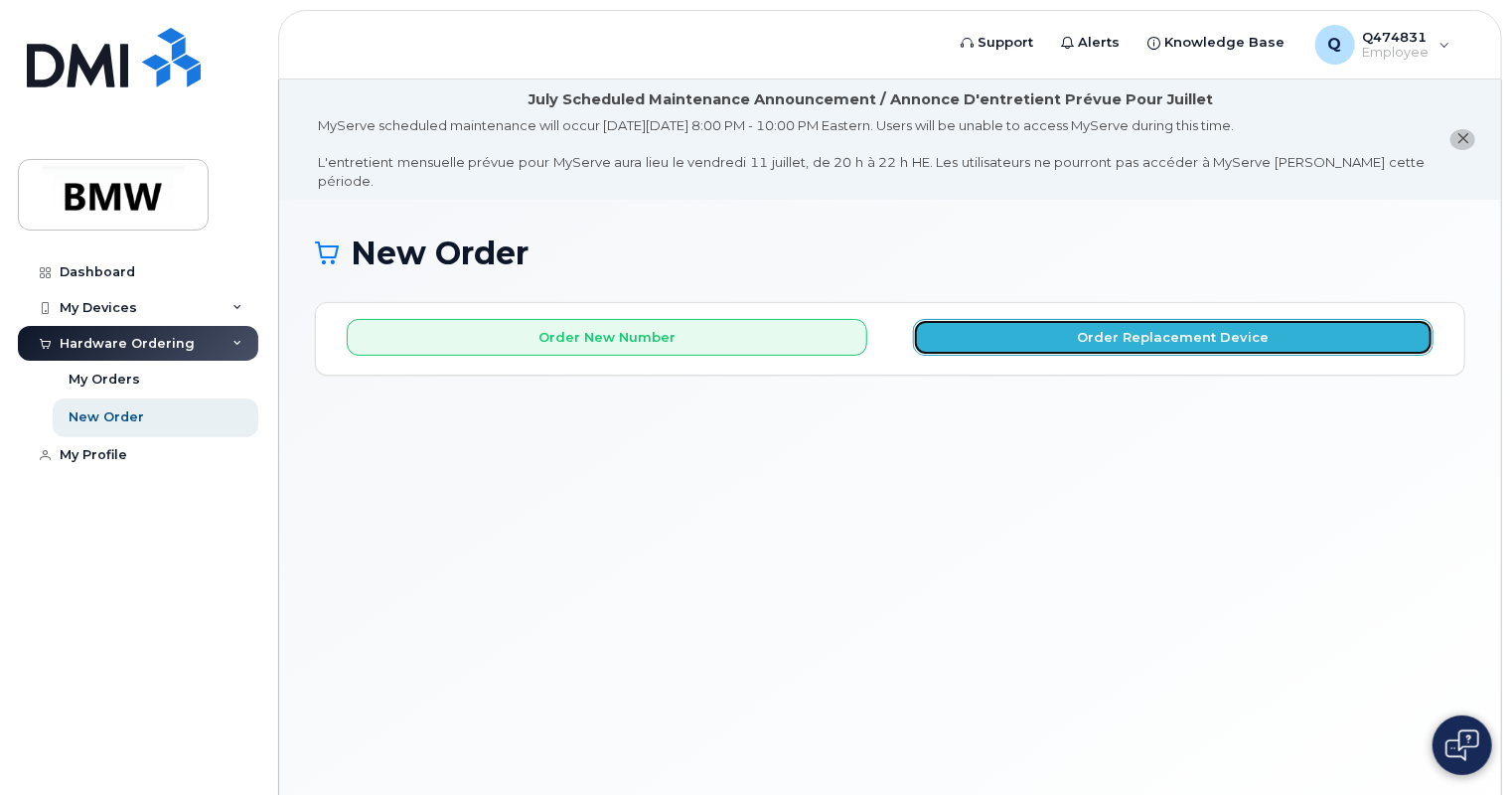click on "Order Replacement Device" 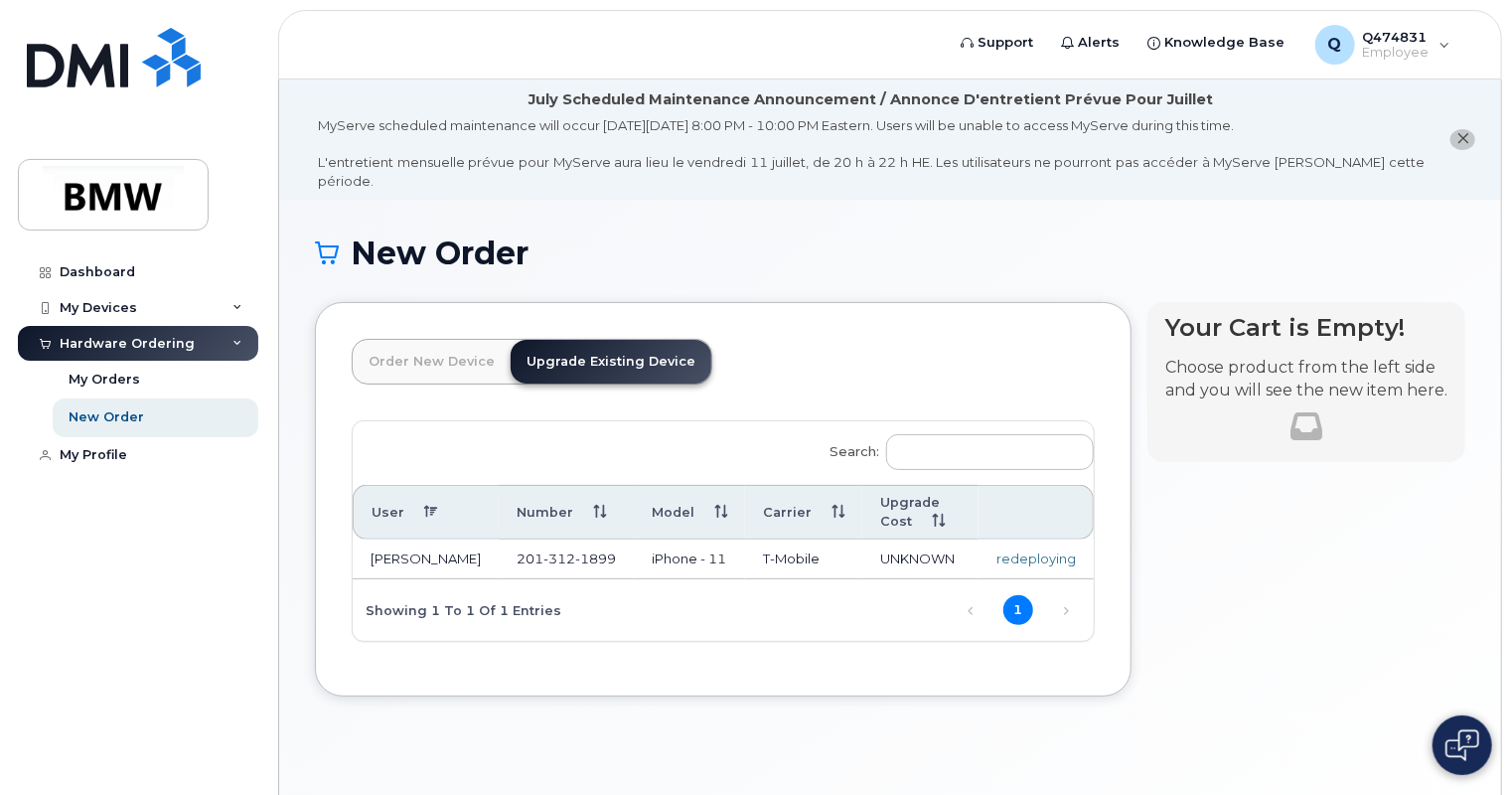 click on "UNKNOWN" 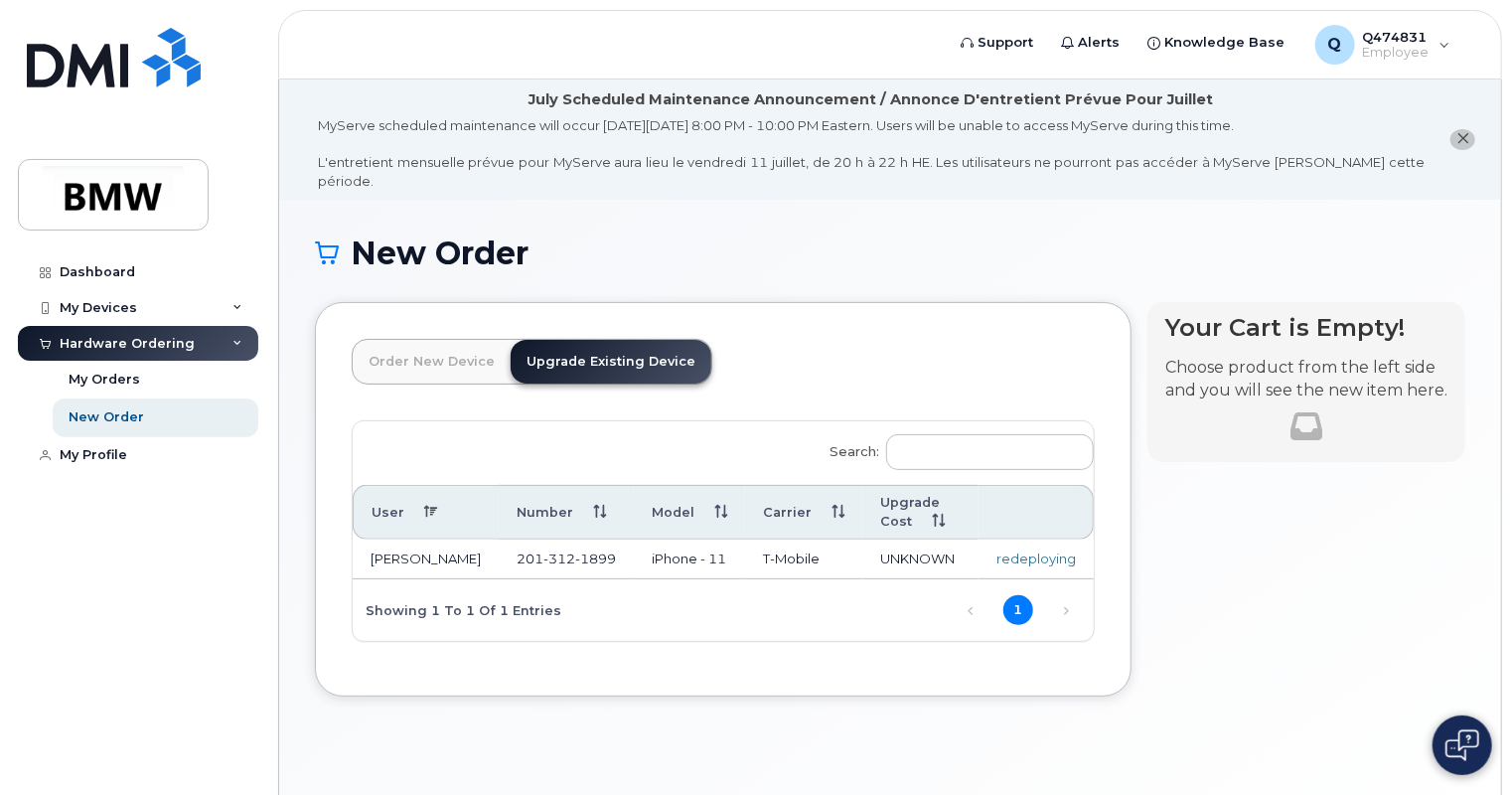click on "Order New Device" 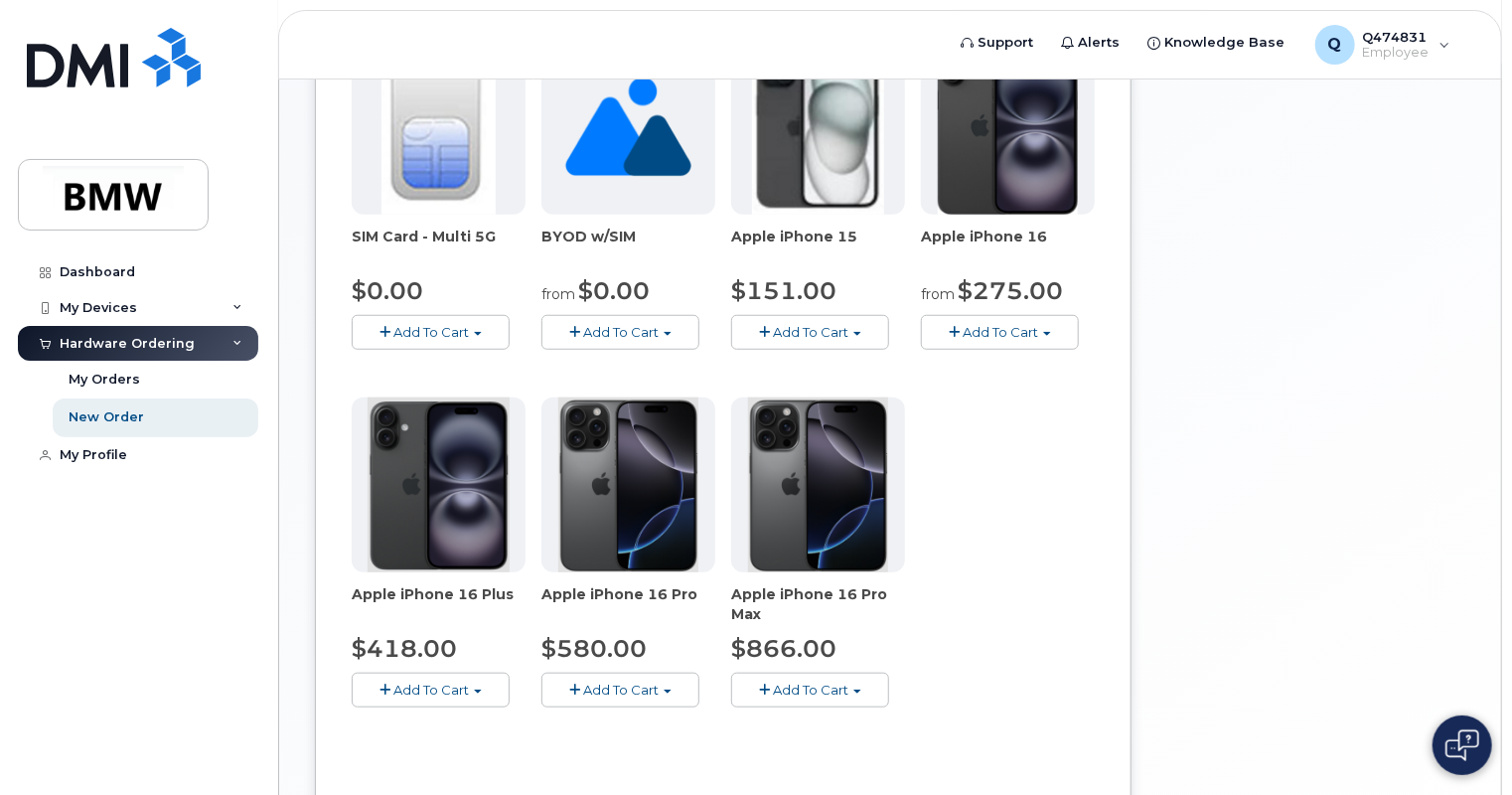 scroll, scrollTop: 596, scrollLeft: 0, axis: vertical 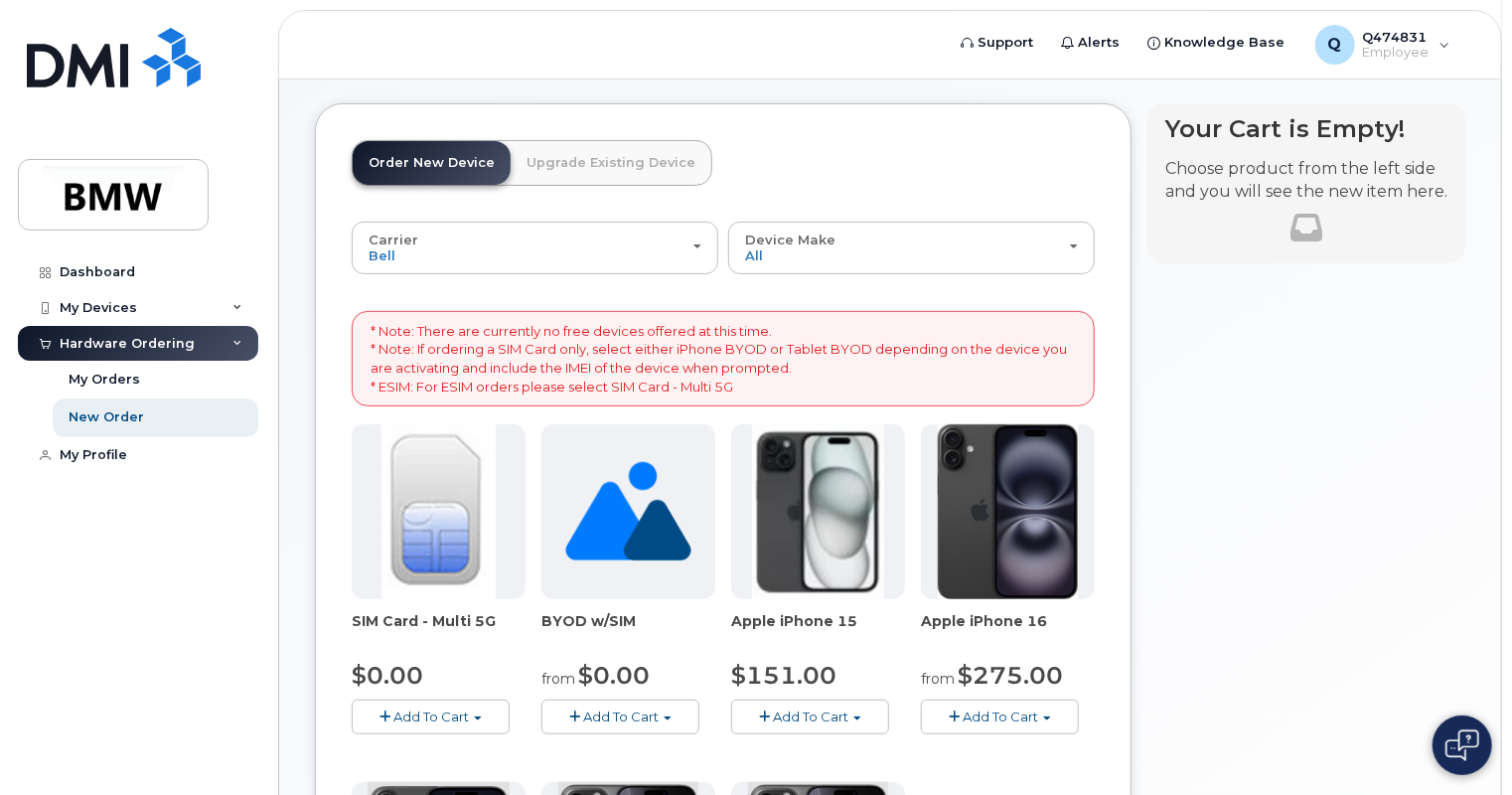 click on "Upgrade Existing Device" 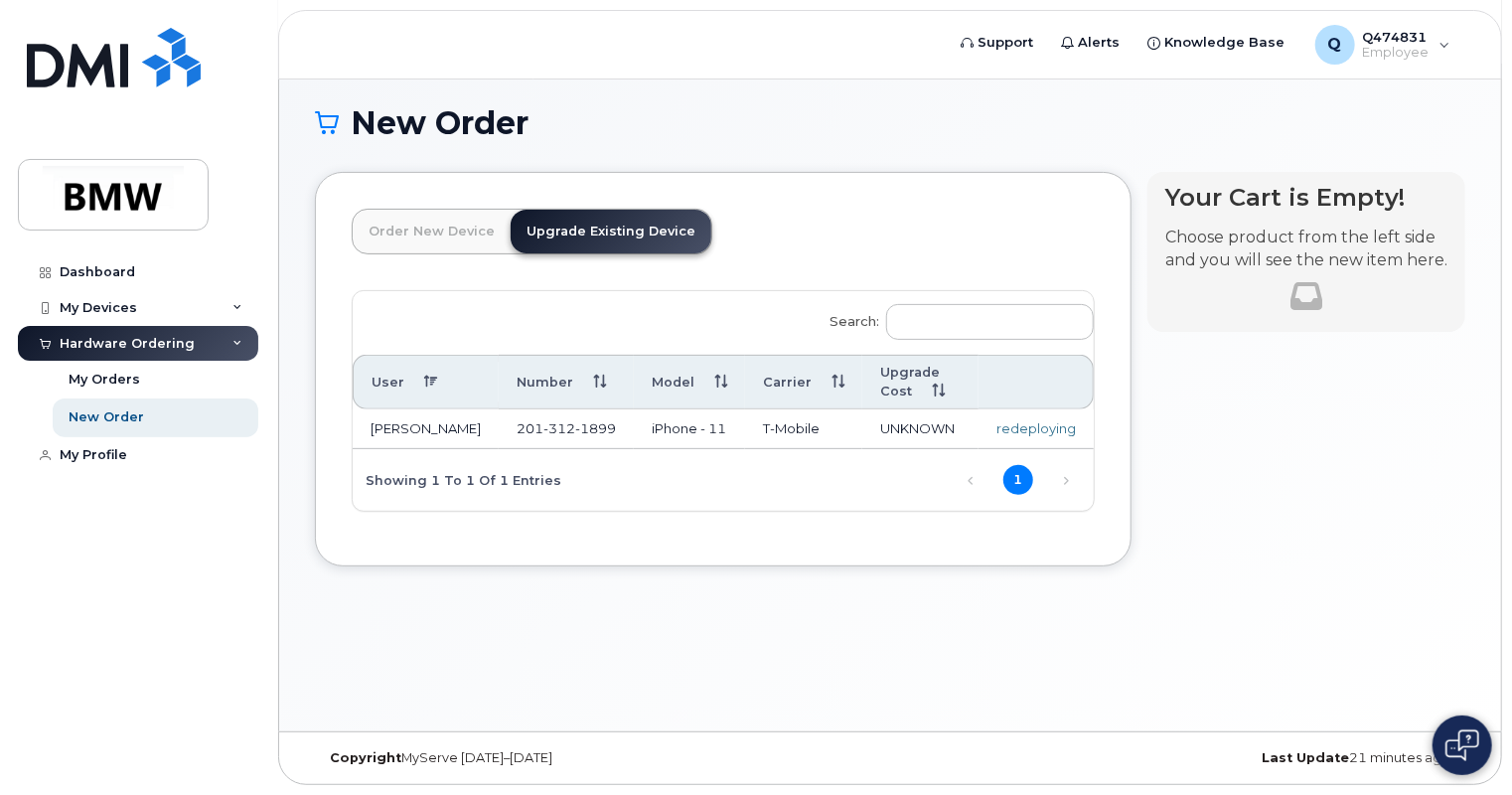scroll, scrollTop: 111, scrollLeft: 0, axis: vertical 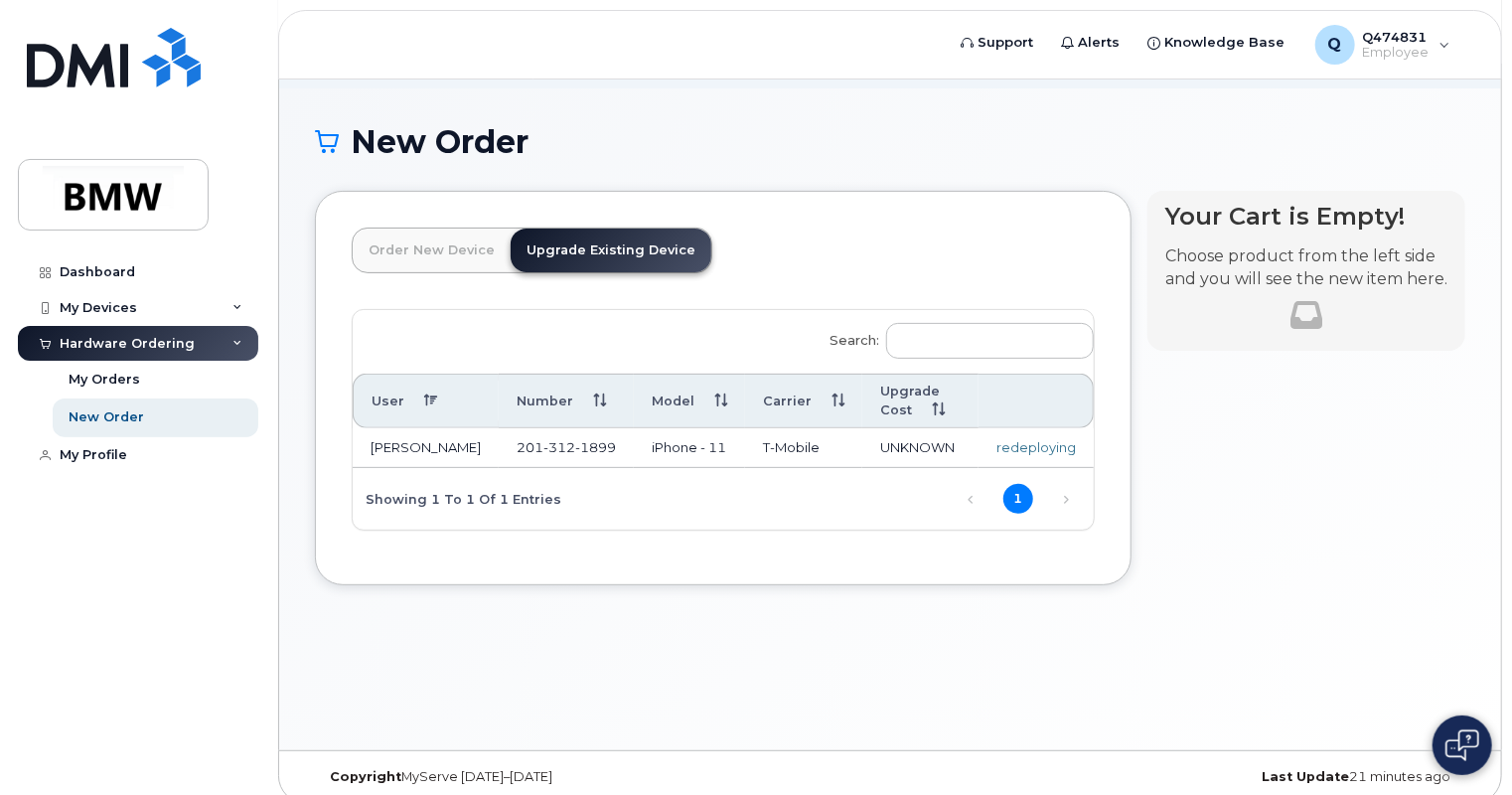 click on "redeploying" 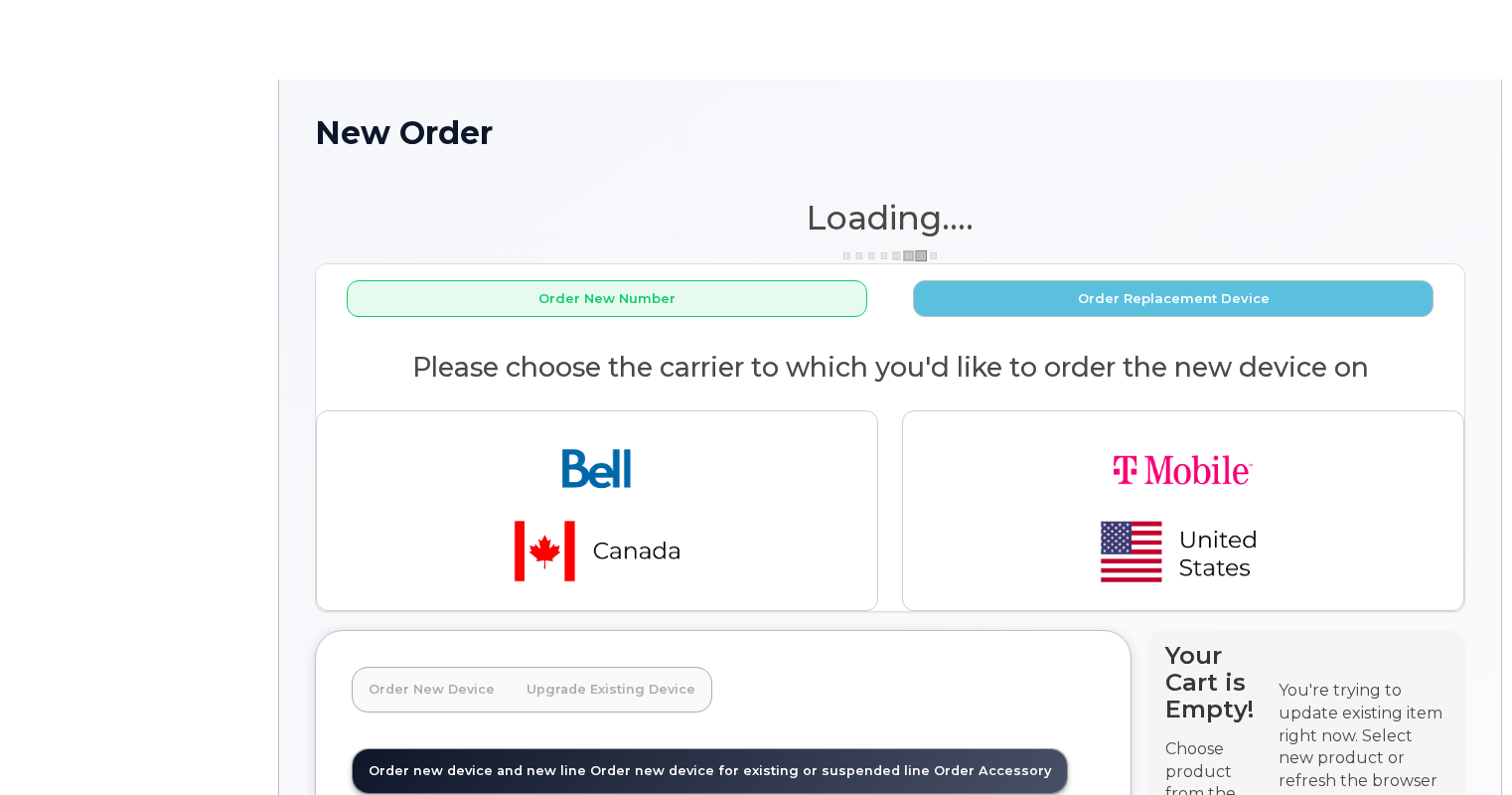 scroll, scrollTop: 0, scrollLeft: 0, axis: both 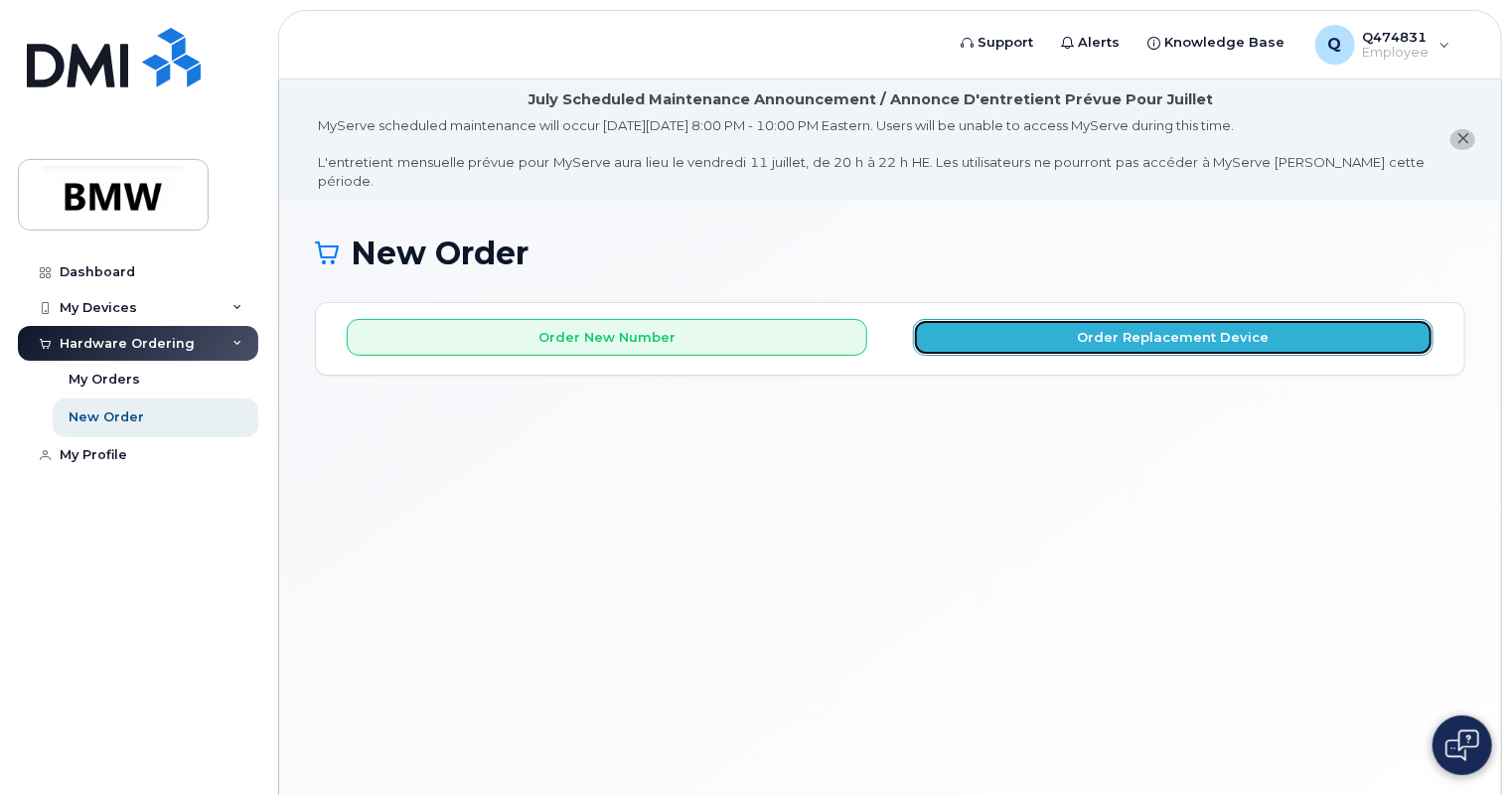 click on "Order Replacement Device" 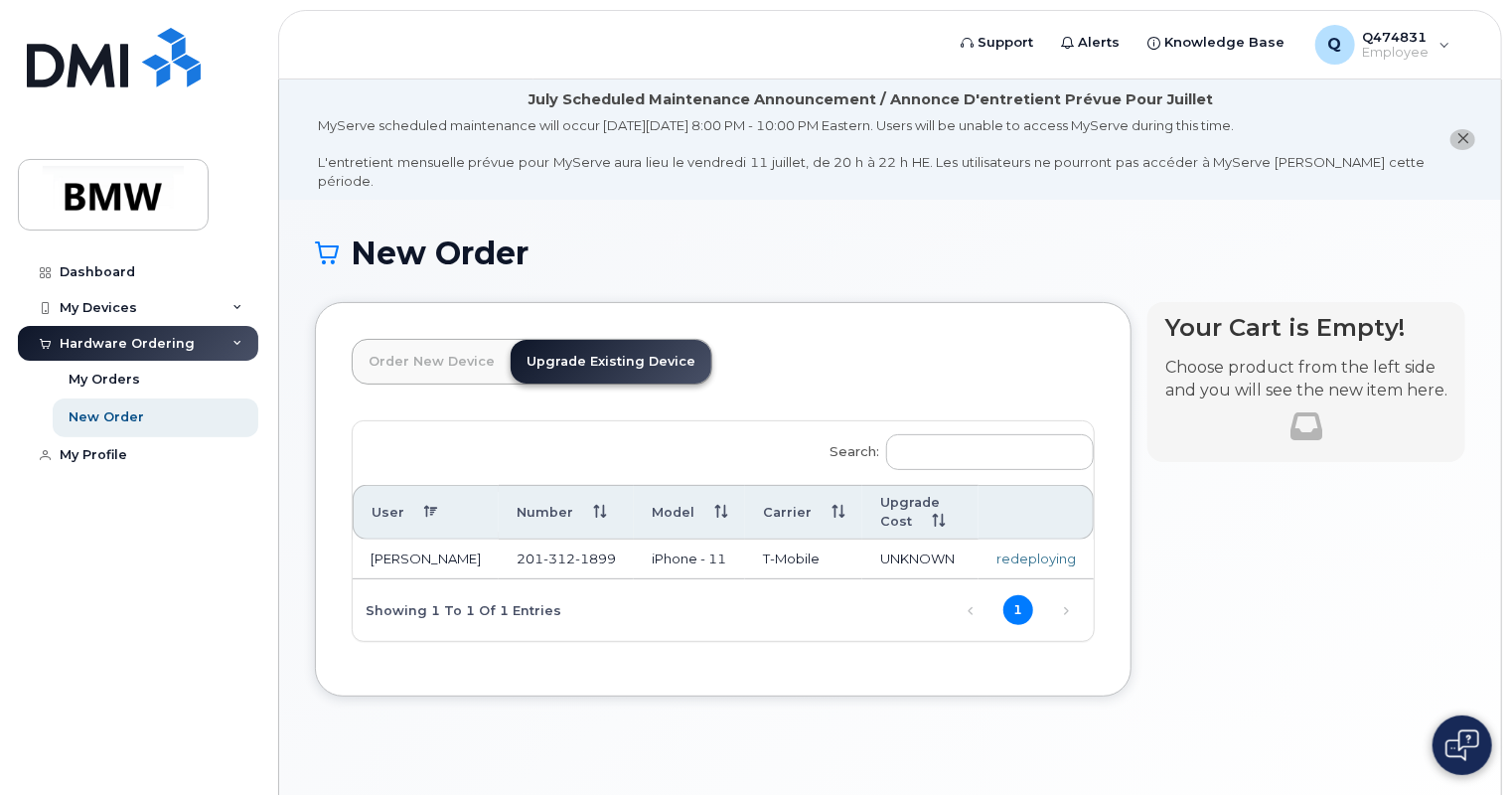 click on "redeploying" 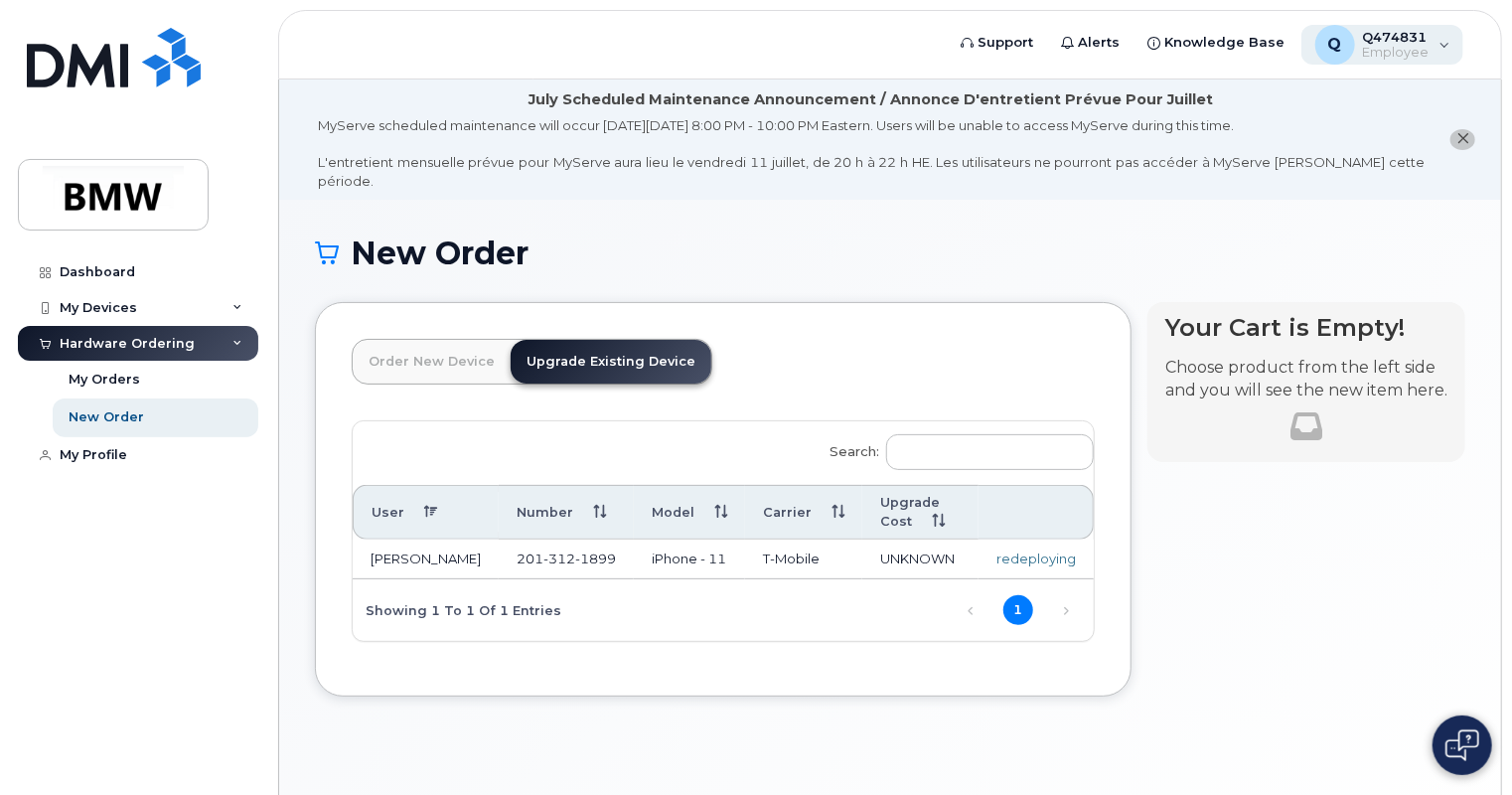 click on "Employee" 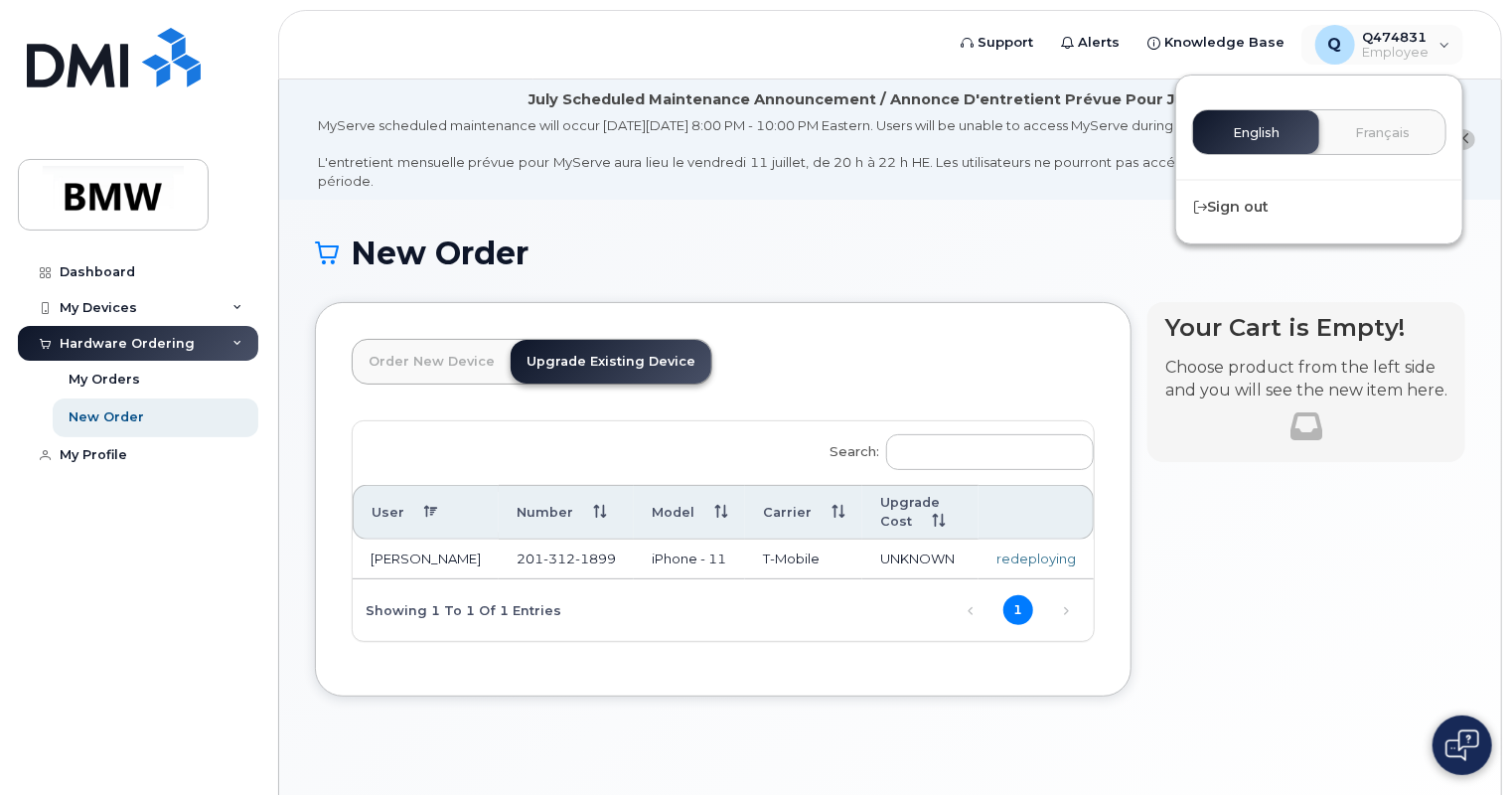 click on "Choose product from the left side and you will see the new item here." 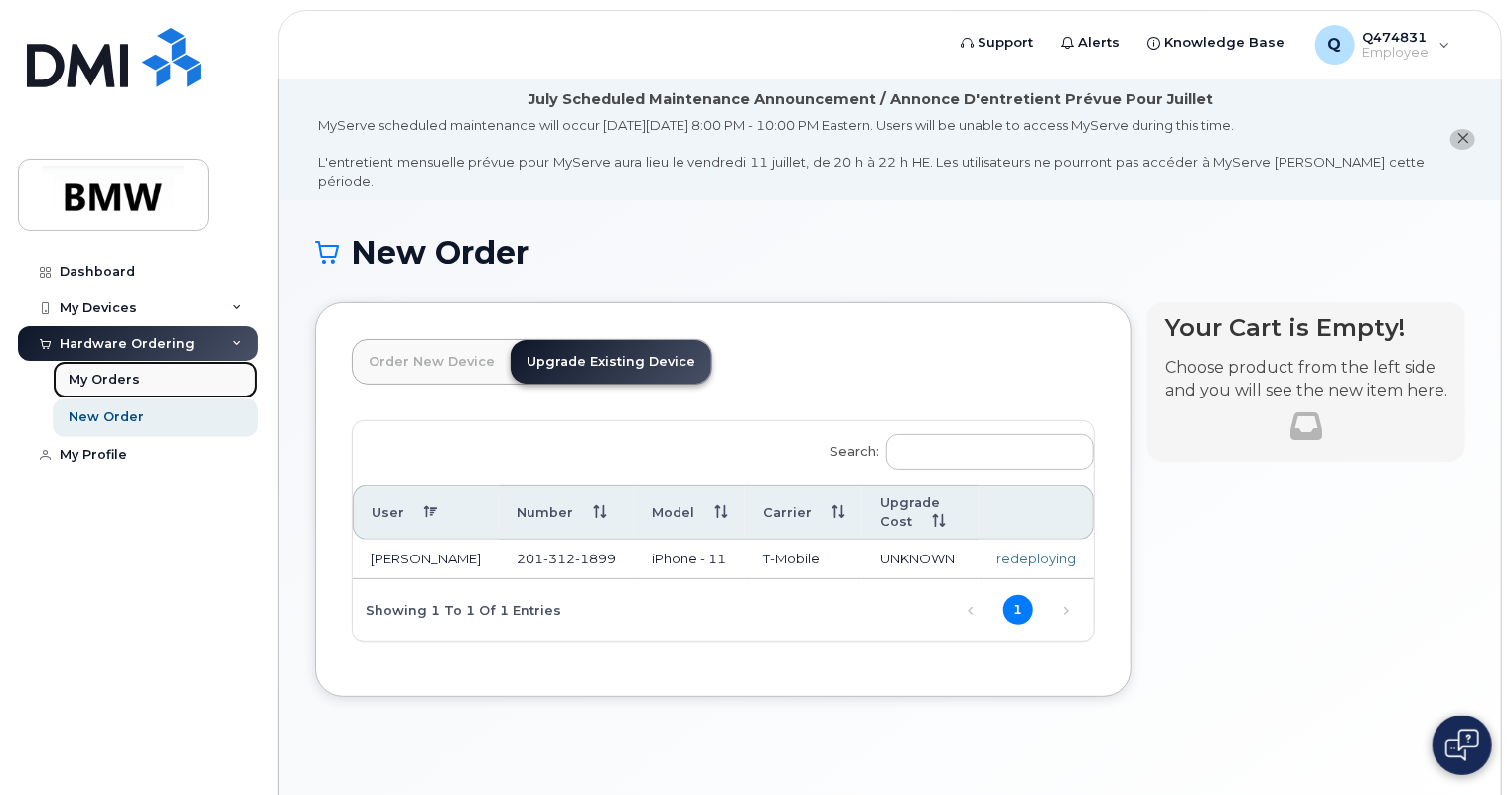 click on "My Orders" 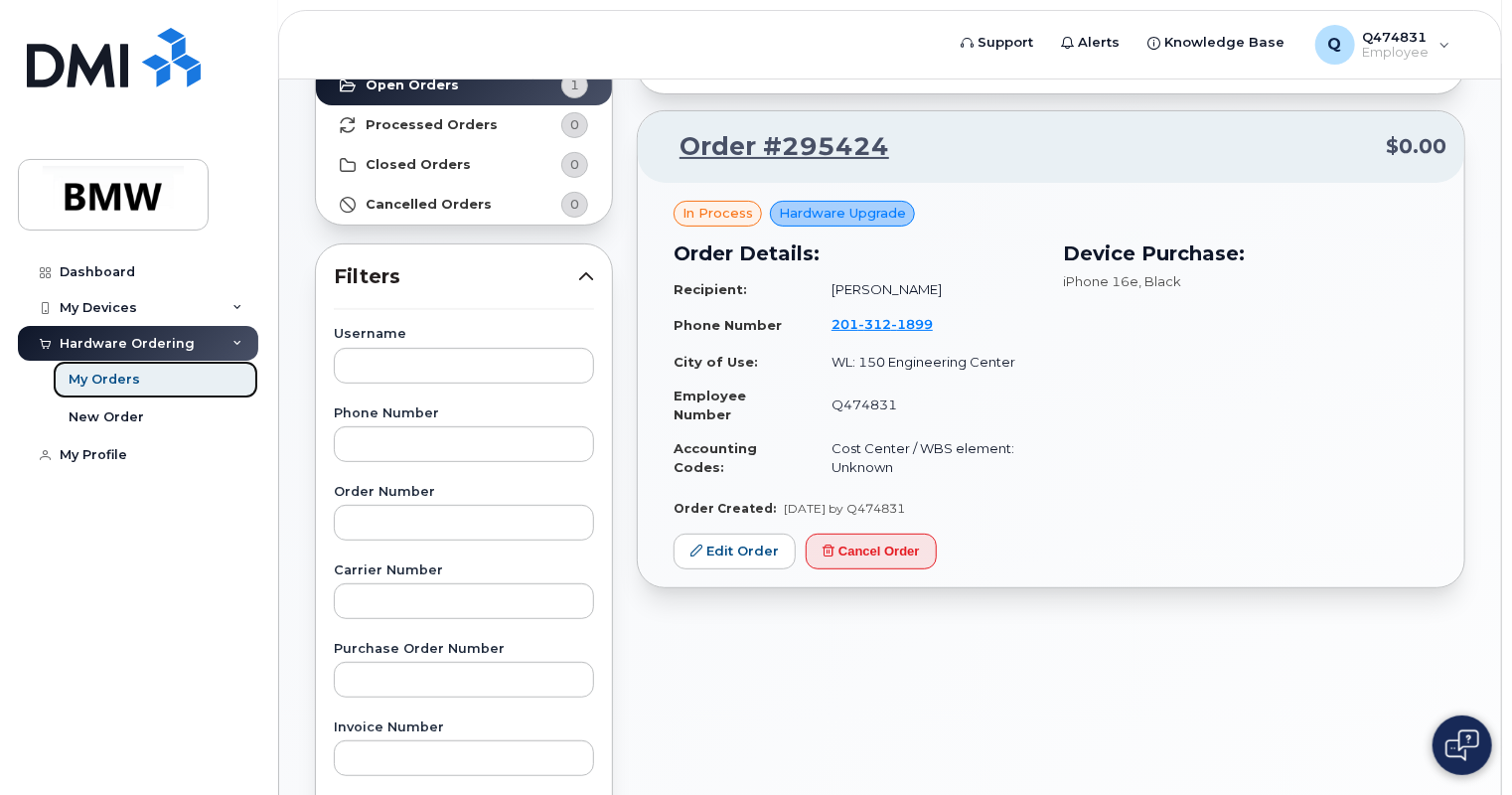 scroll, scrollTop: 199, scrollLeft: 0, axis: vertical 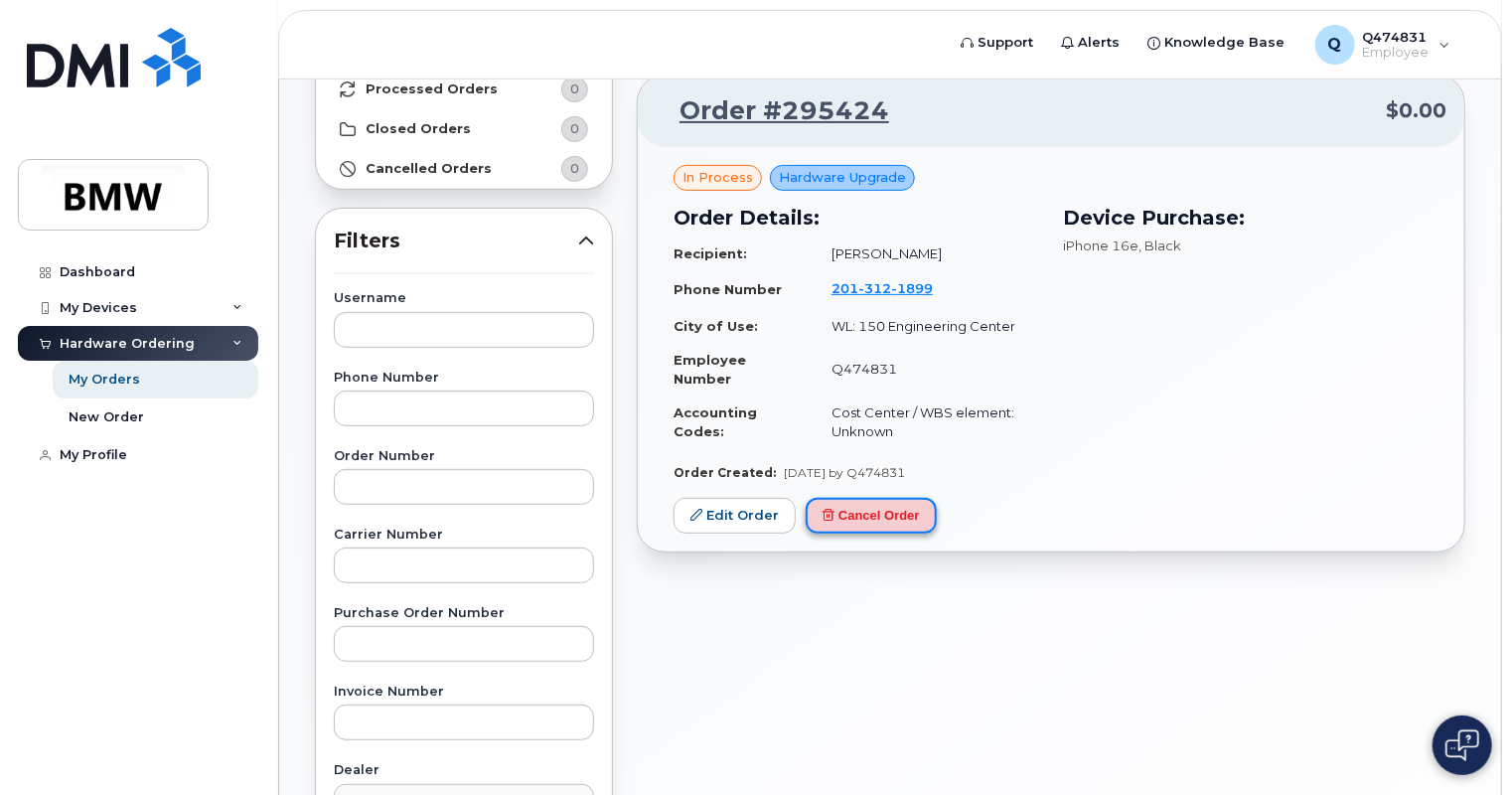 click on "Cancel Order" 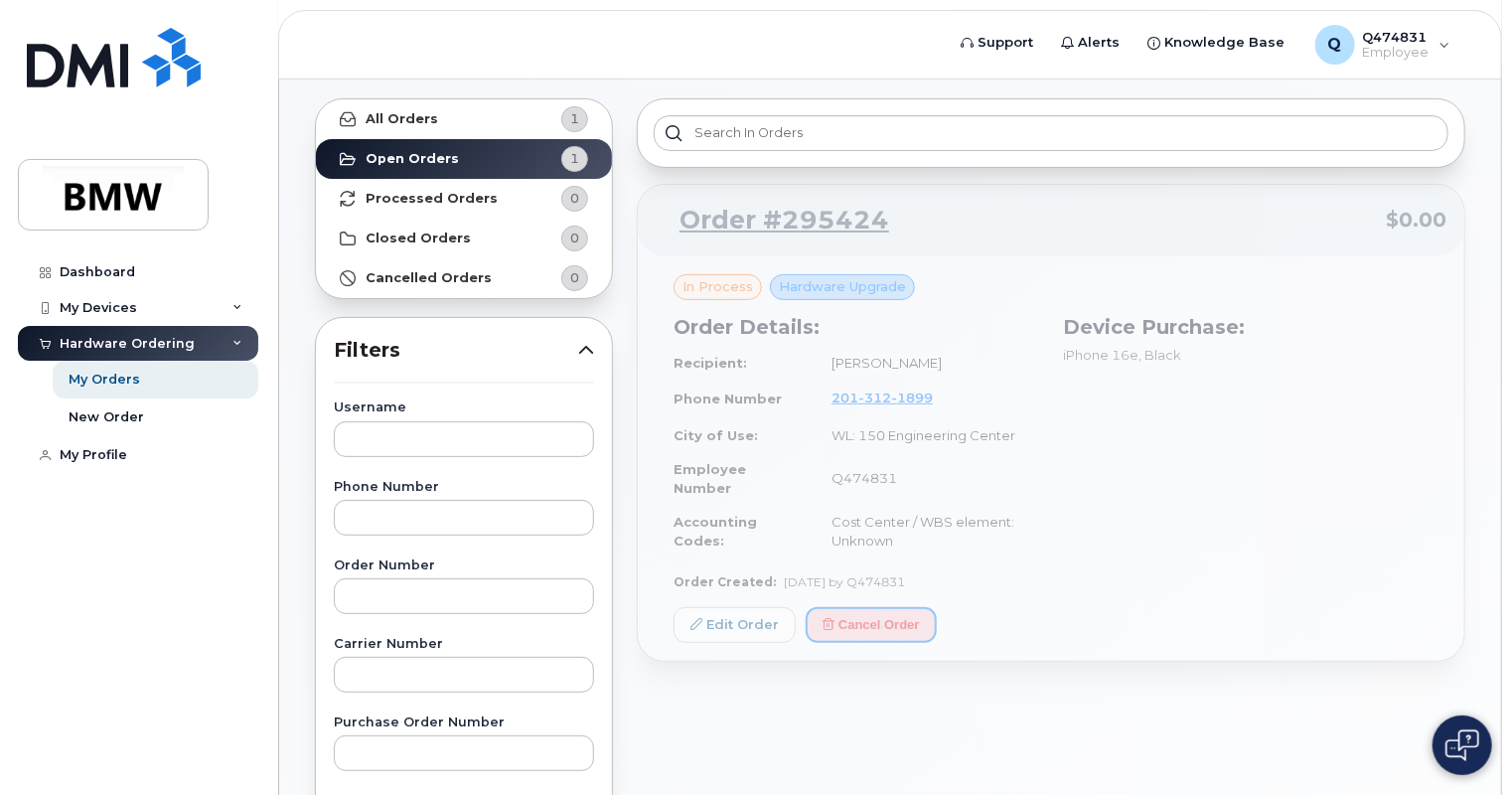 scroll, scrollTop: 99, scrollLeft: 0, axis: vertical 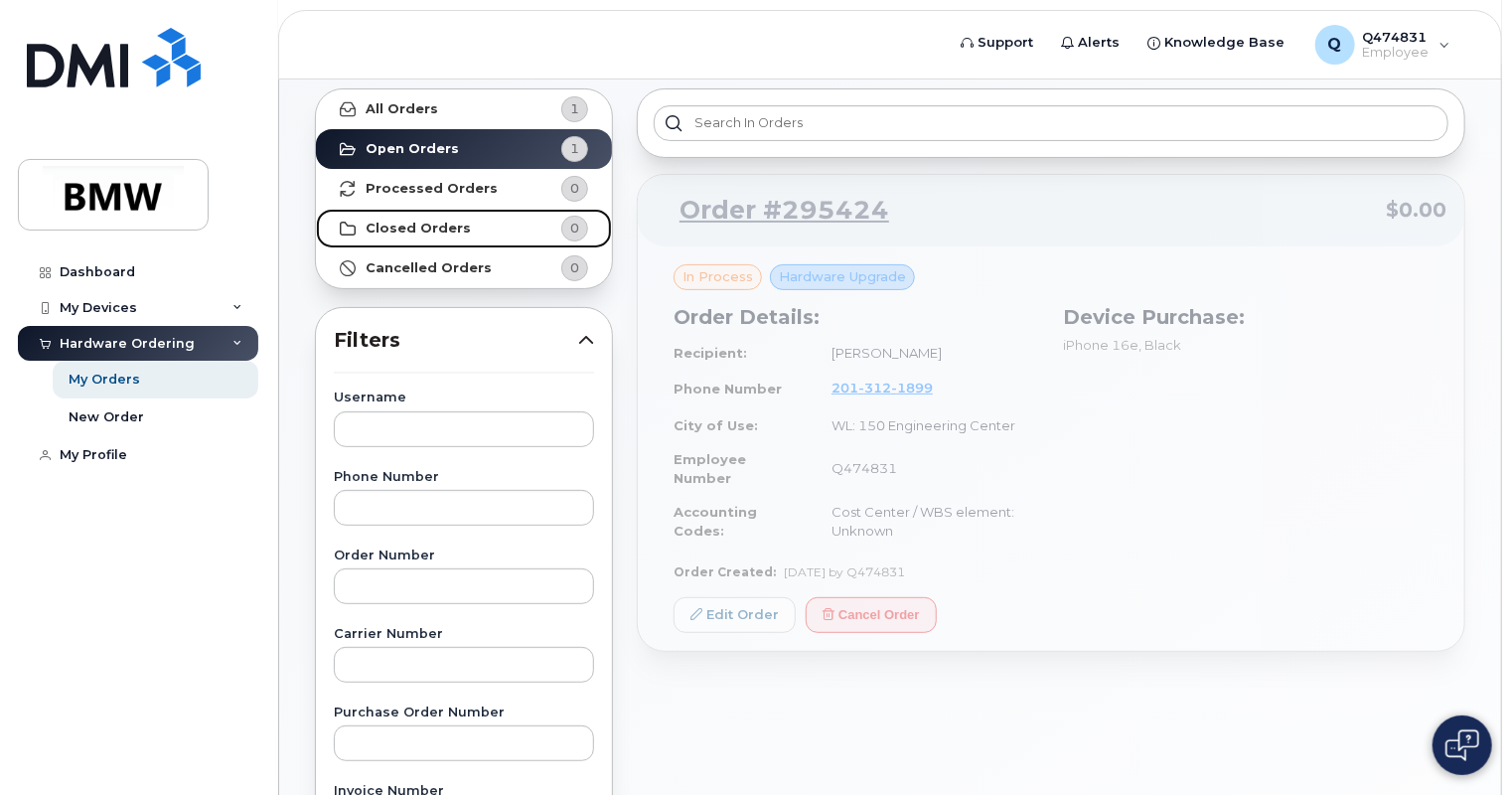 click on "Closed Orders" 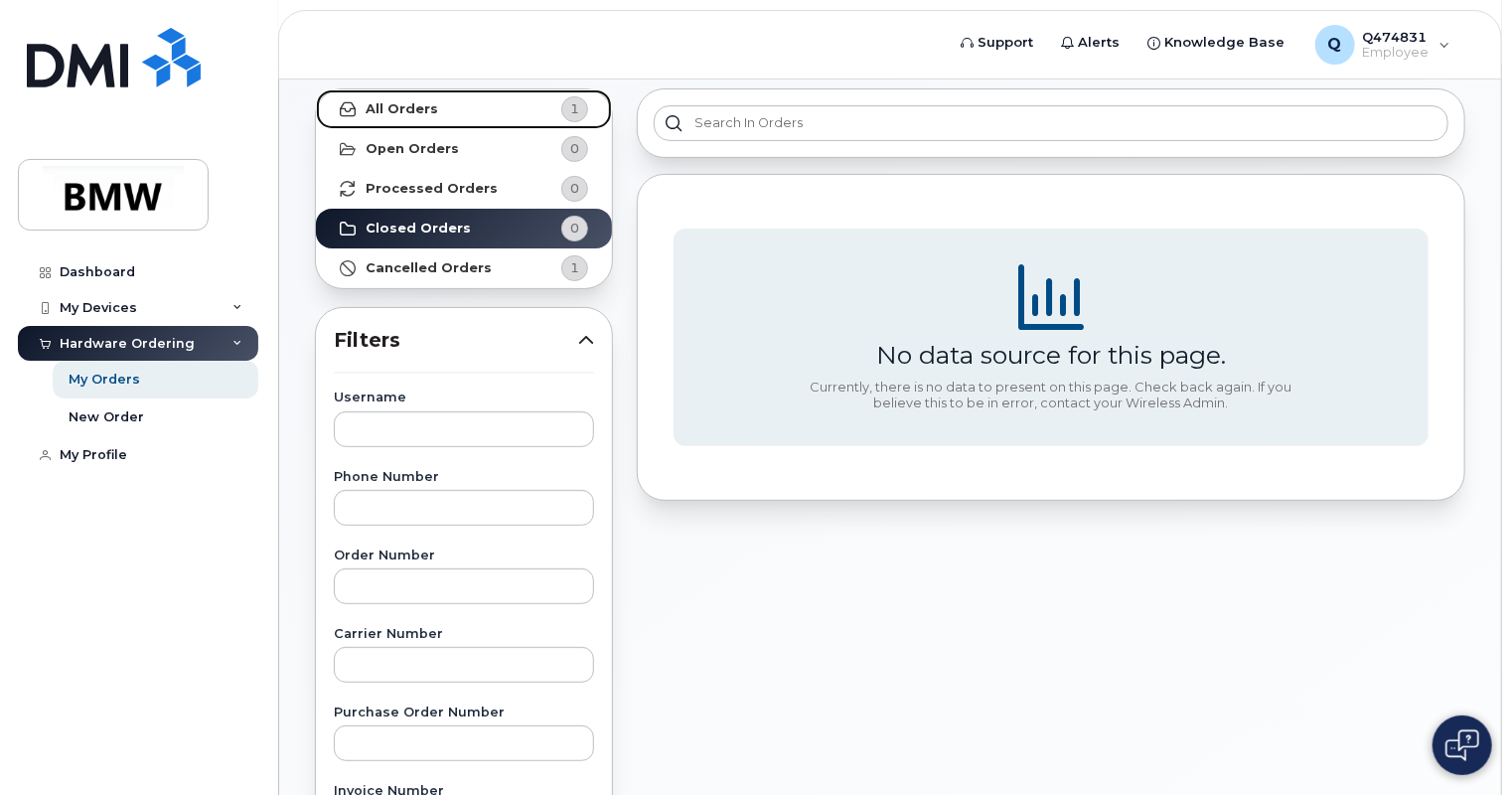 click on "All Orders" 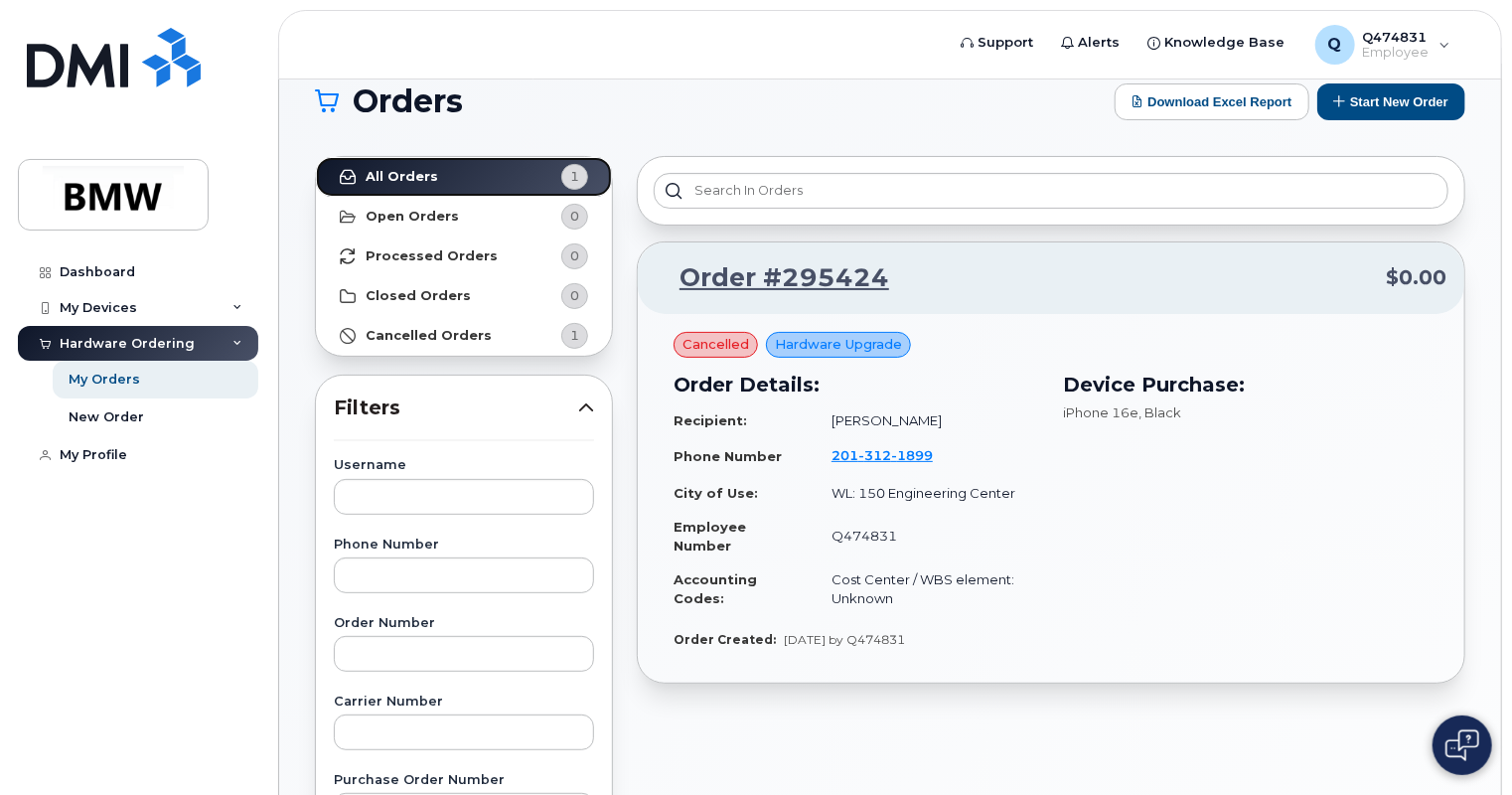 scroll, scrollTop: 0, scrollLeft: 0, axis: both 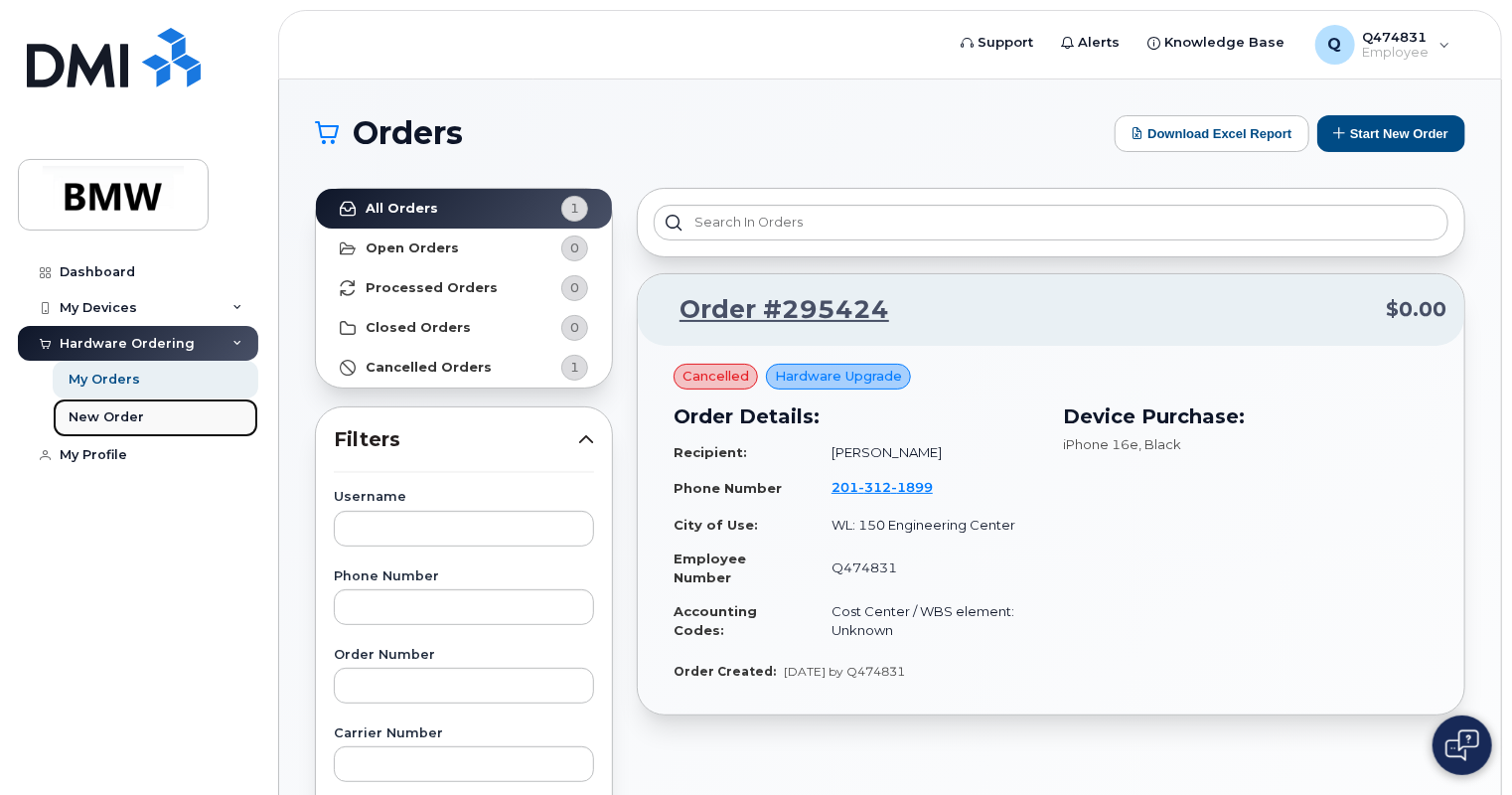 click on "New Order" 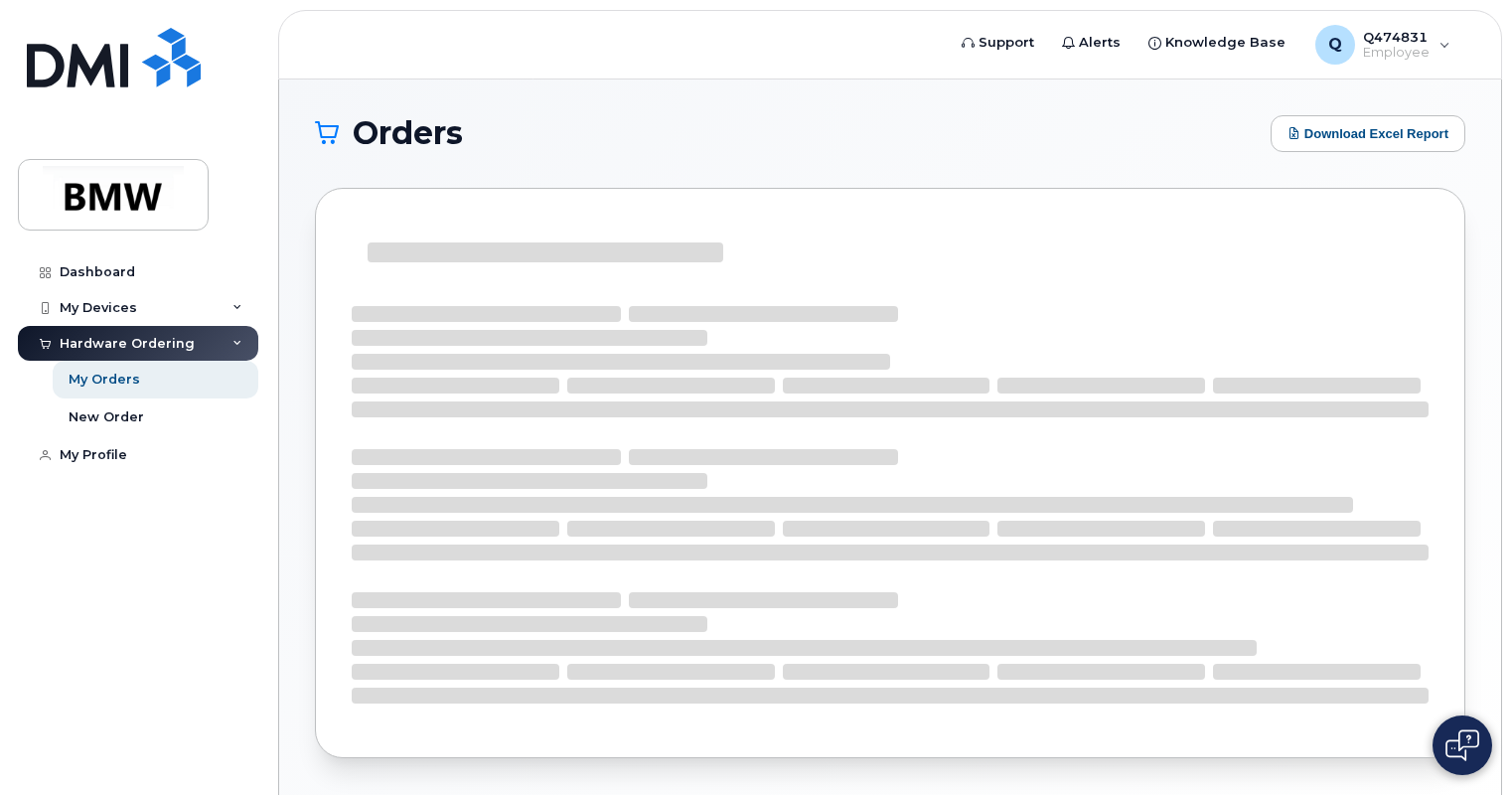 scroll, scrollTop: 0, scrollLeft: 0, axis: both 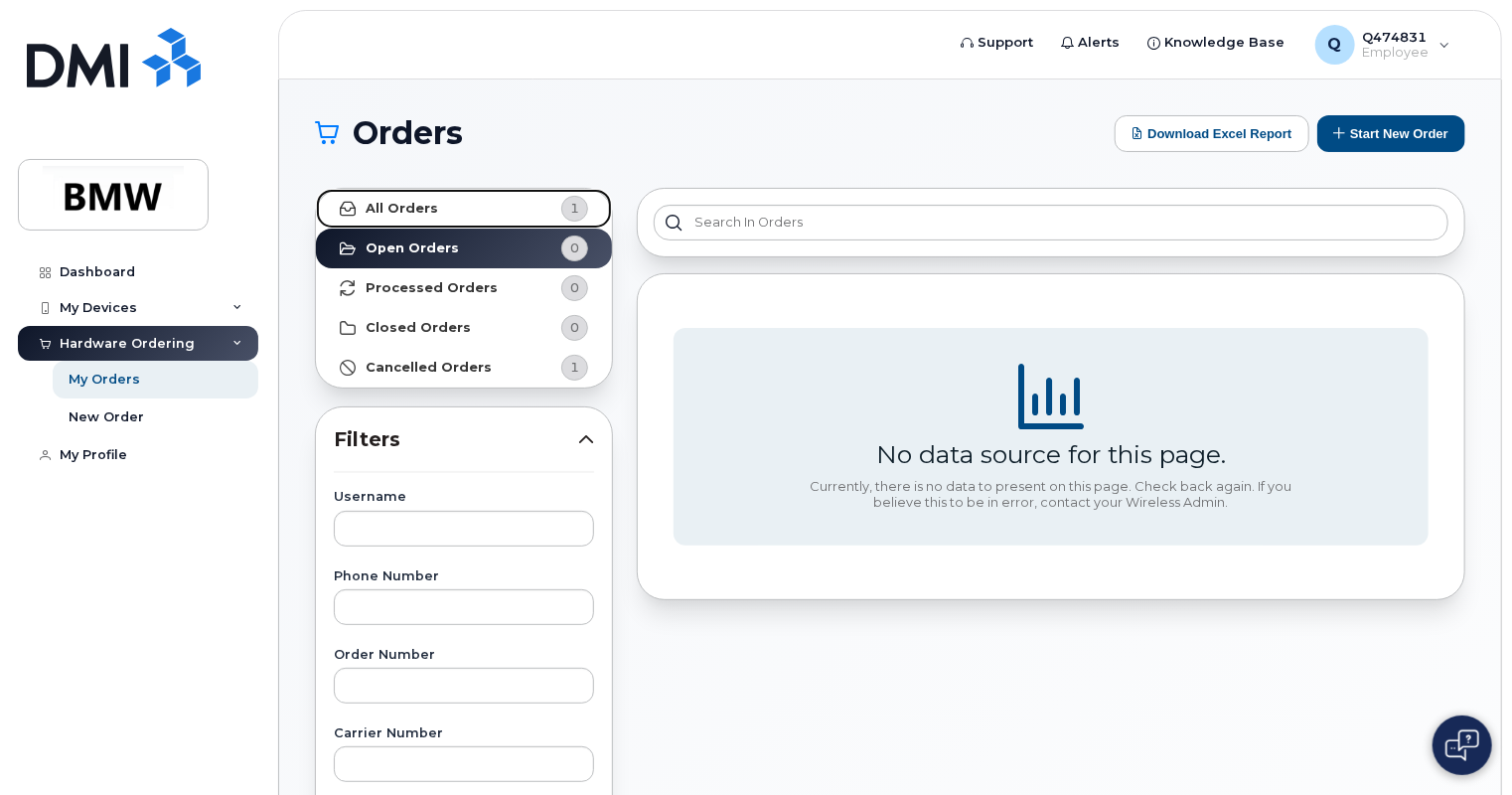 click on "1" 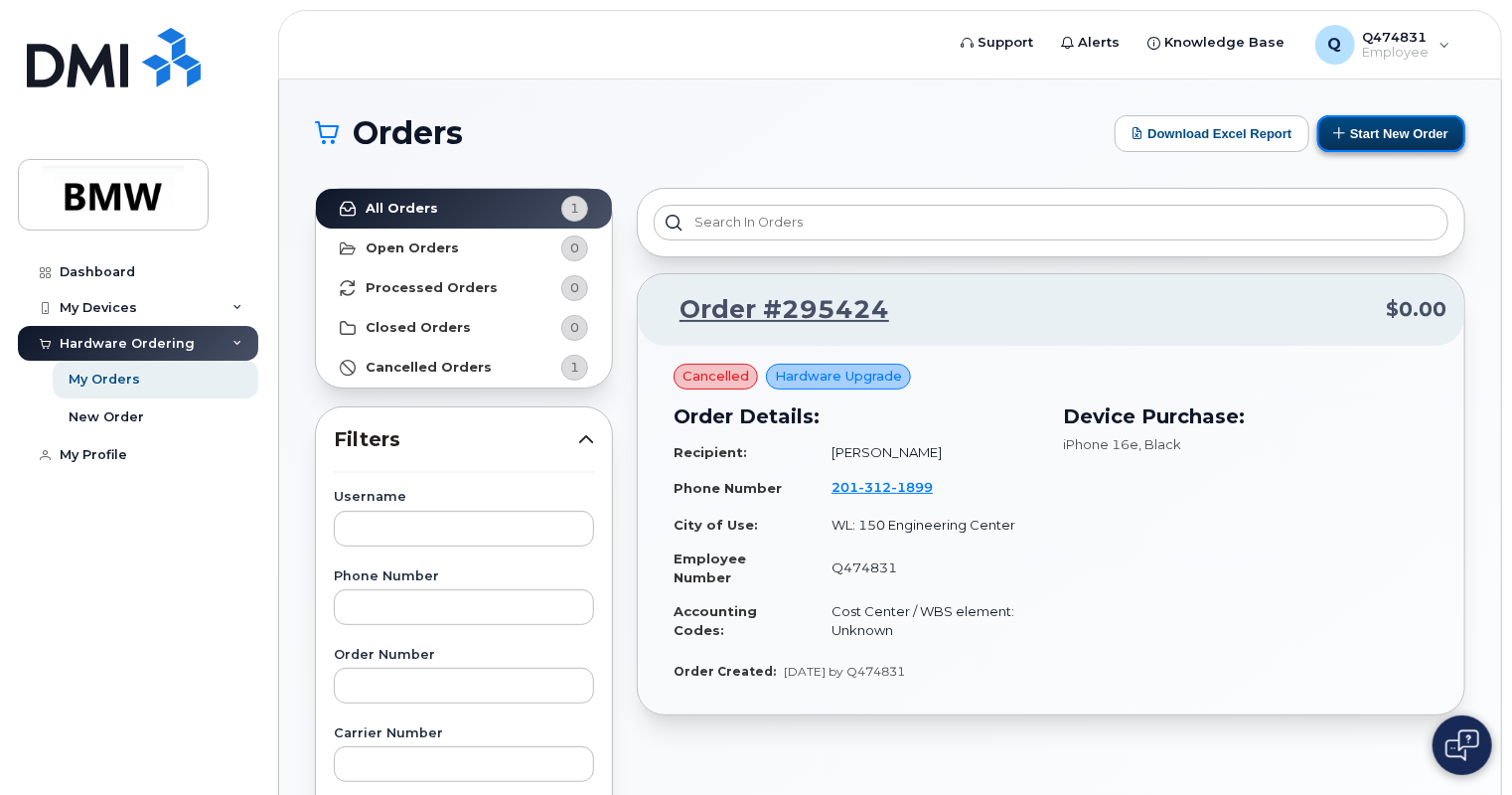 click on "Start New Order" 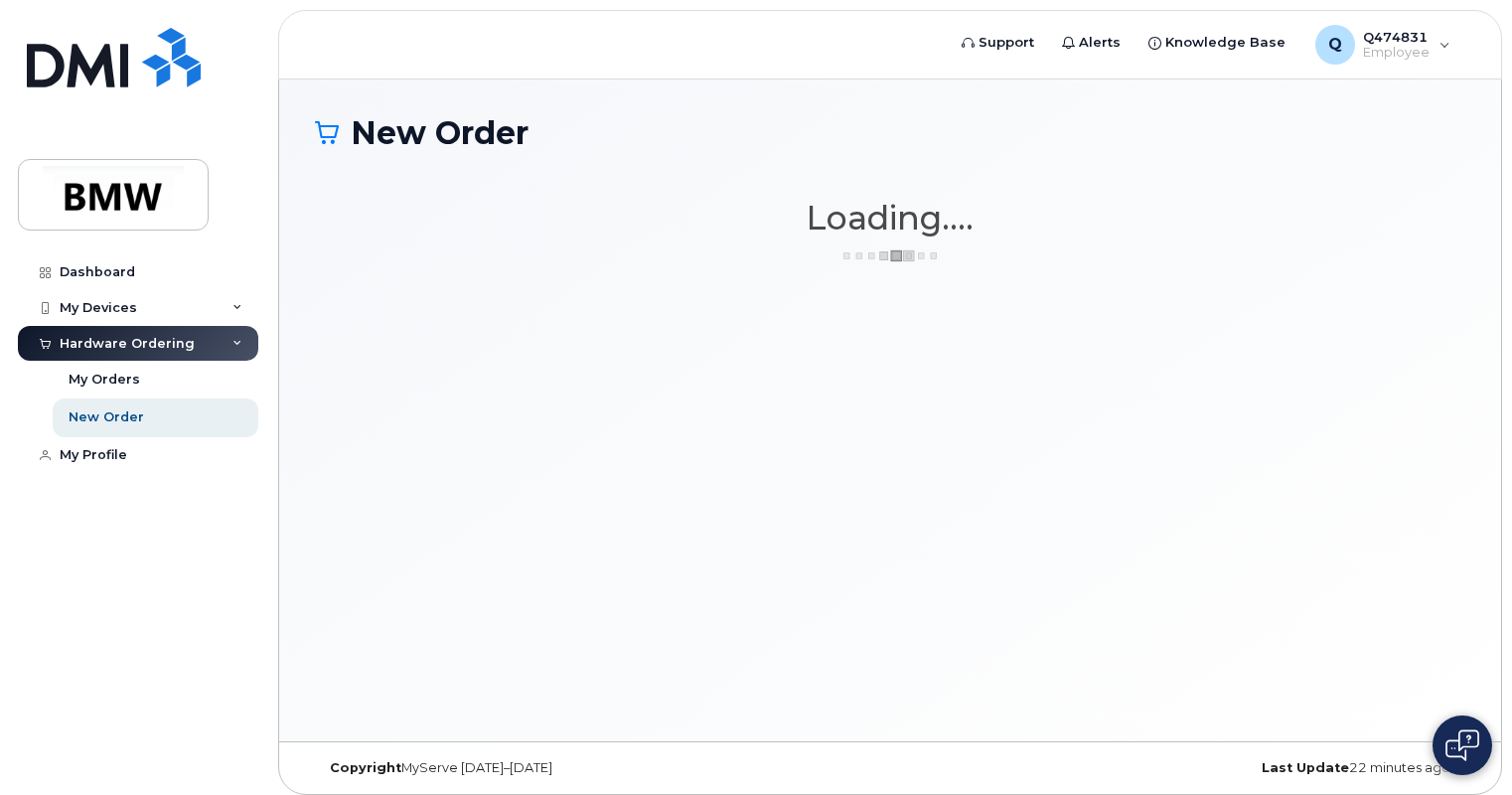 scroll, scrollTop: 0, scrollLeft: 0, axis: both 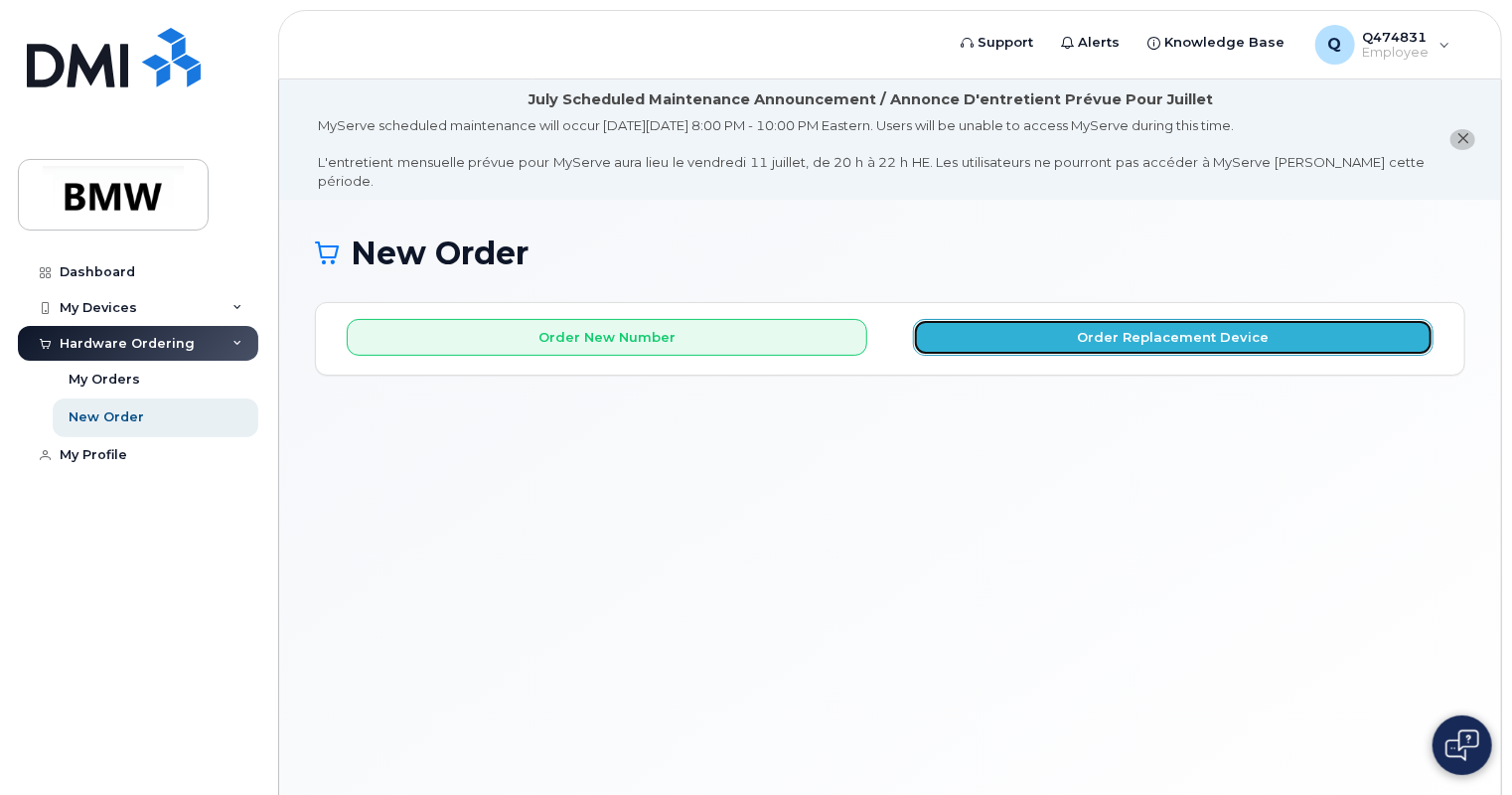 click on "Order Replacement Device" 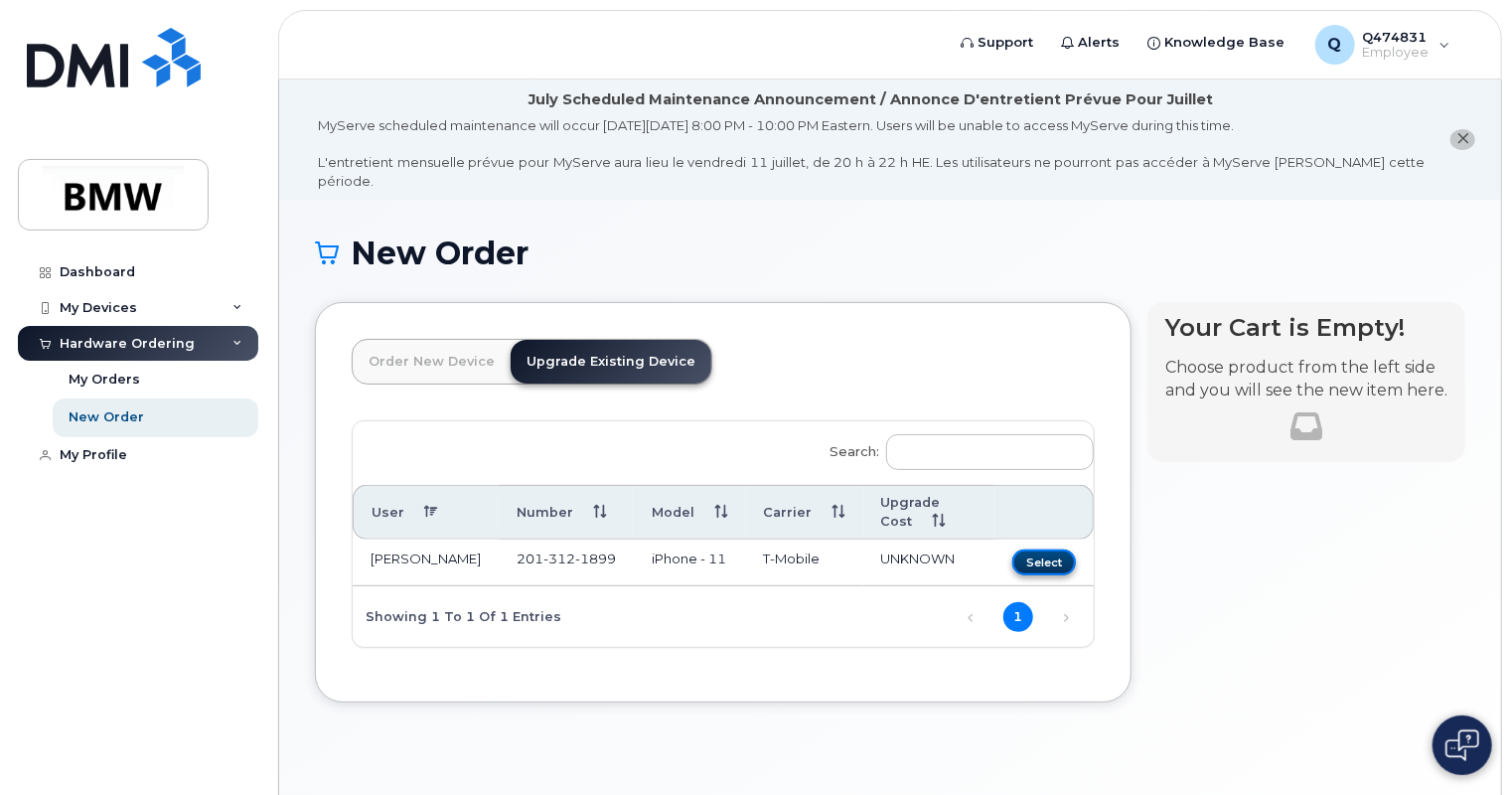 click on "Select" 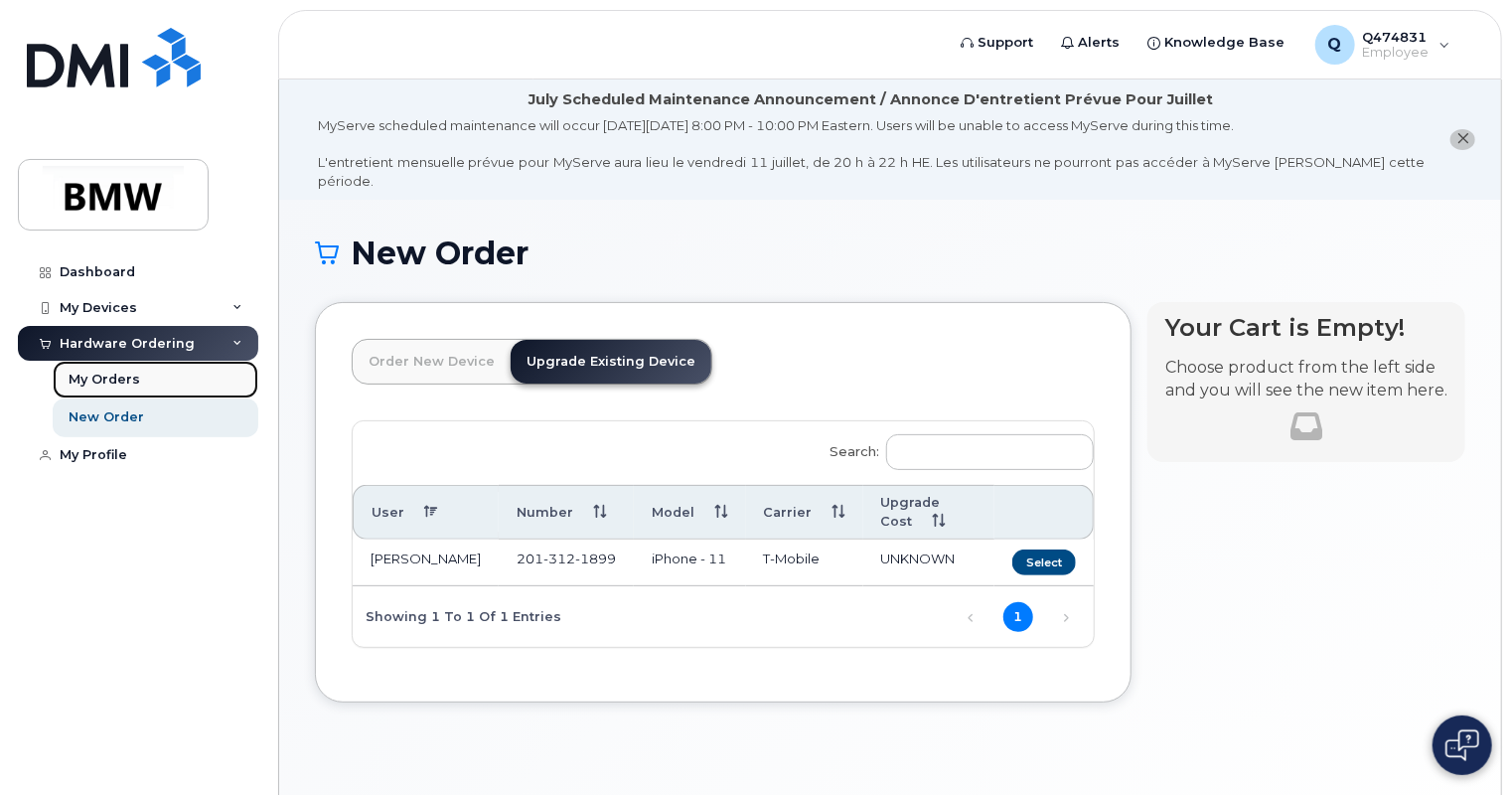 click on "My Orders" 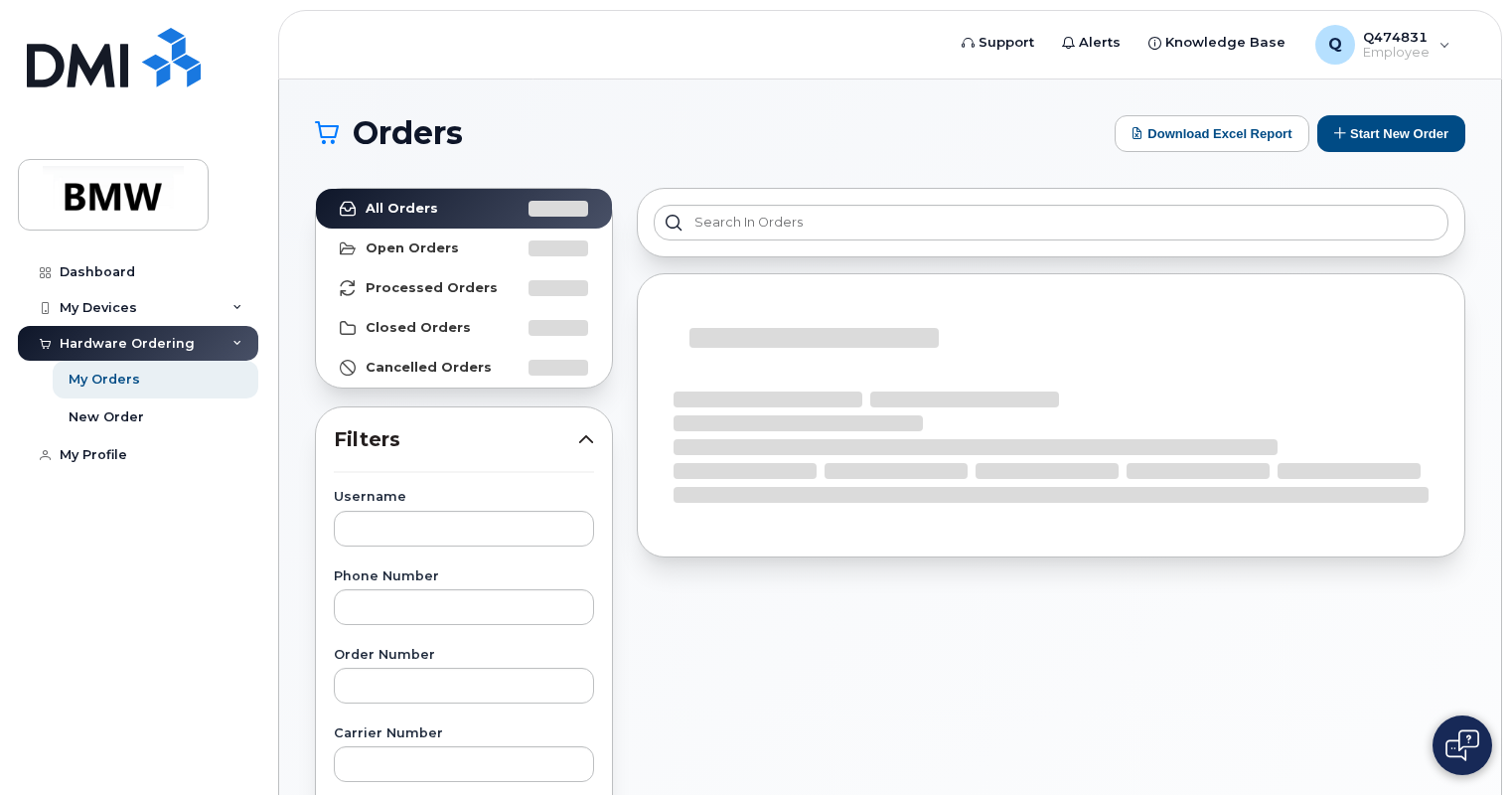scroll, scrollTop: 0, scrollLeft: 0, axis: both 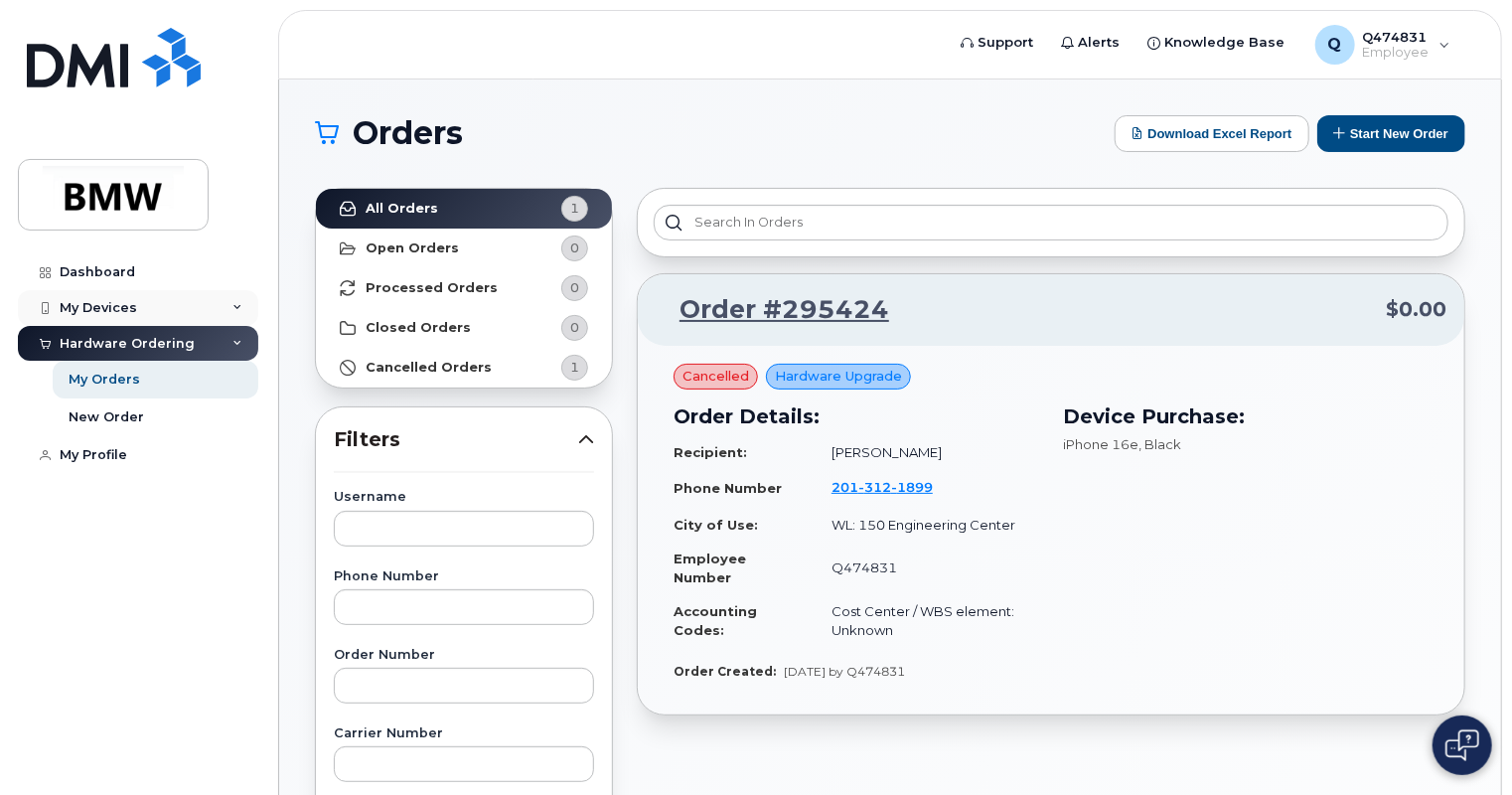 click on "My Devices" 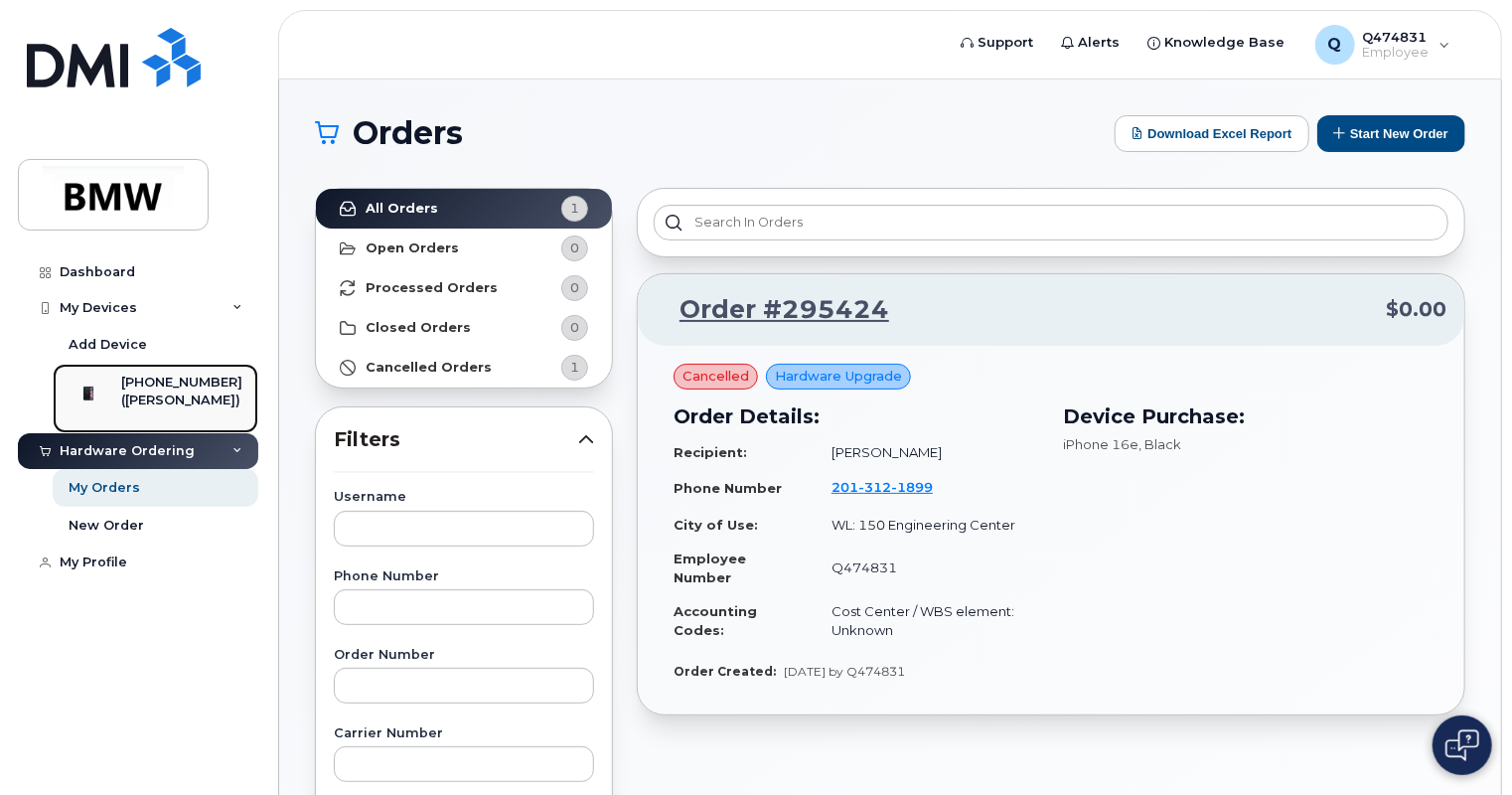 click on "([PERSON_NAME])" 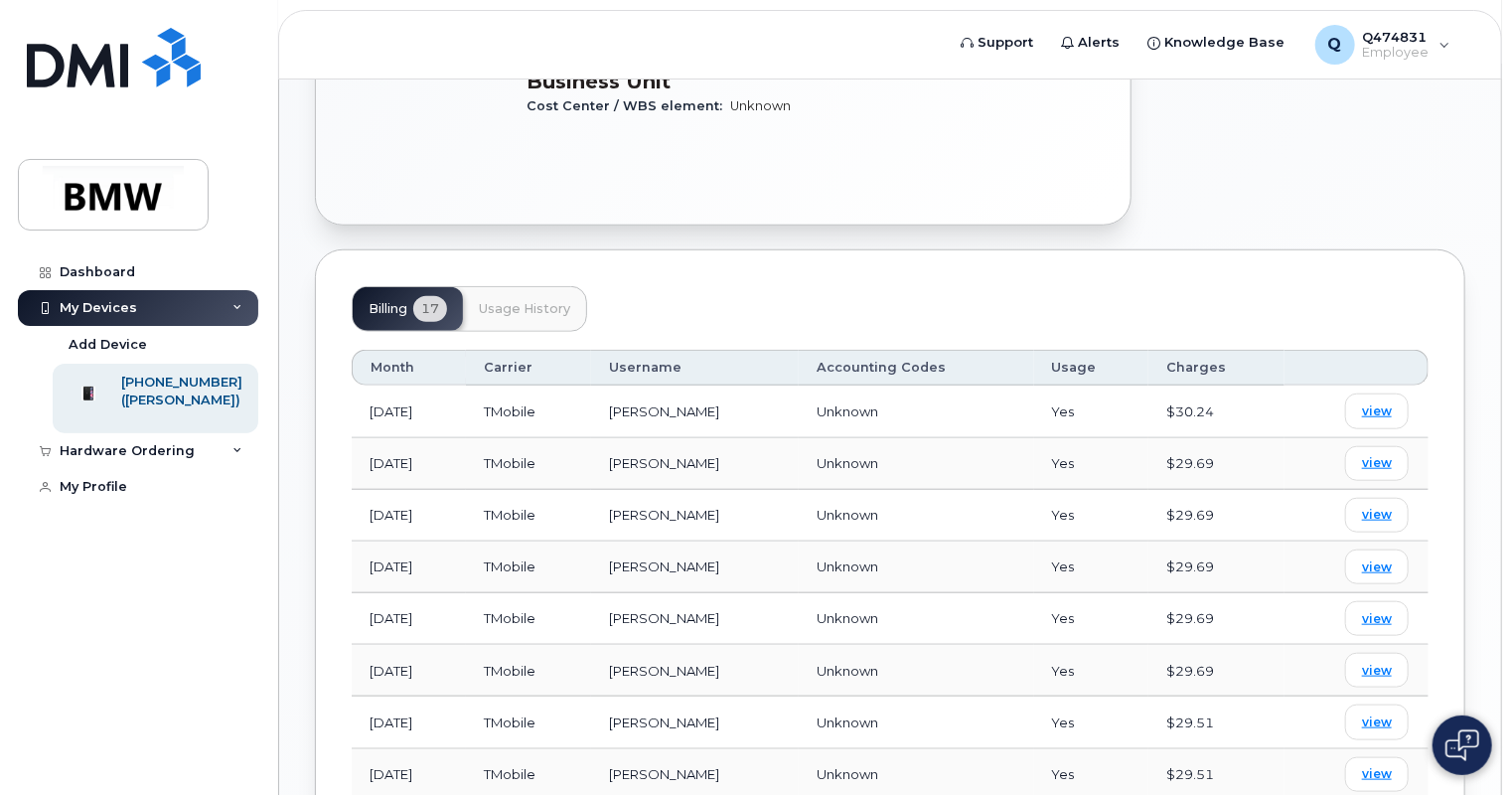 scroll, scrollTop: 795, scrollLeft: 0, axis: vertical 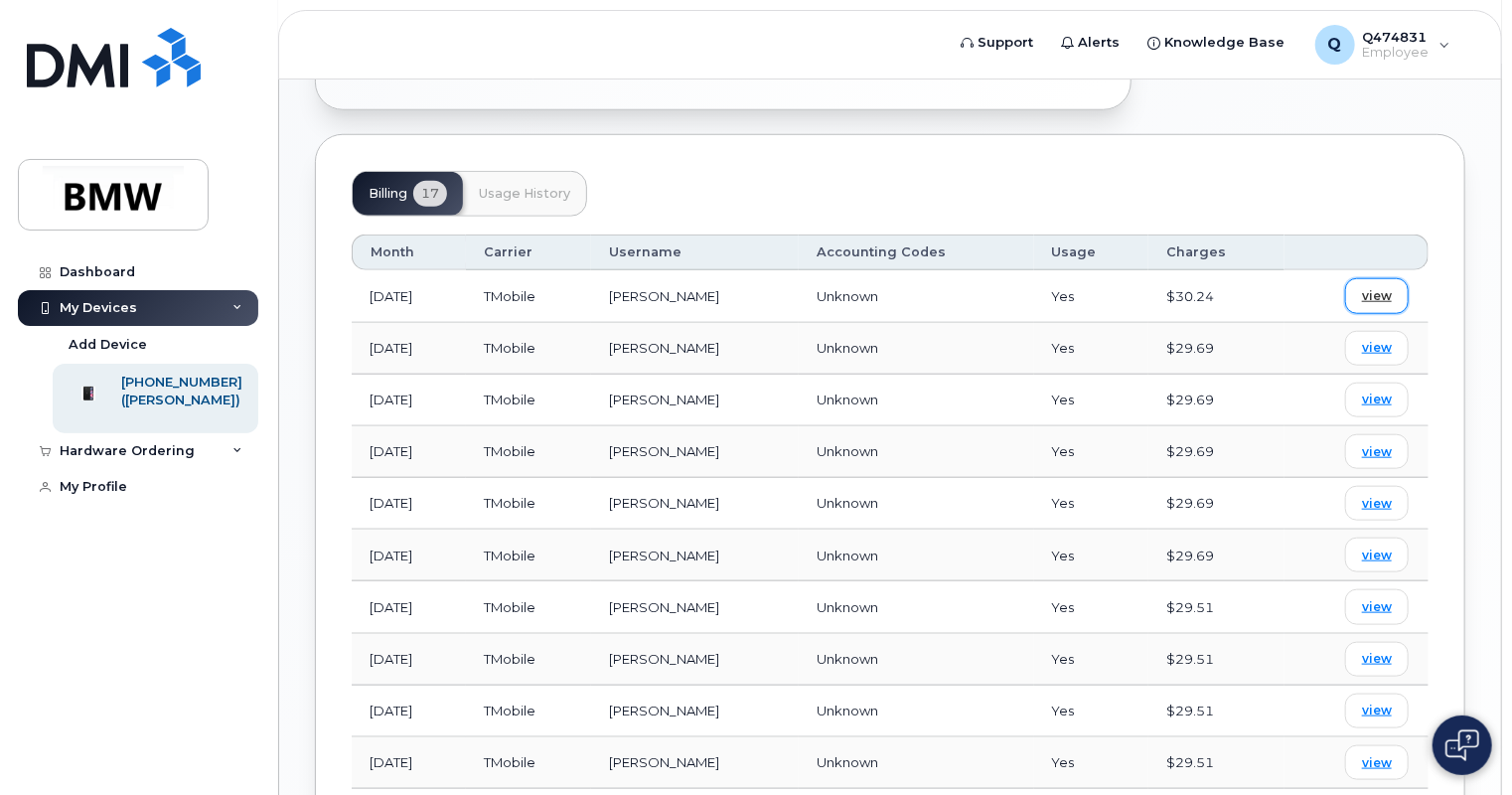 click on "view" 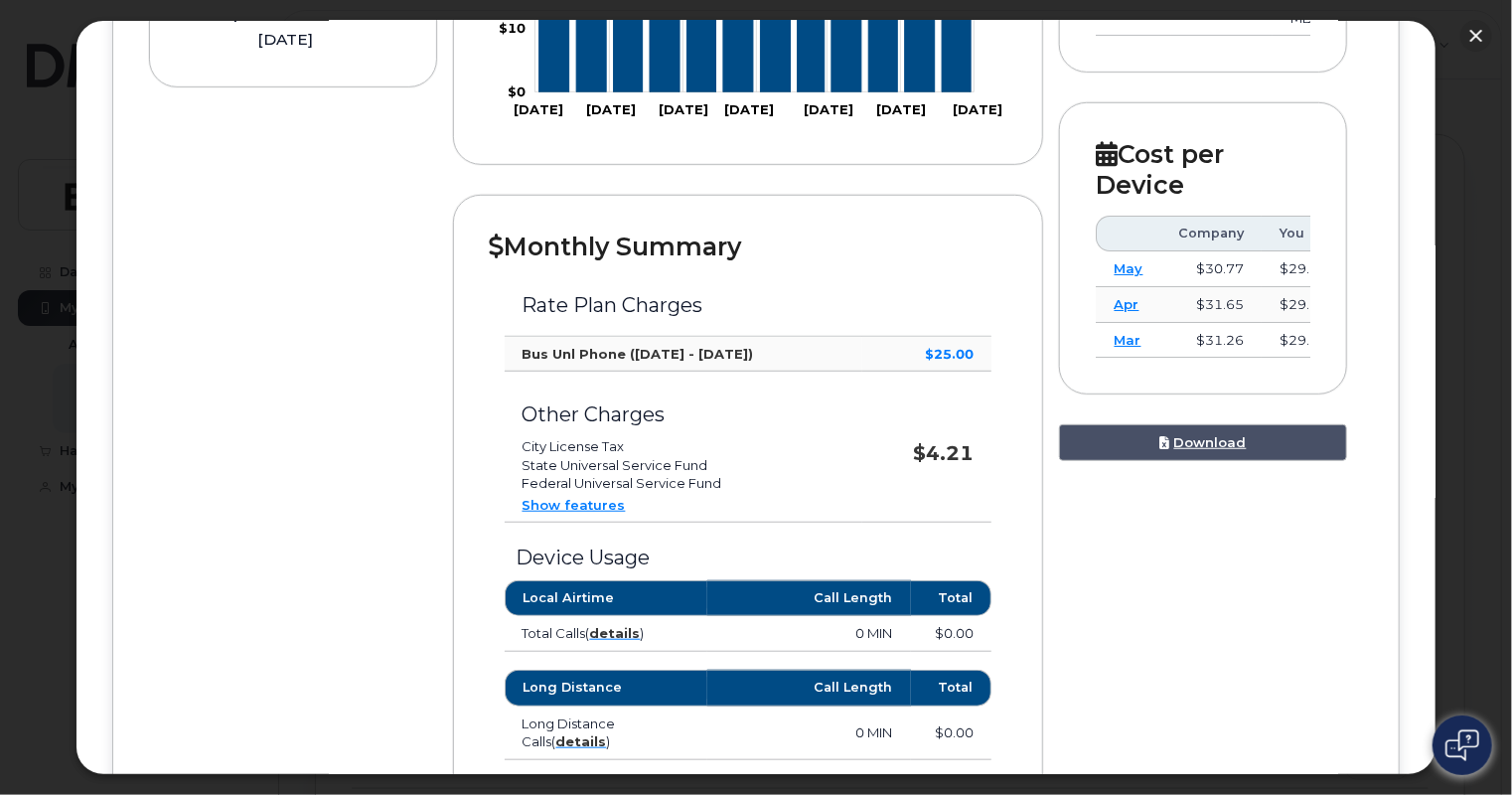 scroll, scrollTop: 596, scrollLeft: 0, axis: vertical 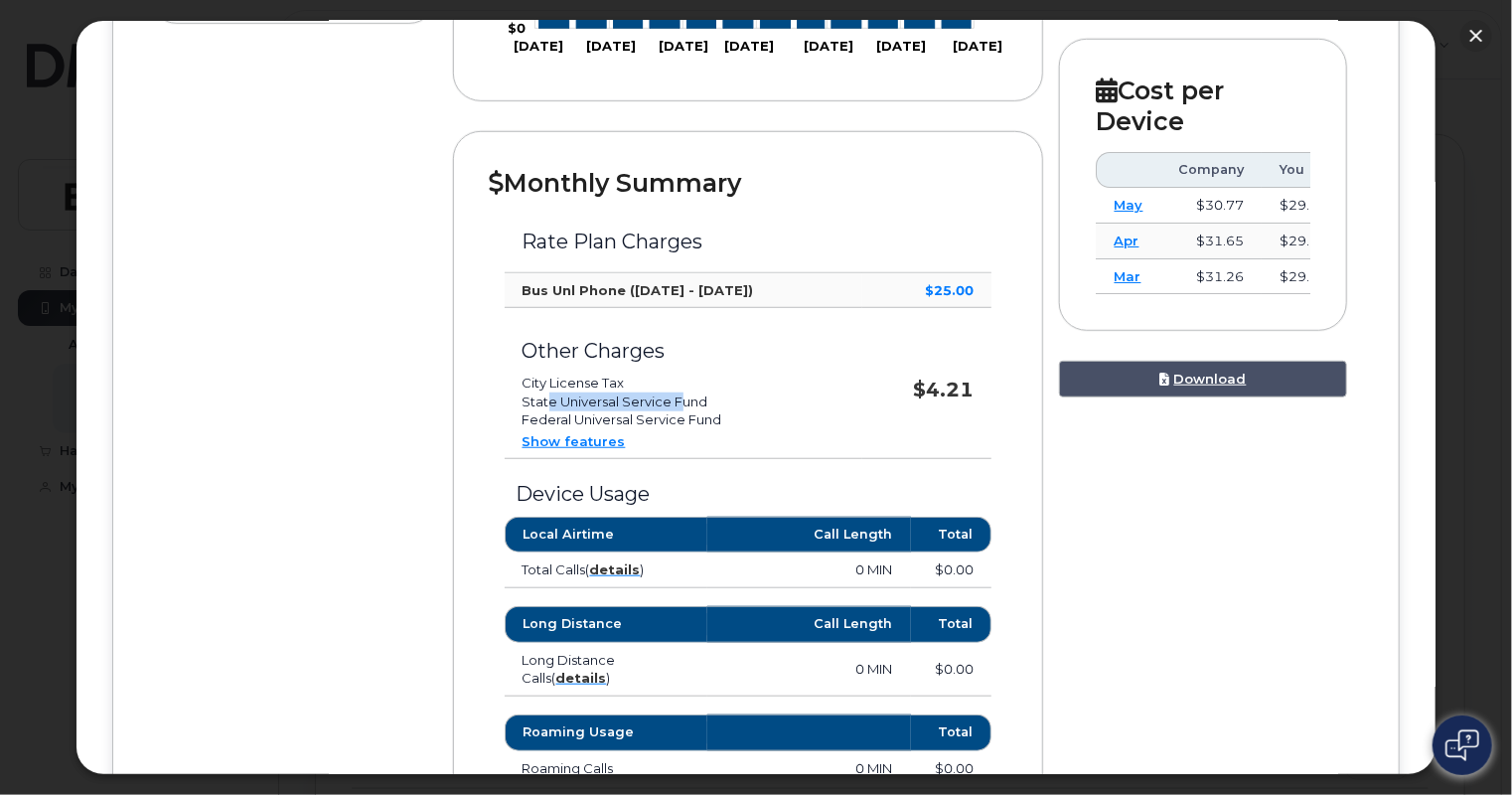 drag, startPoint x: 547, startPoint y: 394, endPoint x: 680, endPoint y: 394, distance: 133 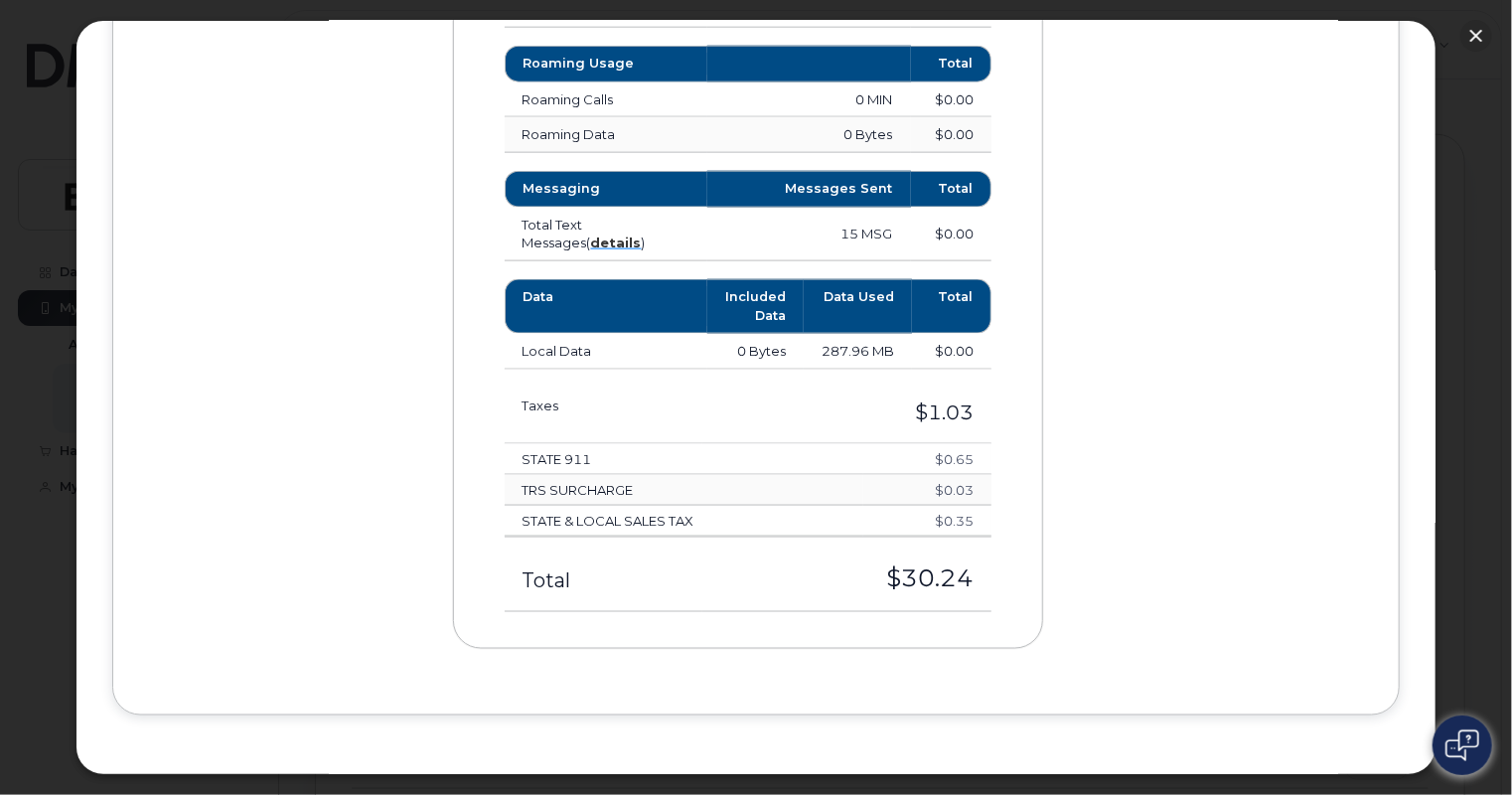 scroll, scrollTop: 0, scrollLeft: 0, axis: both 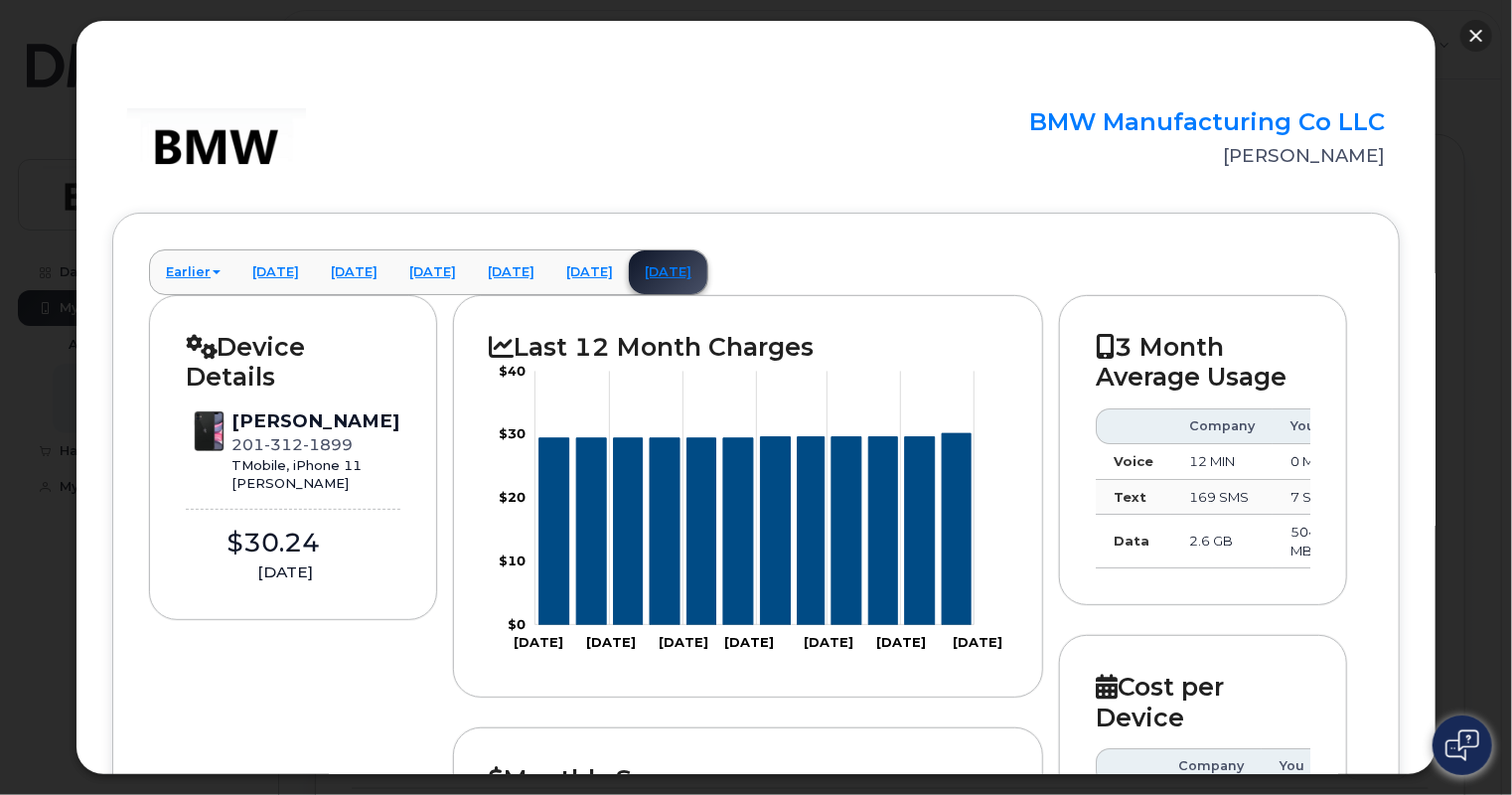 click 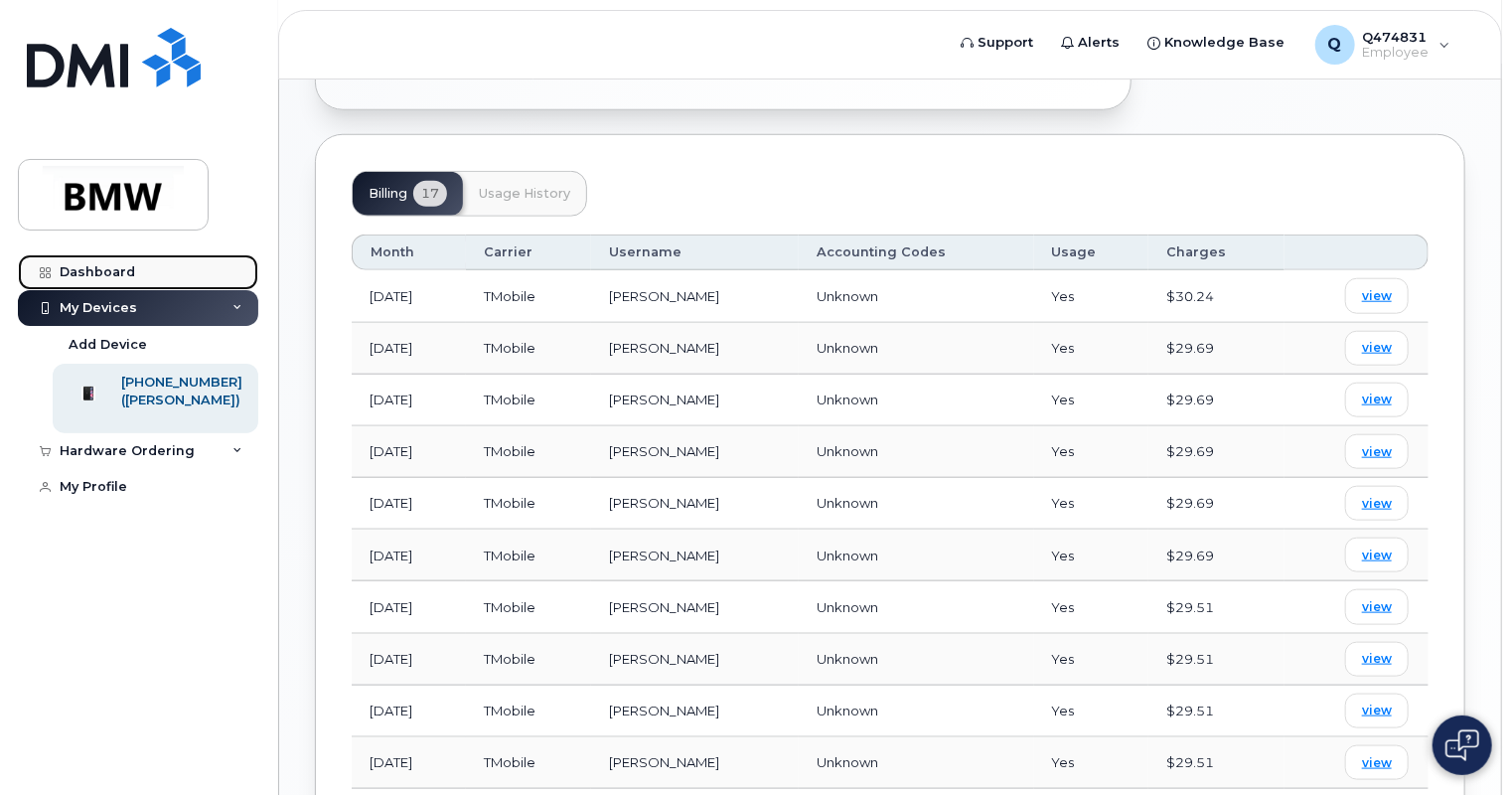 click on "Dashboard" 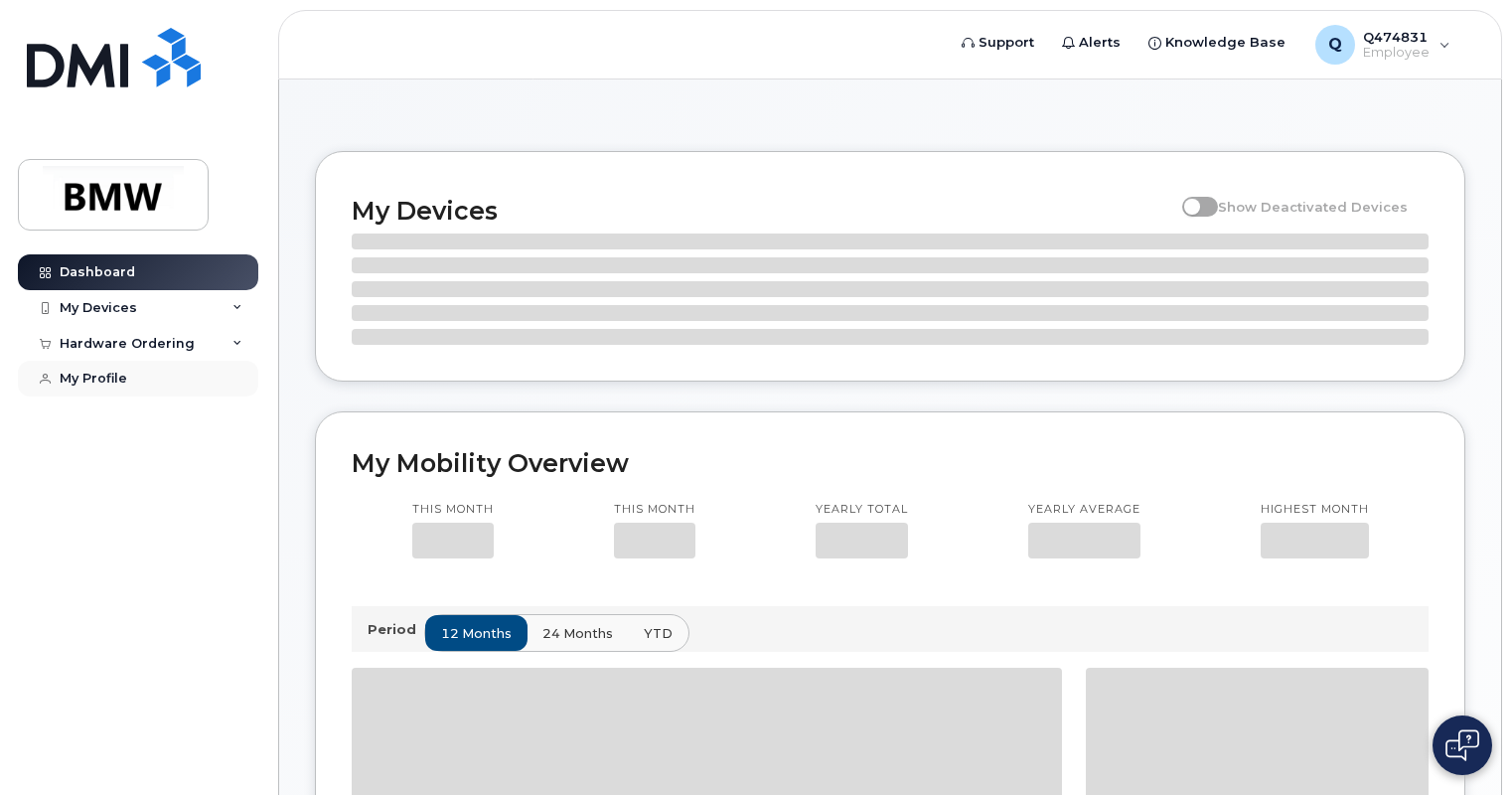 scroll, scrollTop: 0, scrollLeft: 0, axis: both 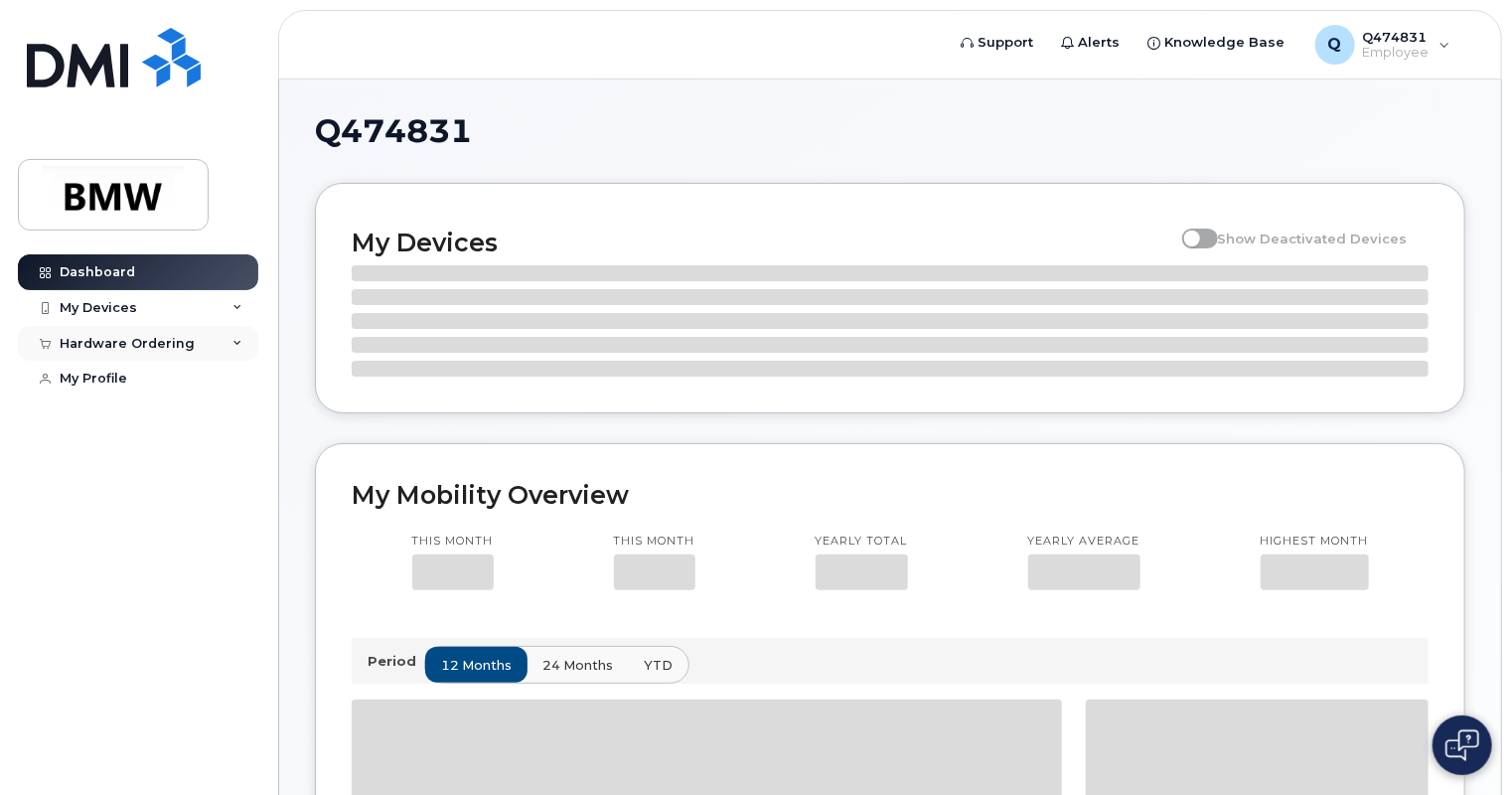 click on "Hardware Ordering" 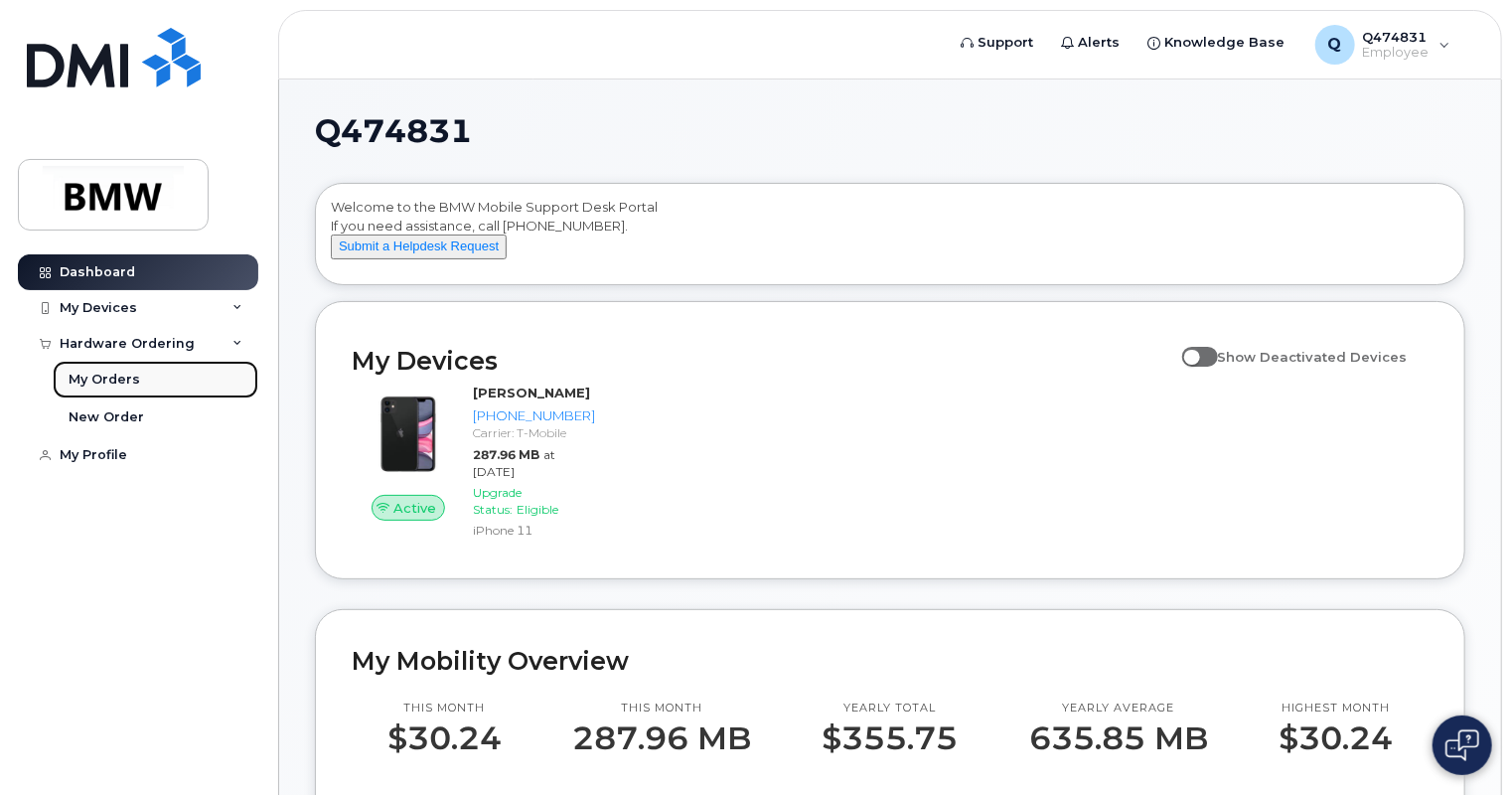 click on "My Orders" 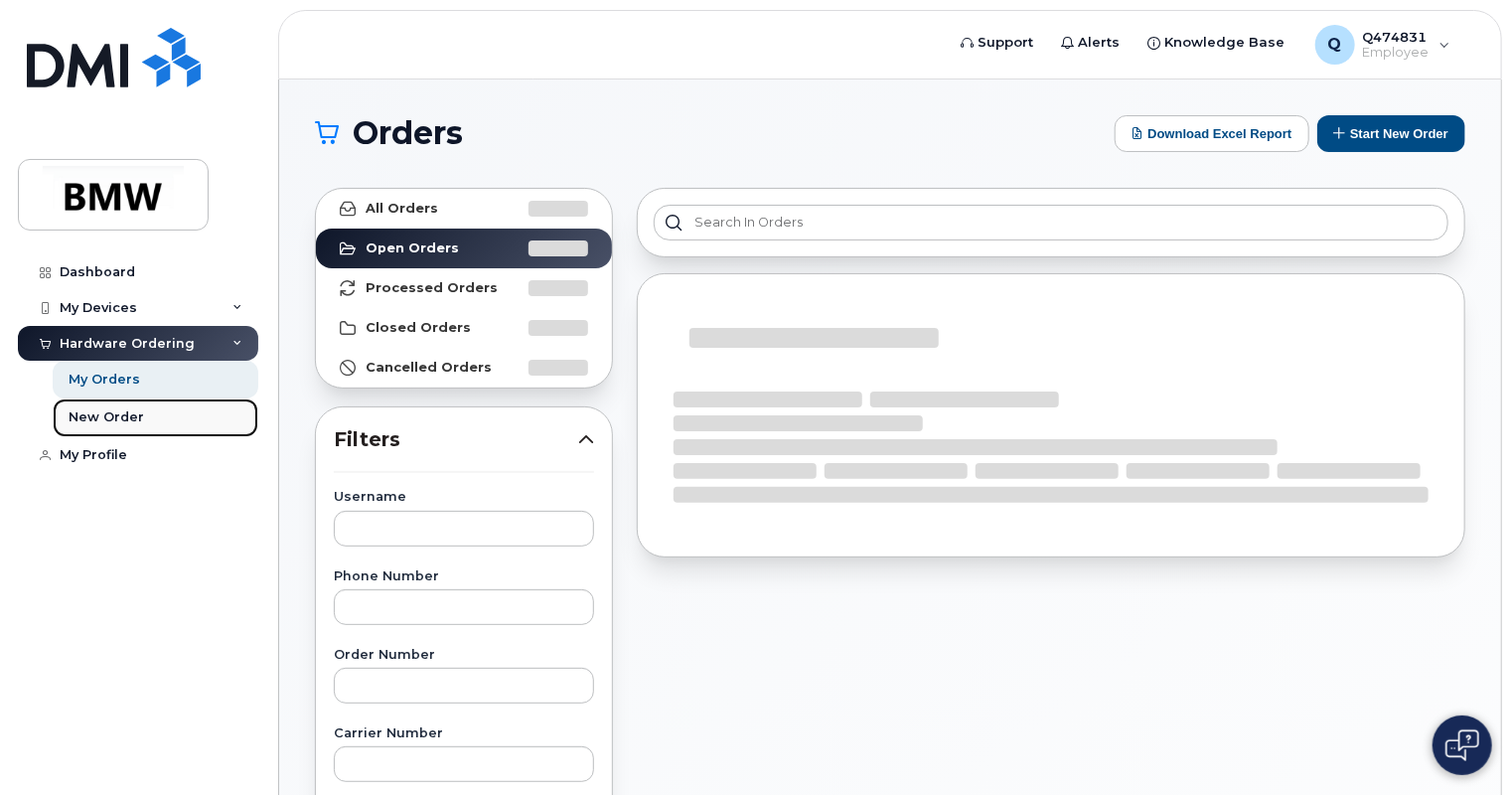 click on "New Order" 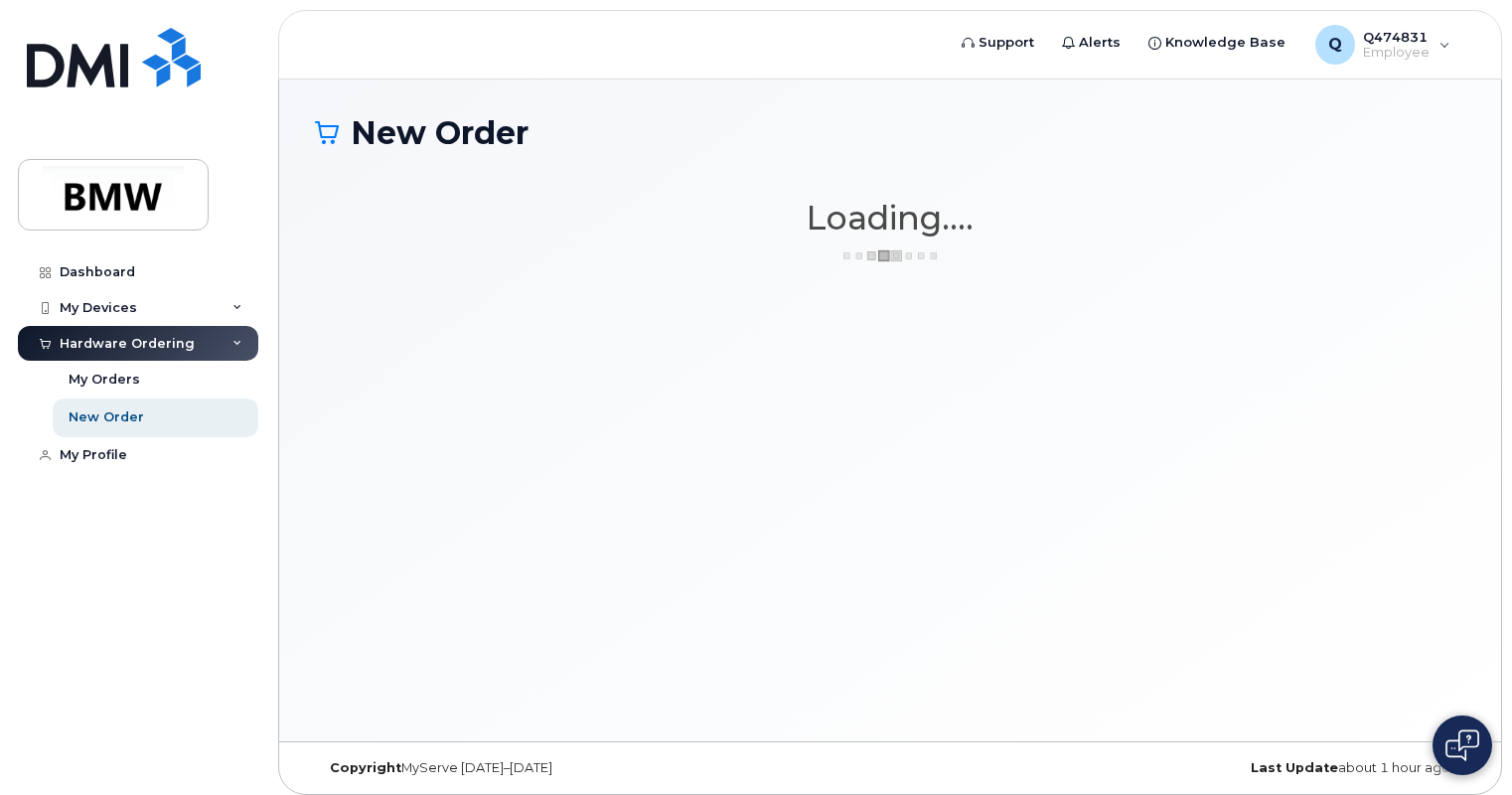 scroll, scrollTop: 0, scrollLeft: 0, axis: both 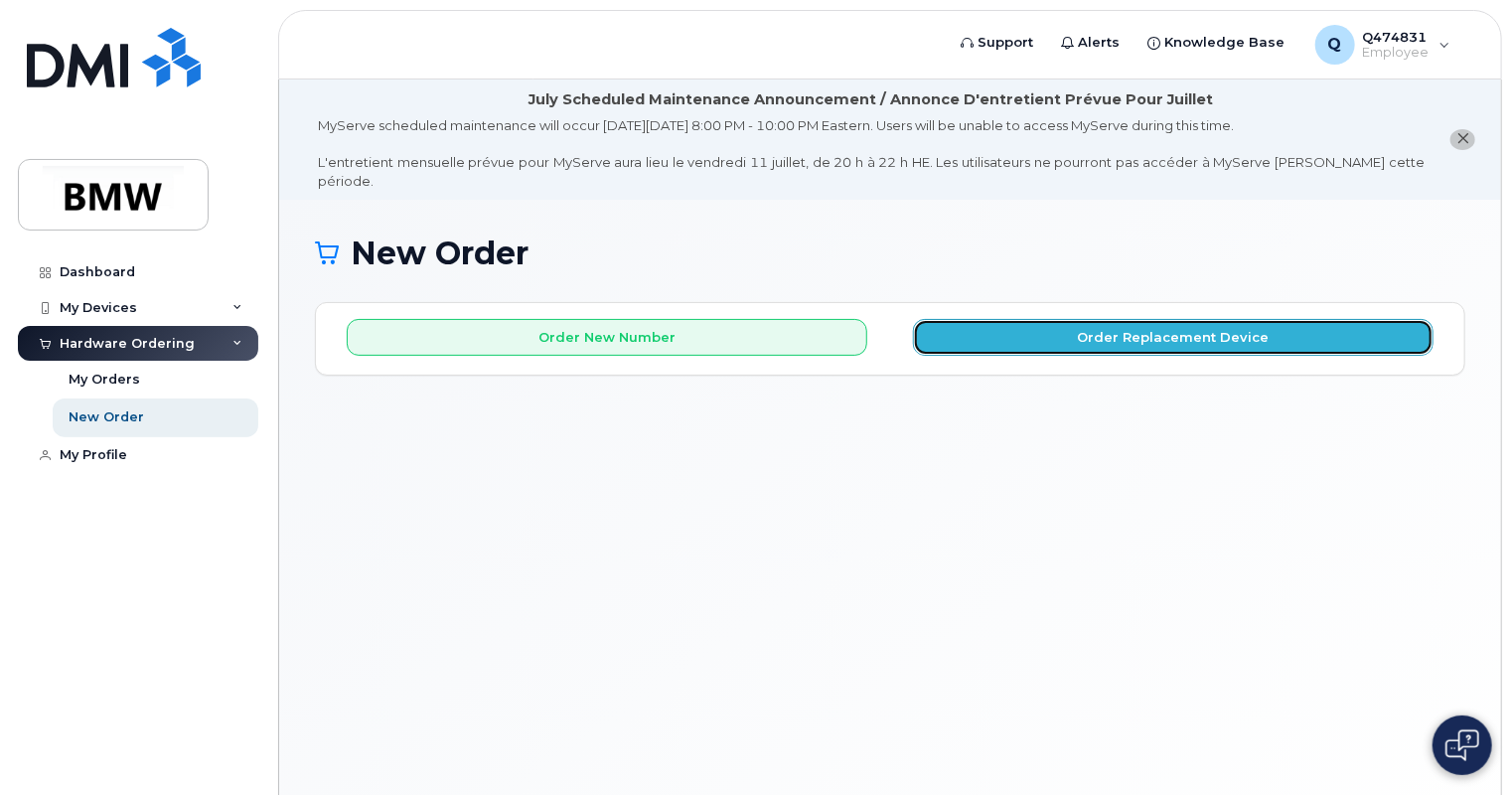 click on "Order Replacement Device" 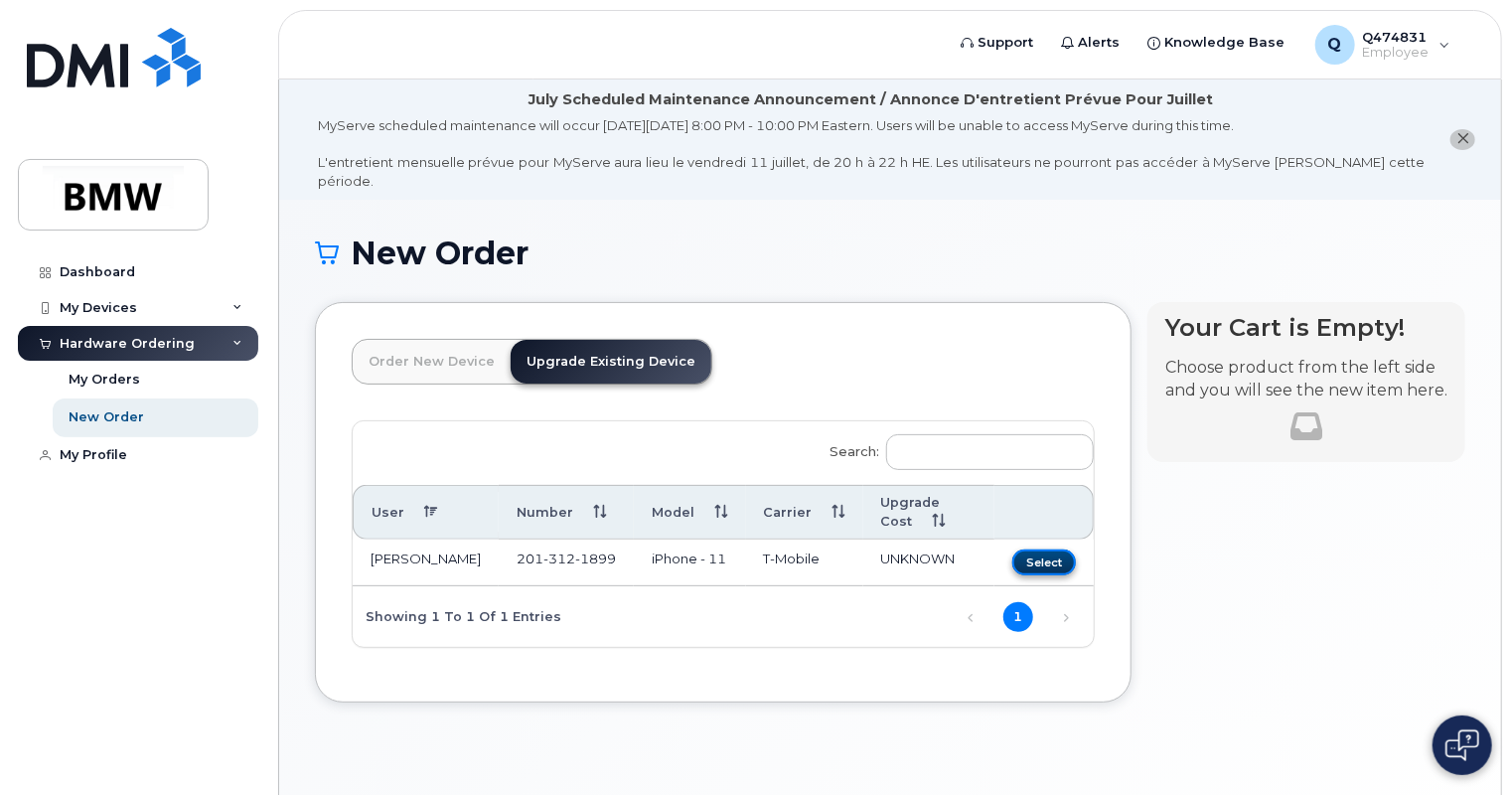 click on "Select" 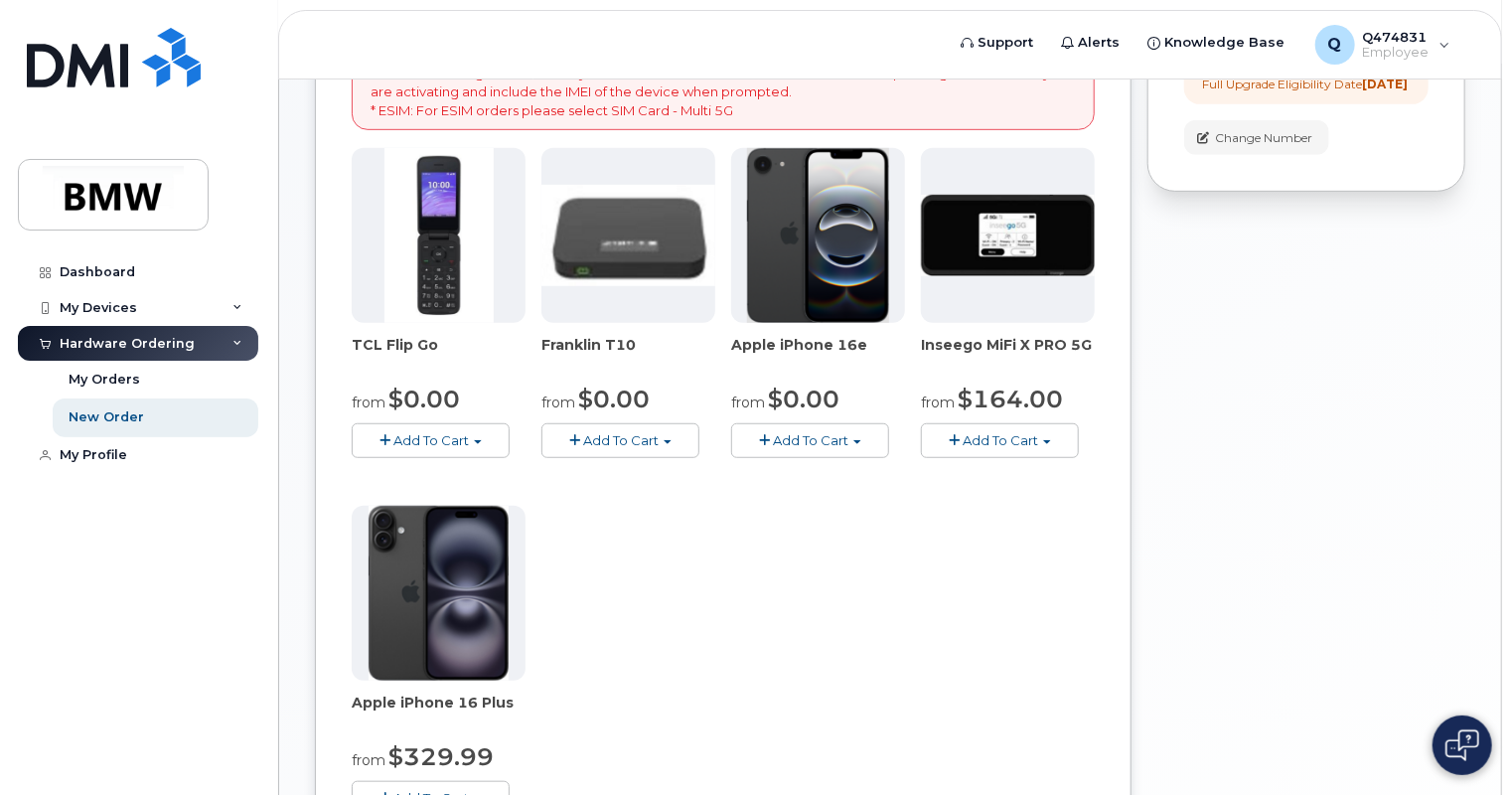 scroll, scrollTop: 497, scrollLeft: 0, axis: vertical 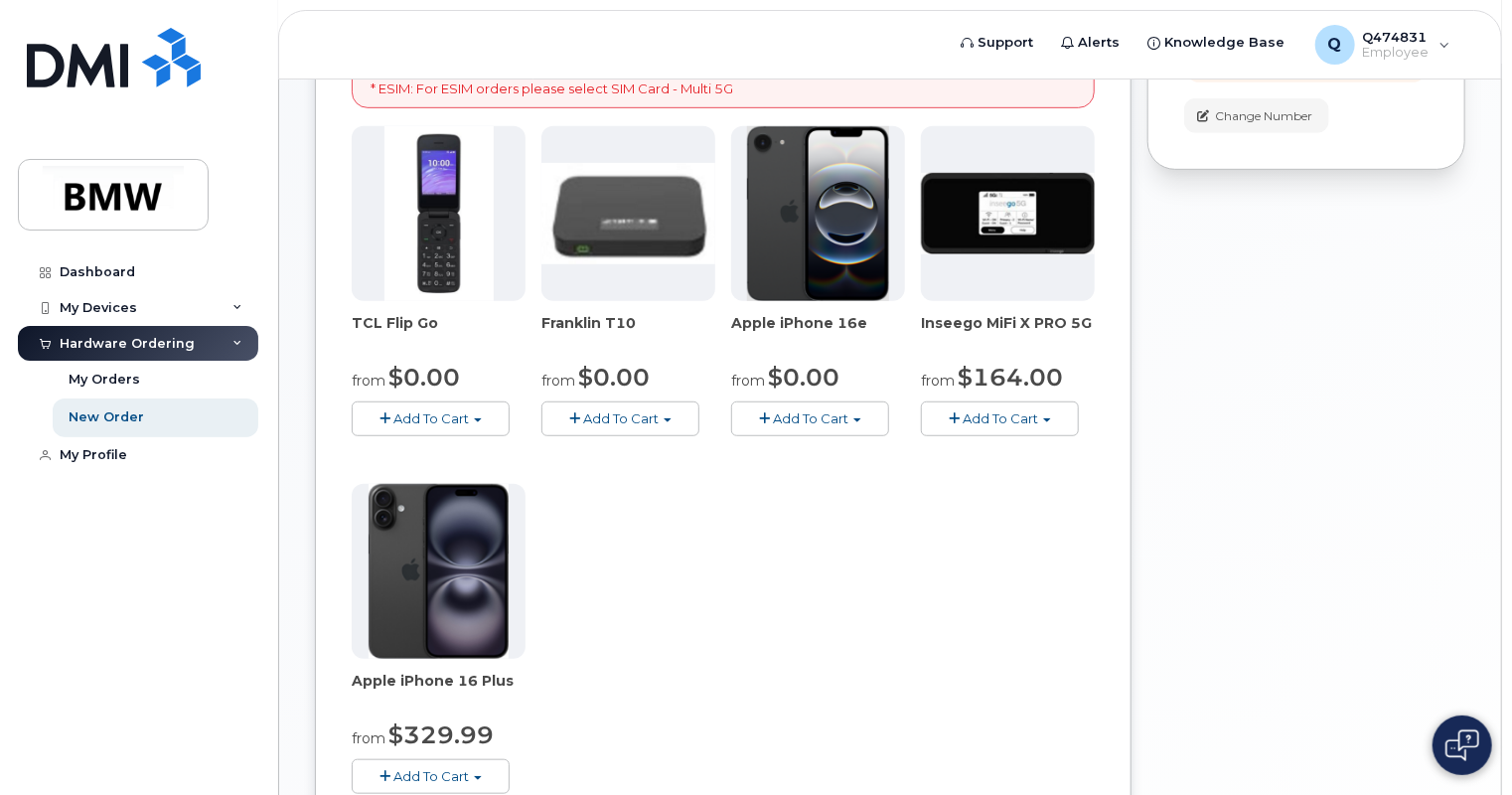 click on "Add To Cart" 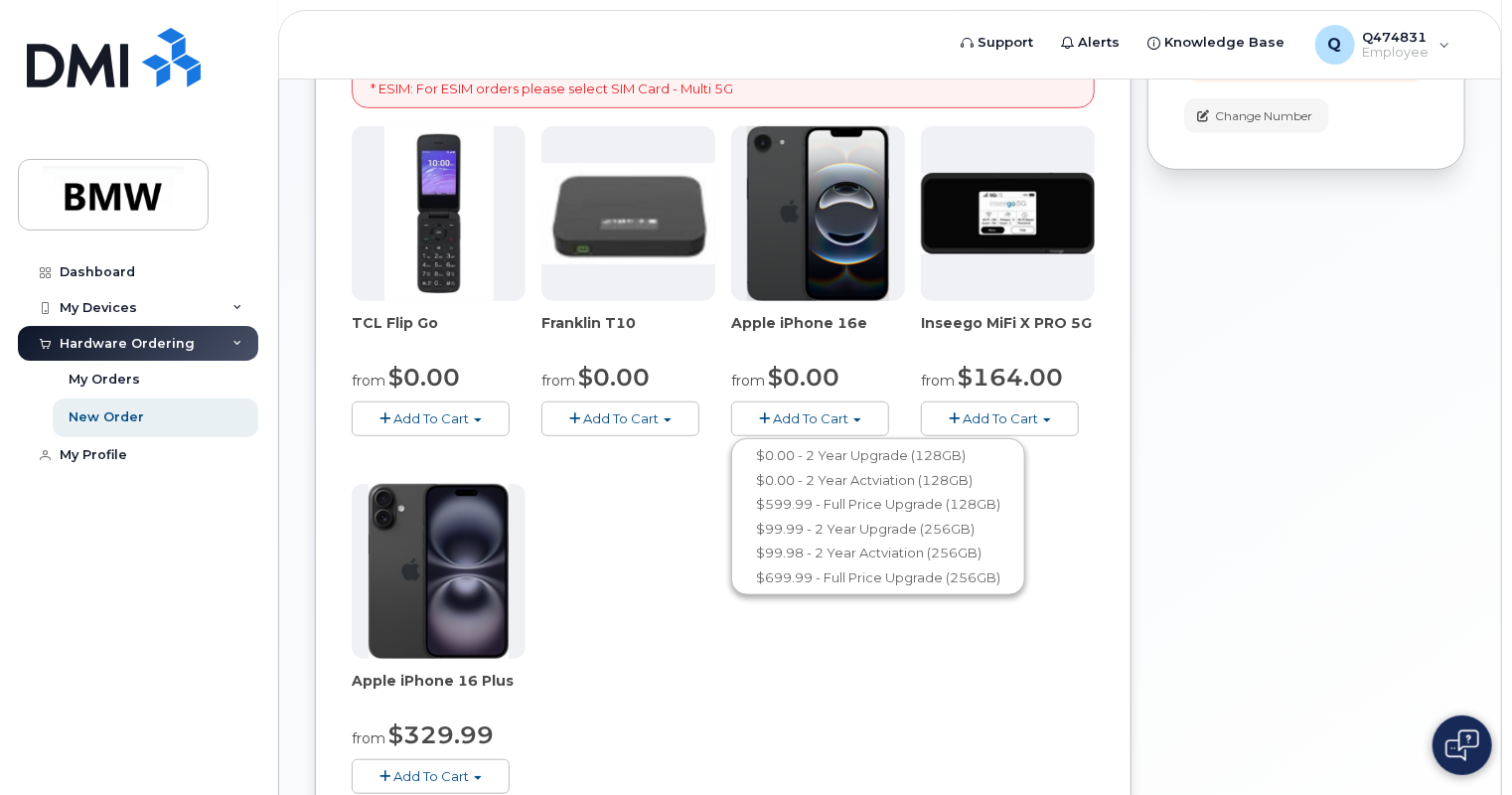 click on "Add To Cart" 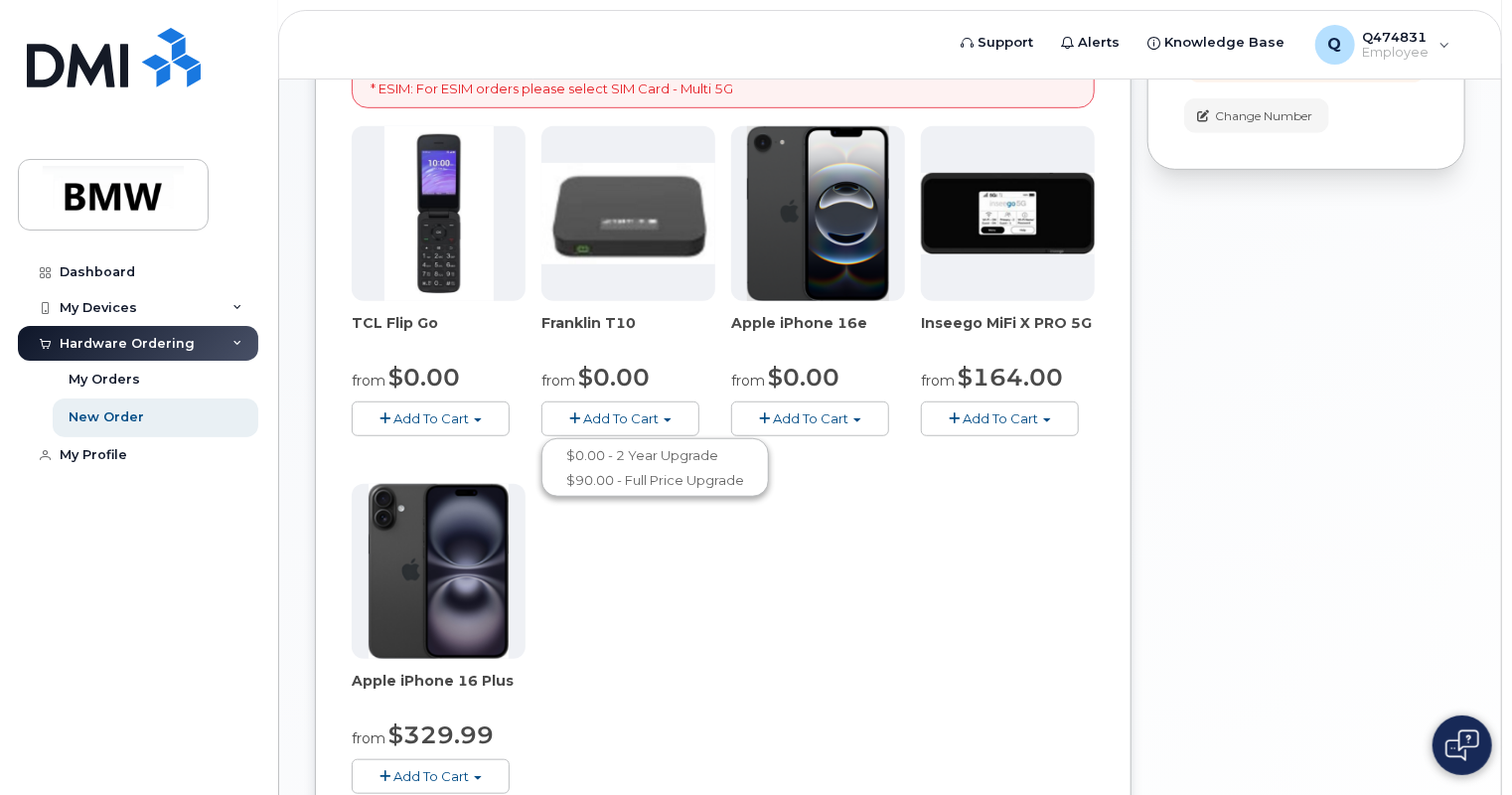 click on "Add To Cart" 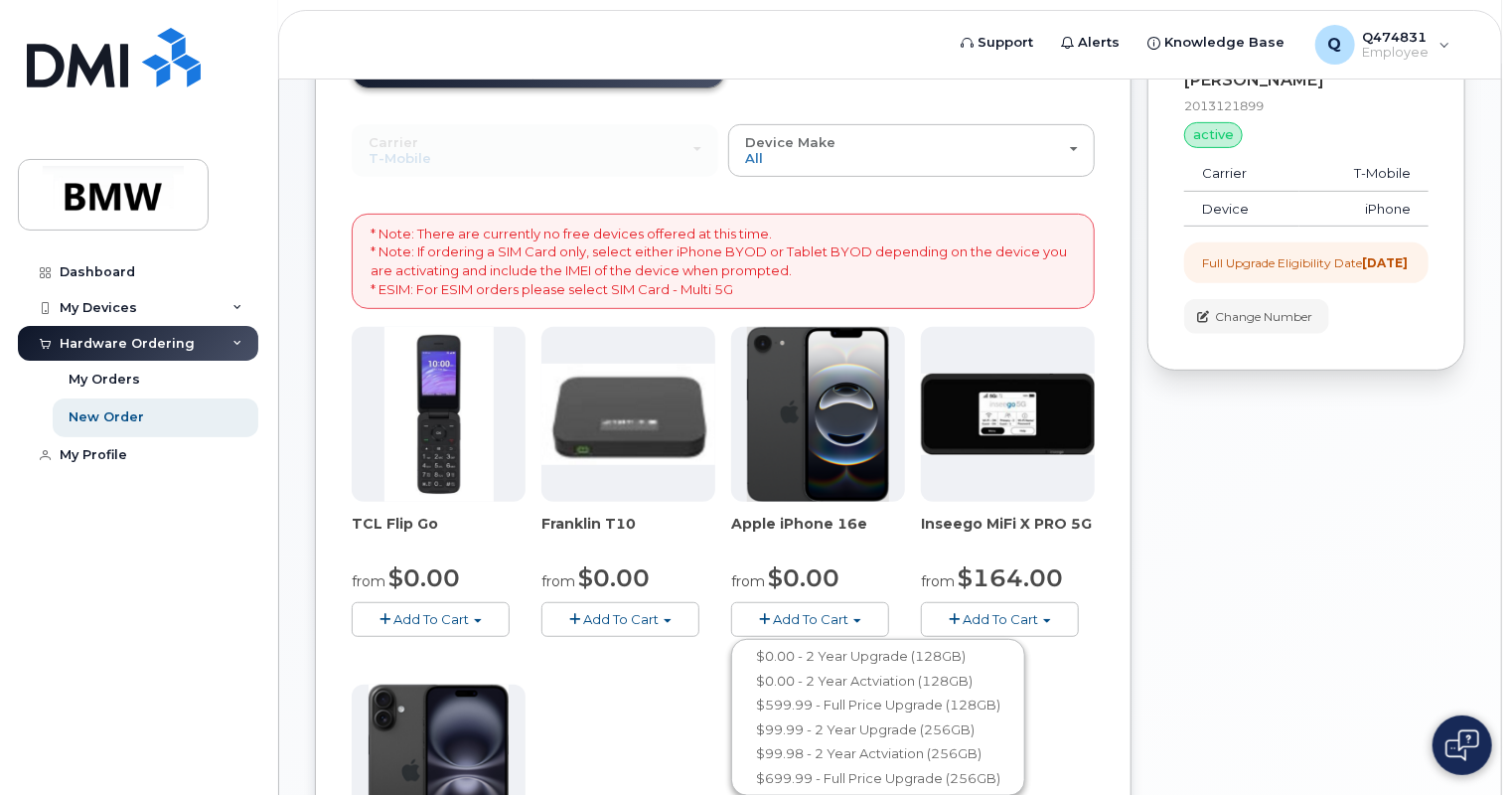 scroll, scrollTop: 99, scrollLeft: 0, axis: vertical 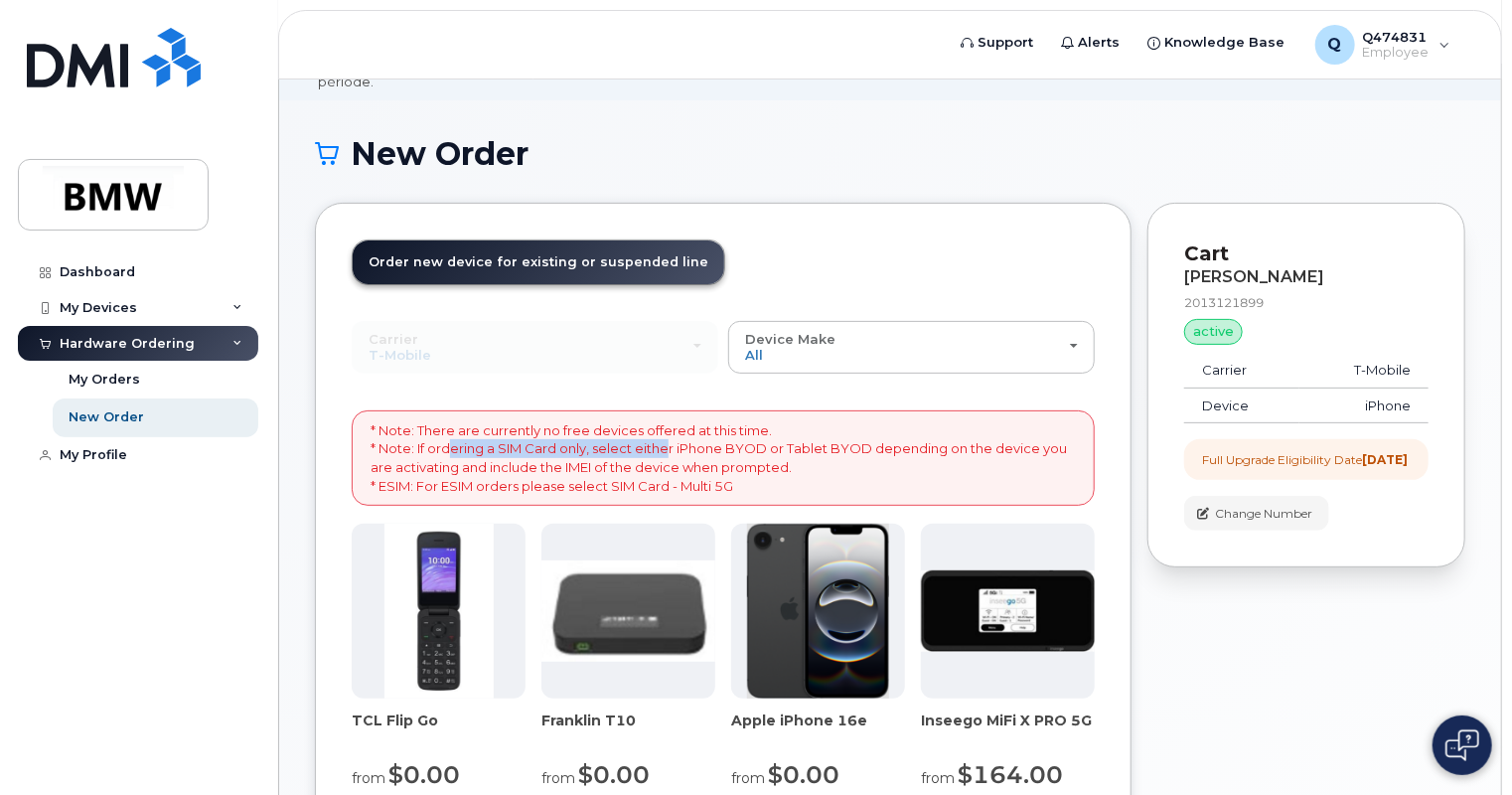 drag, startPoint x: 542, startPoint y: 429, endPoint x: 668, endPoint y: 431, distance: 126.01587 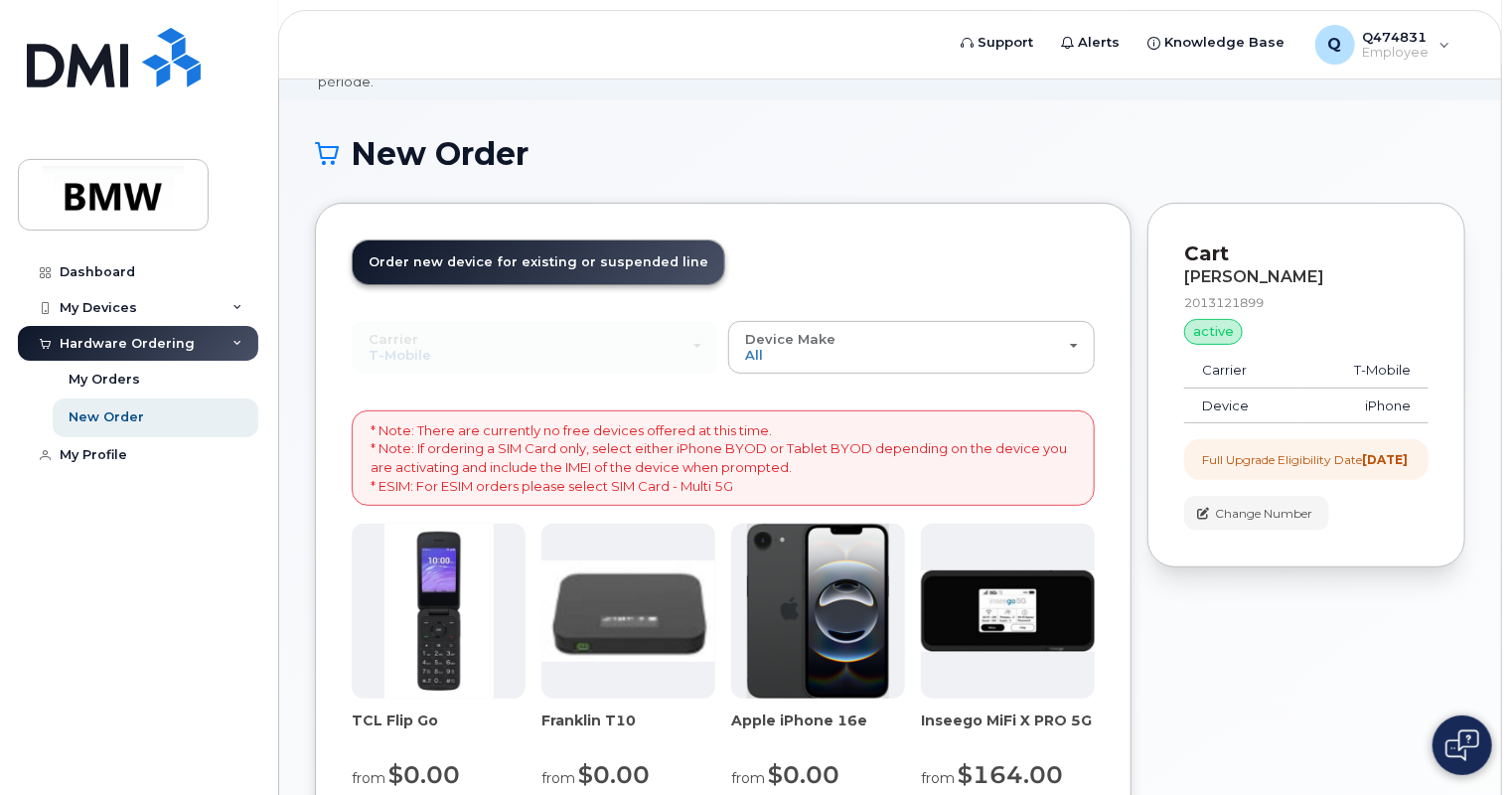 drag, startPoint x: 668, startPoint y: 431, endPoint x: 758, endPoint y: 453, distance: 92.64988 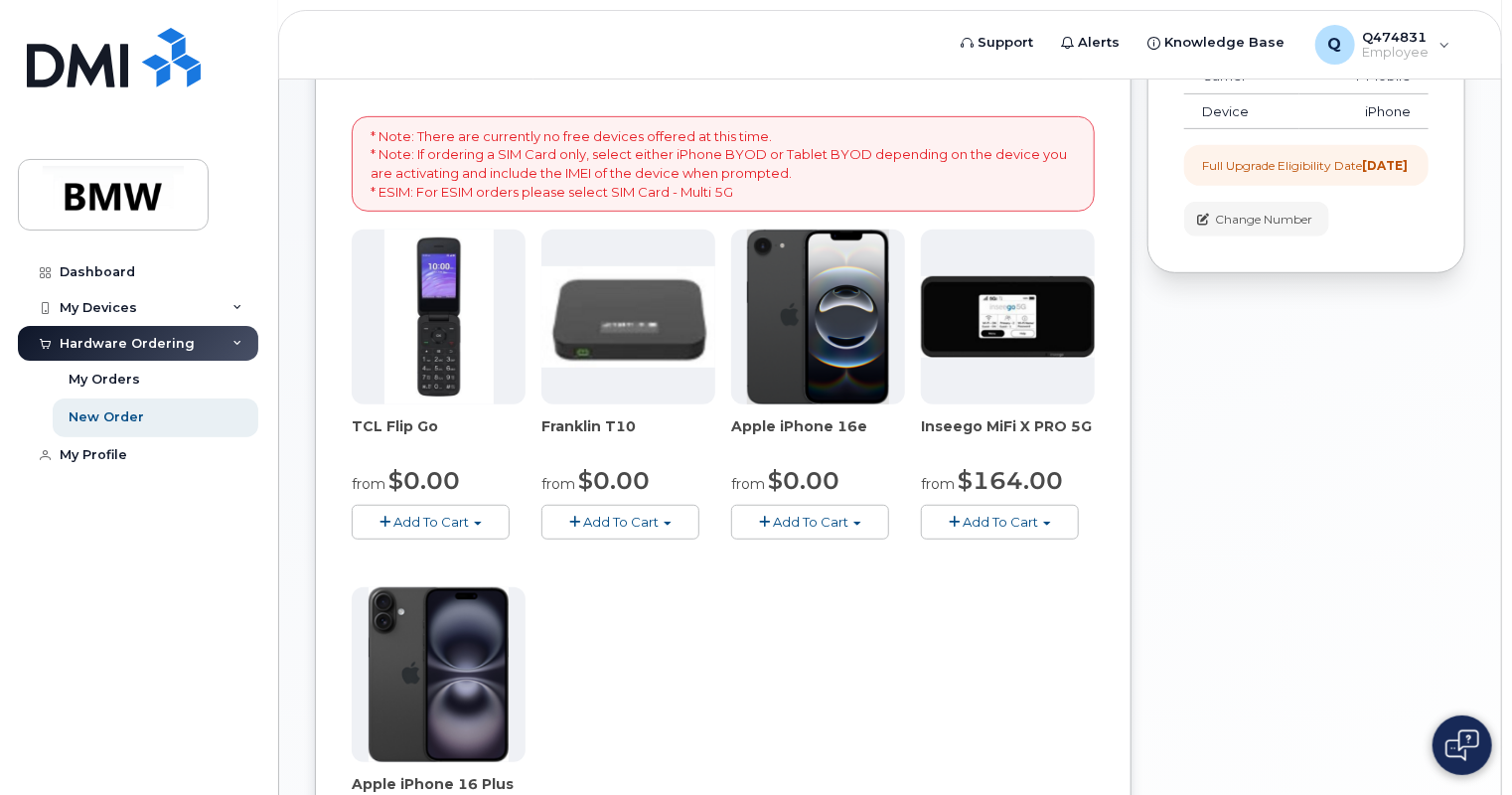 scroll, scrollTop: 398, scrollLeft: 0, axis: vertical 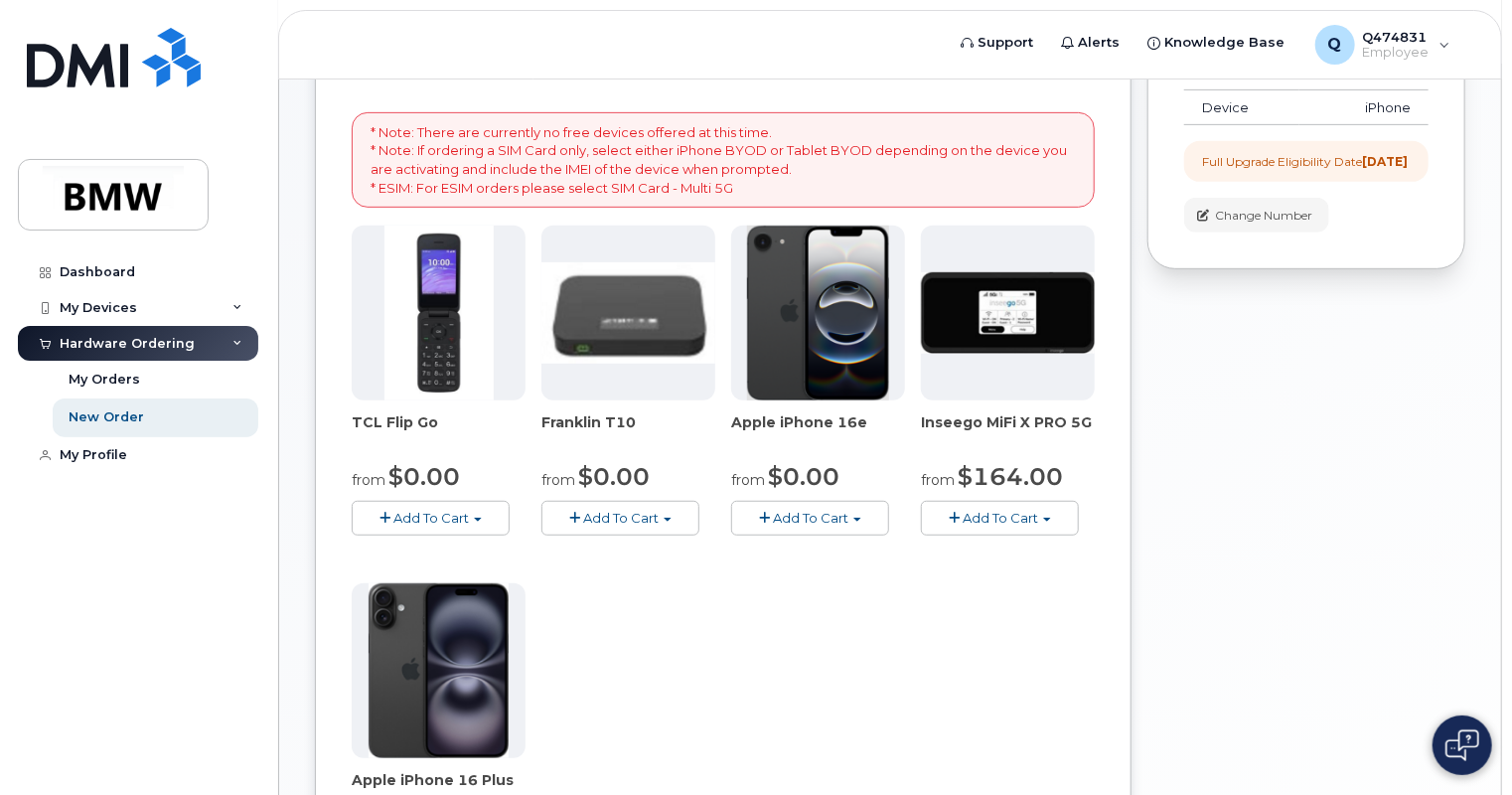 click on "Add To Cart" 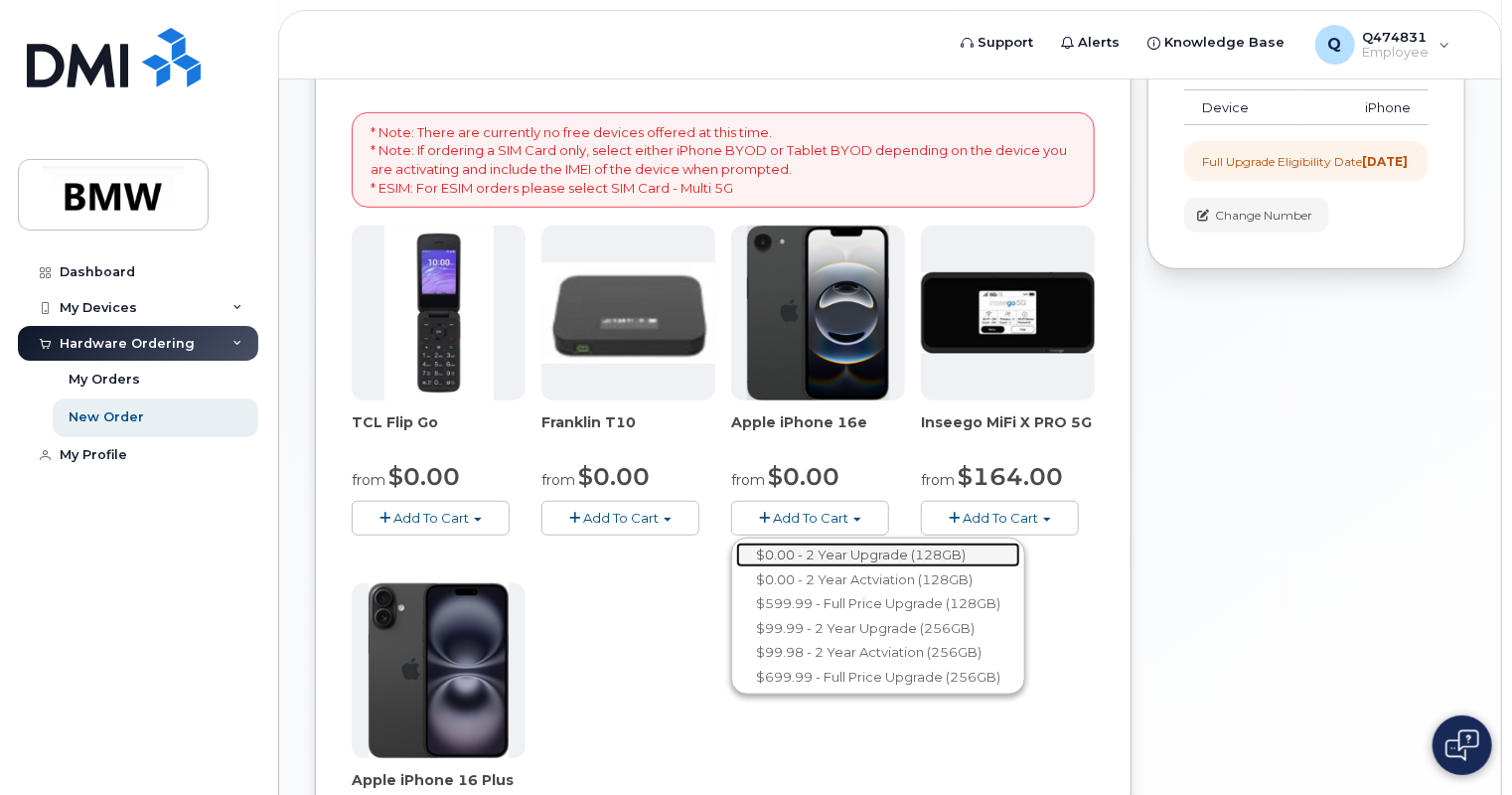 click on "$0.00 - 2 Year Upgrade (128GB)" 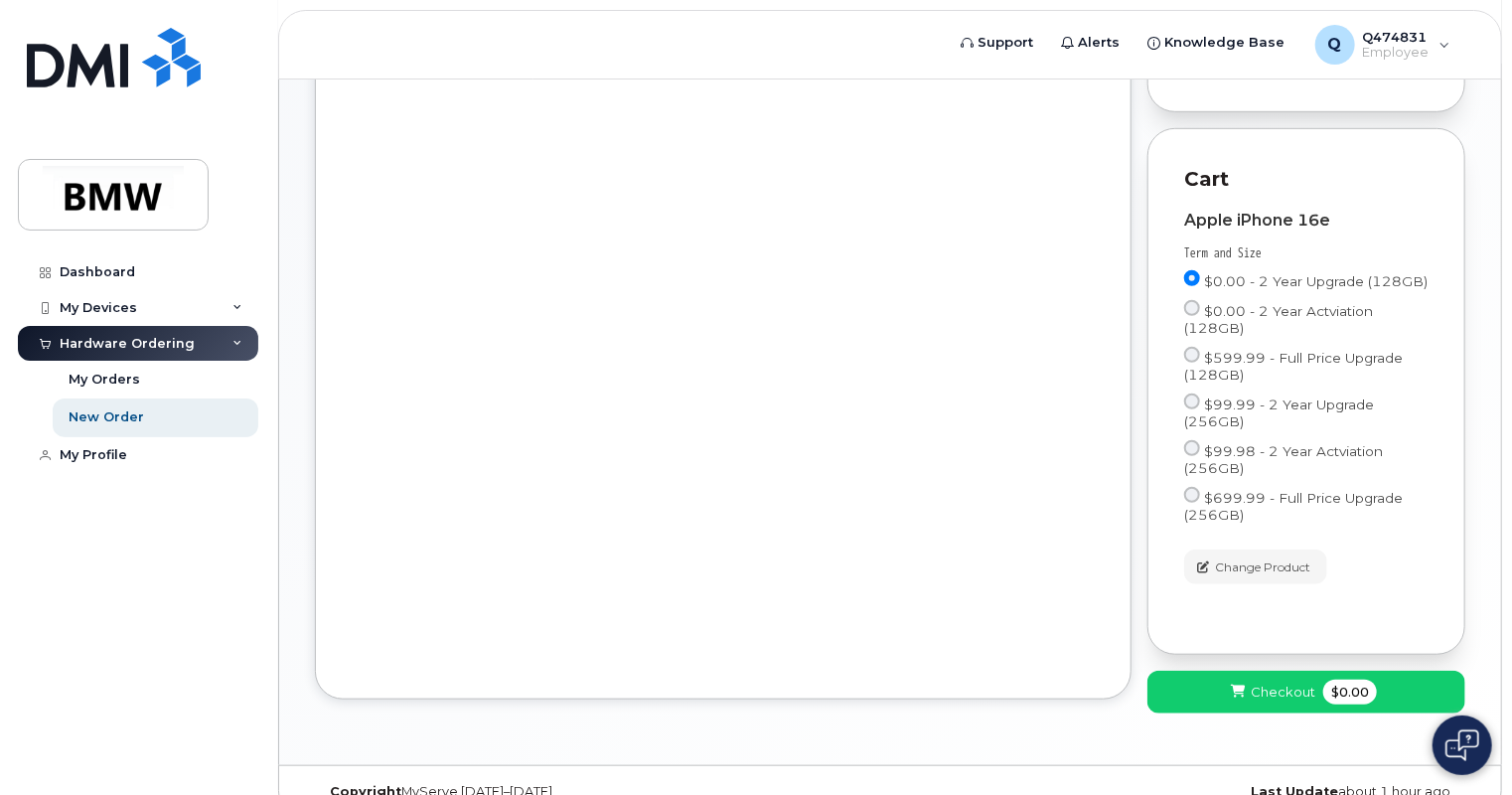 scroll, scrollTop: 585, scrollLeft: 0, axis: vertical 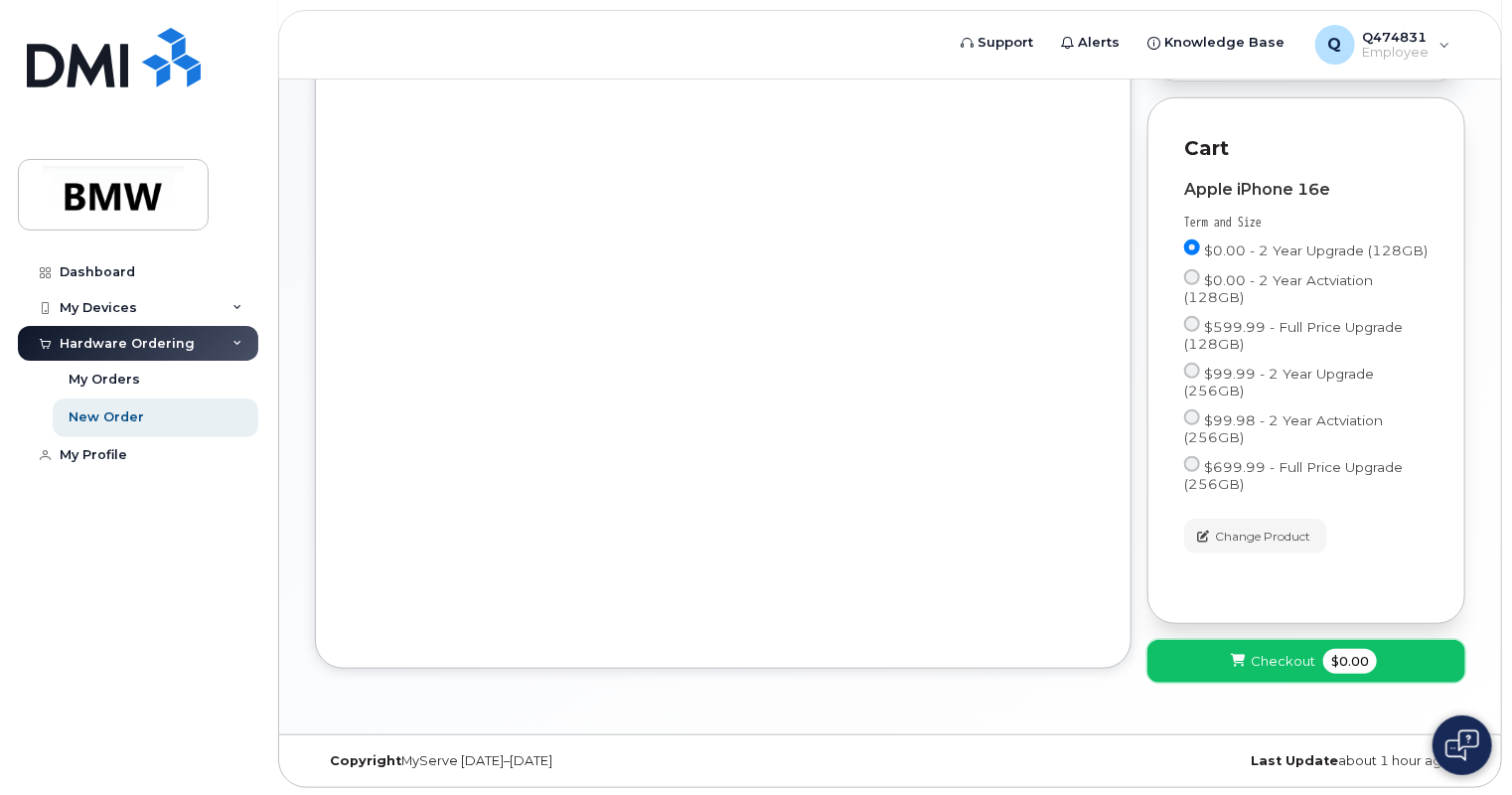 click on "Checkout" 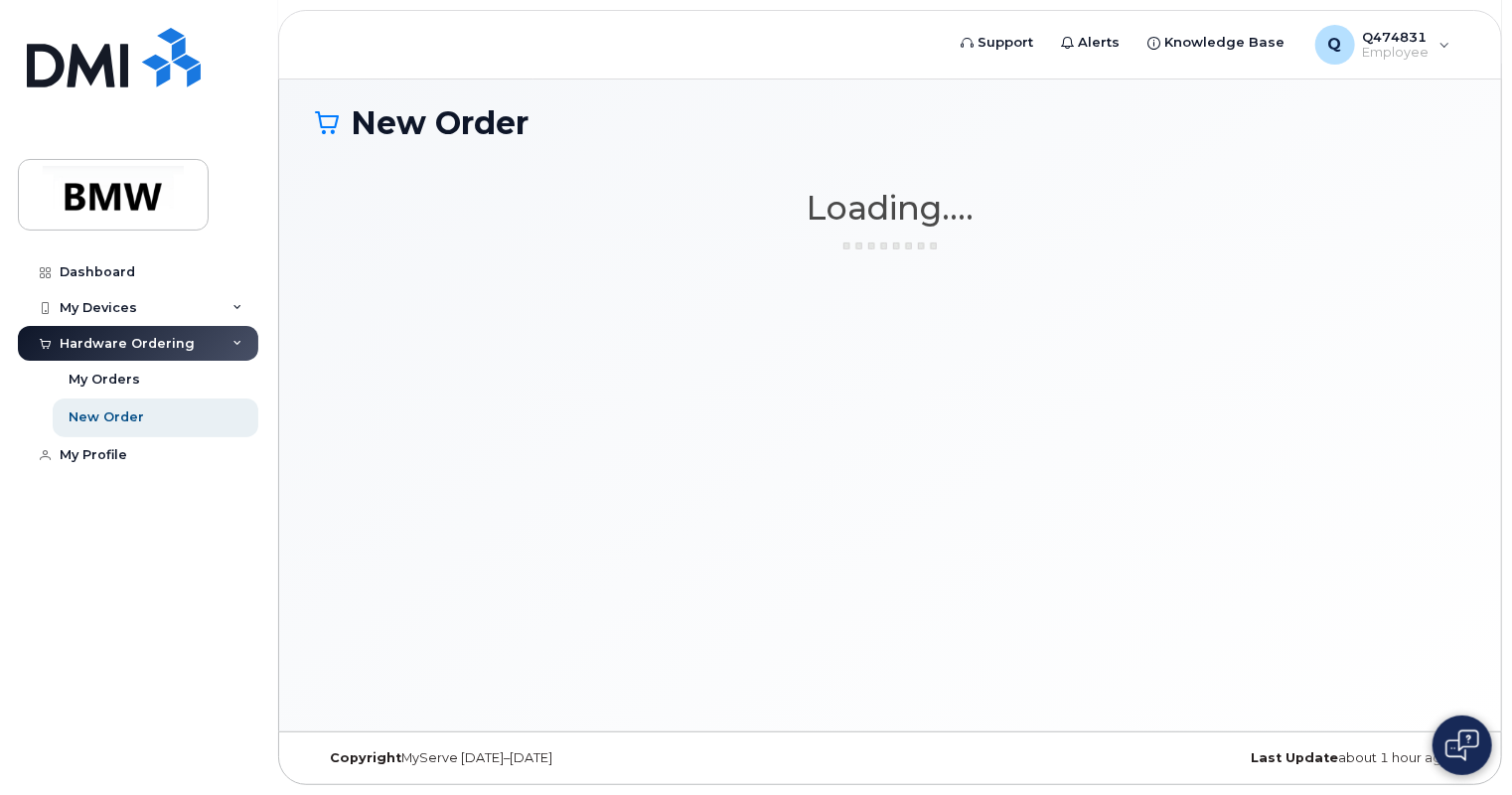 scroll, scrollTop: 111, scrollLeft: 0, axis: vertical 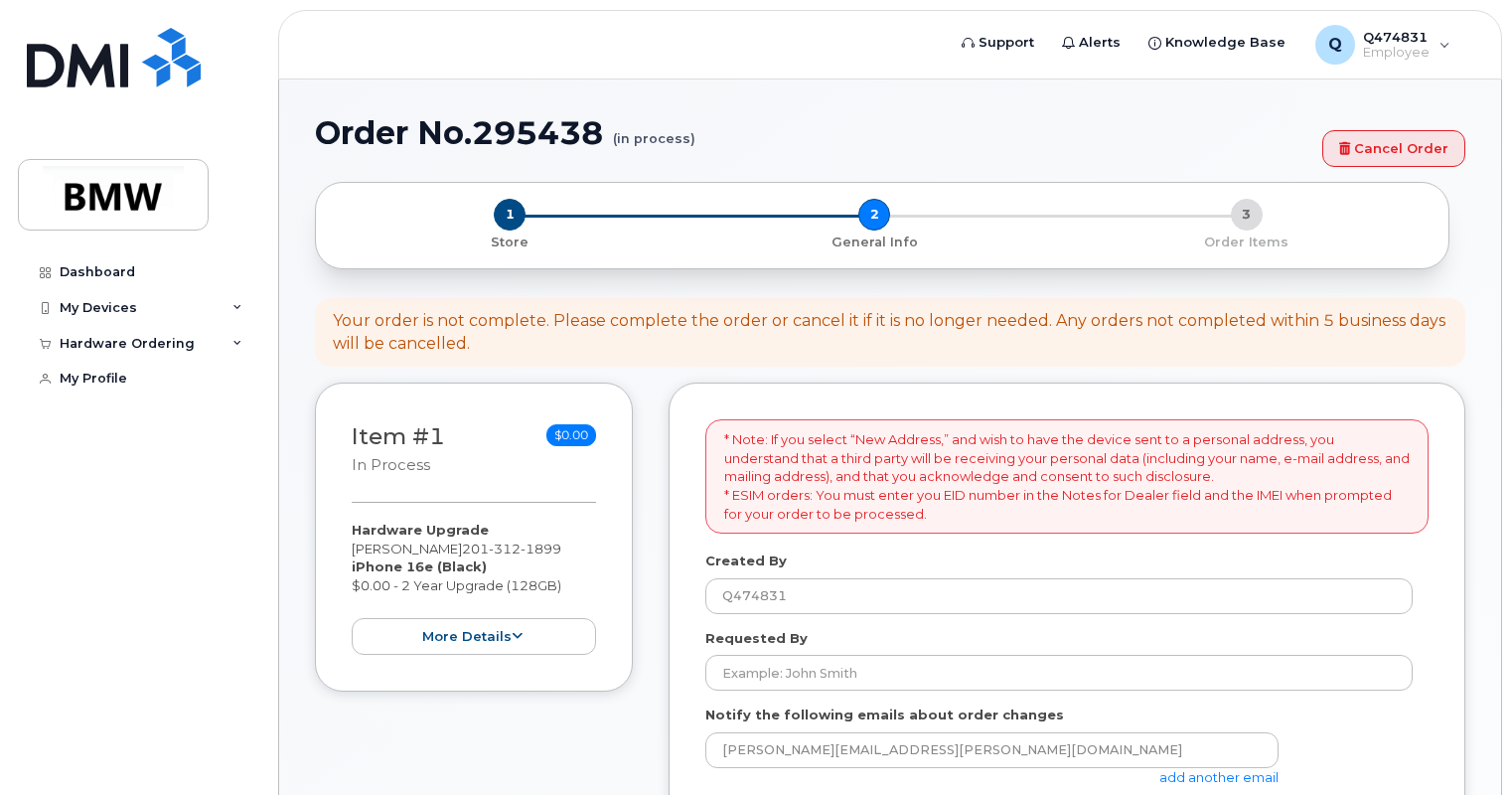 select 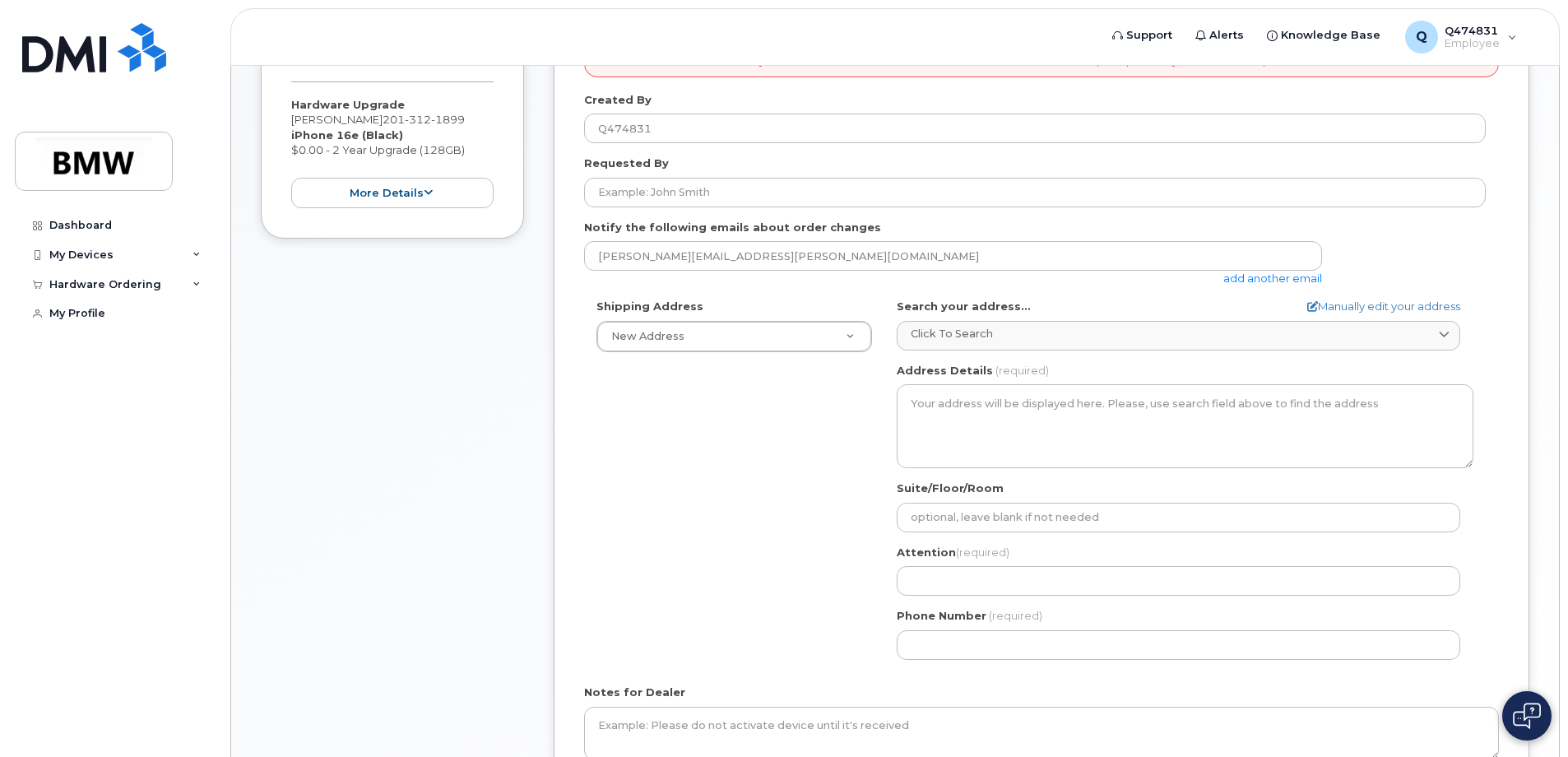scroll, scrollTop: 411, scrollLeft: 0, axis: vertical 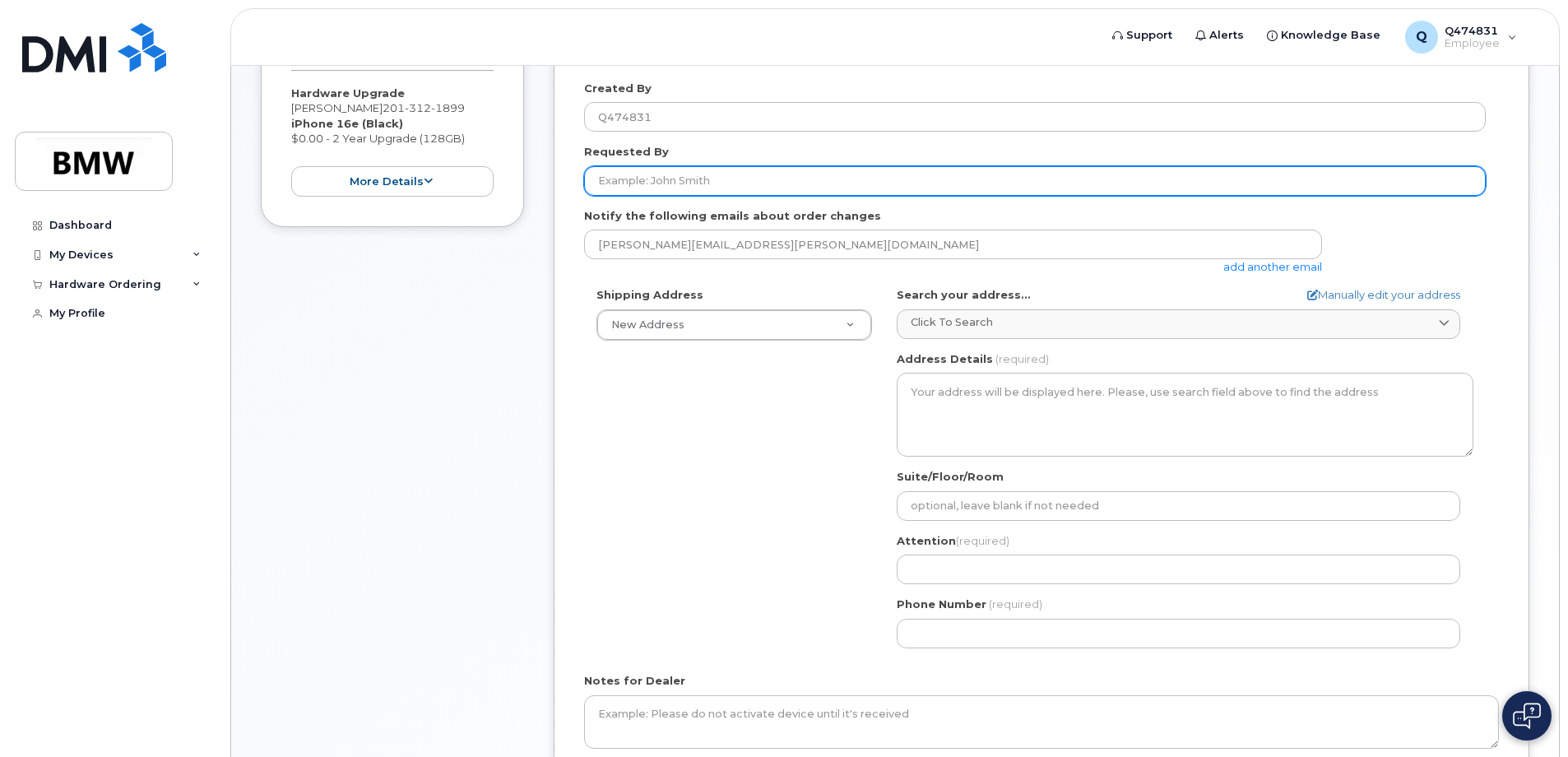 click on "Requested By" 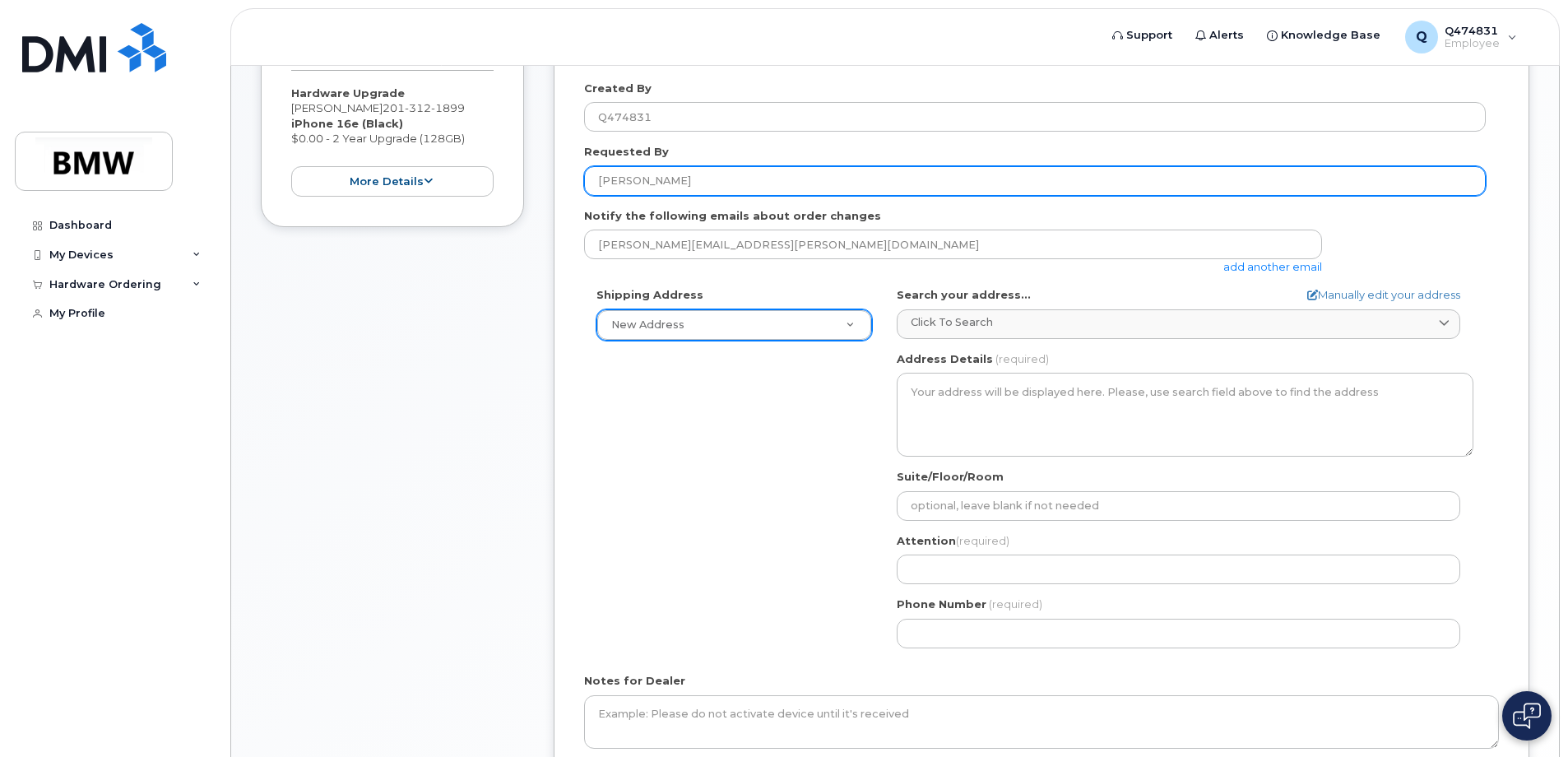 type on "[PERSON_NAME]" 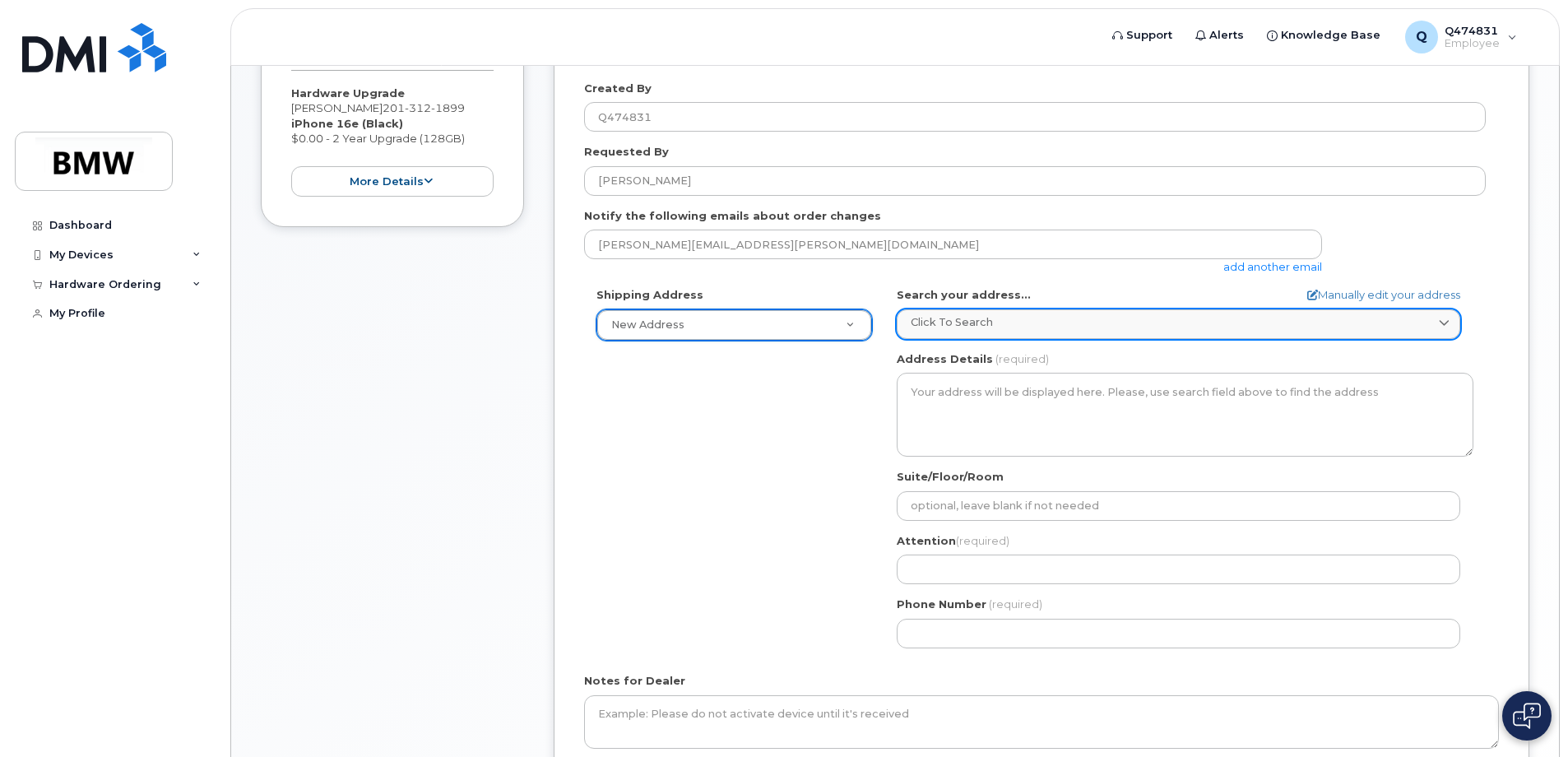 click on "Click to search" 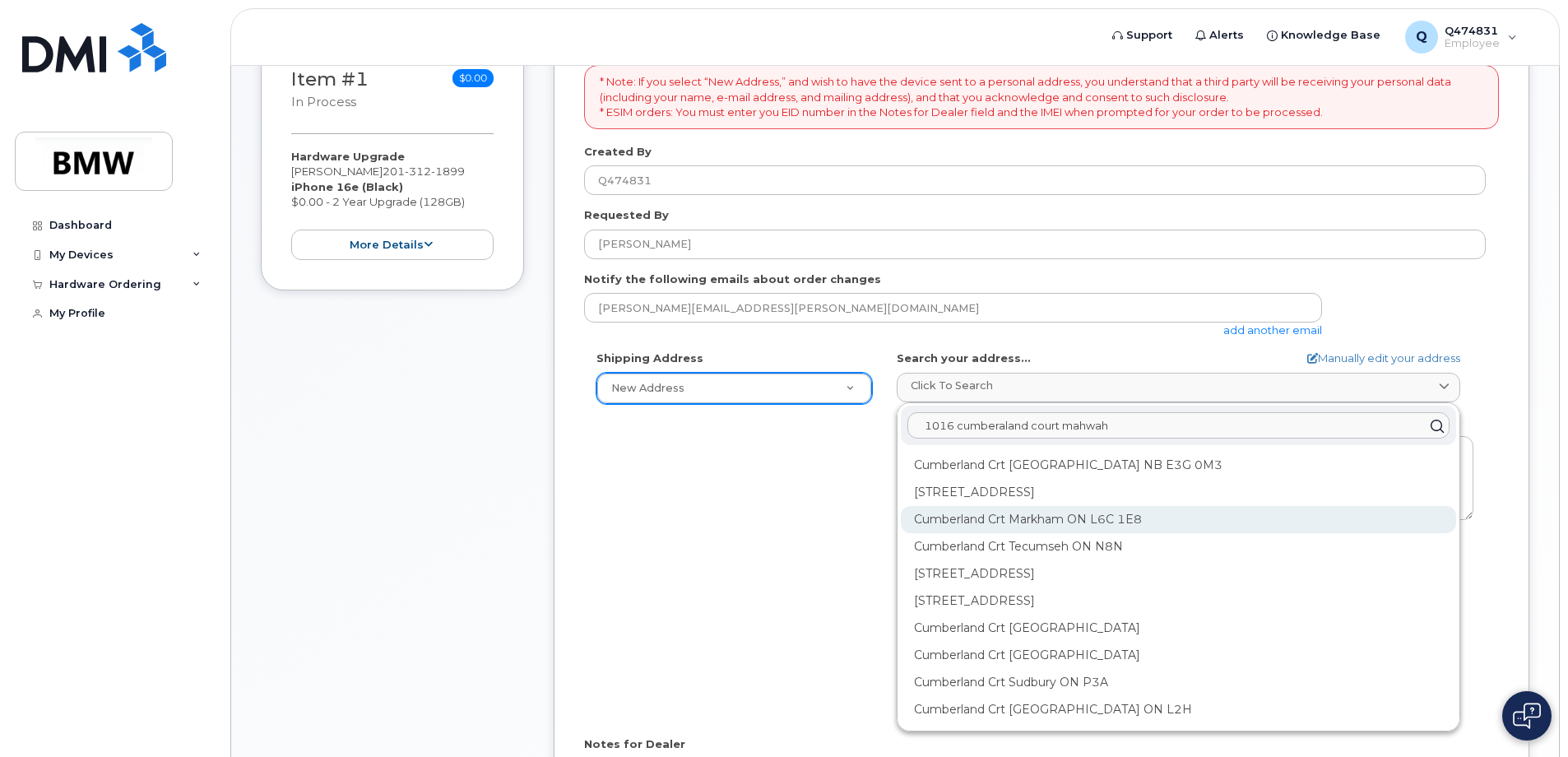 scroll, scrollTop: 411, scrollLeft: 0, axis: vertical 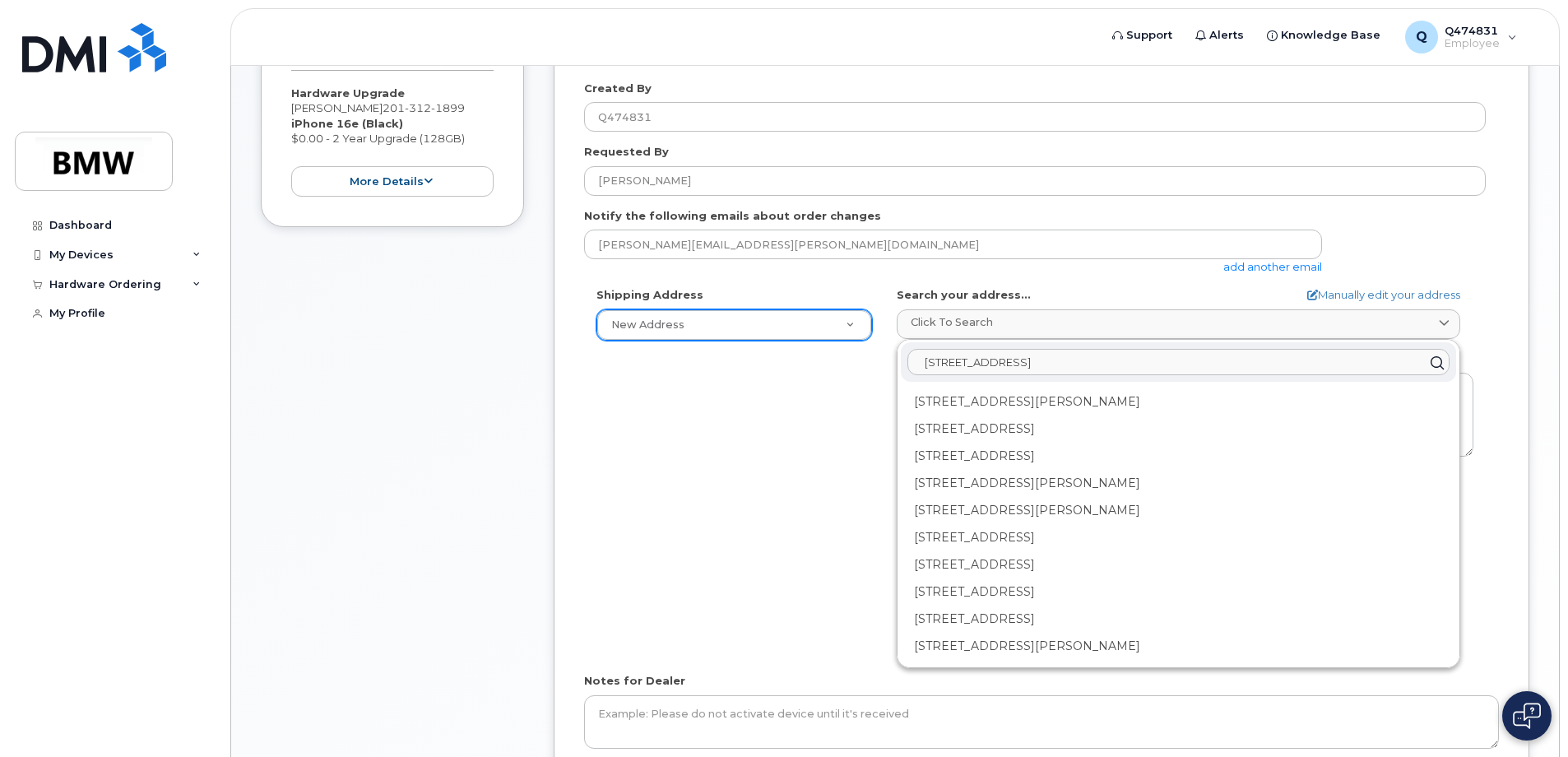 type on "1016 cumberaland court mahwah, nj" 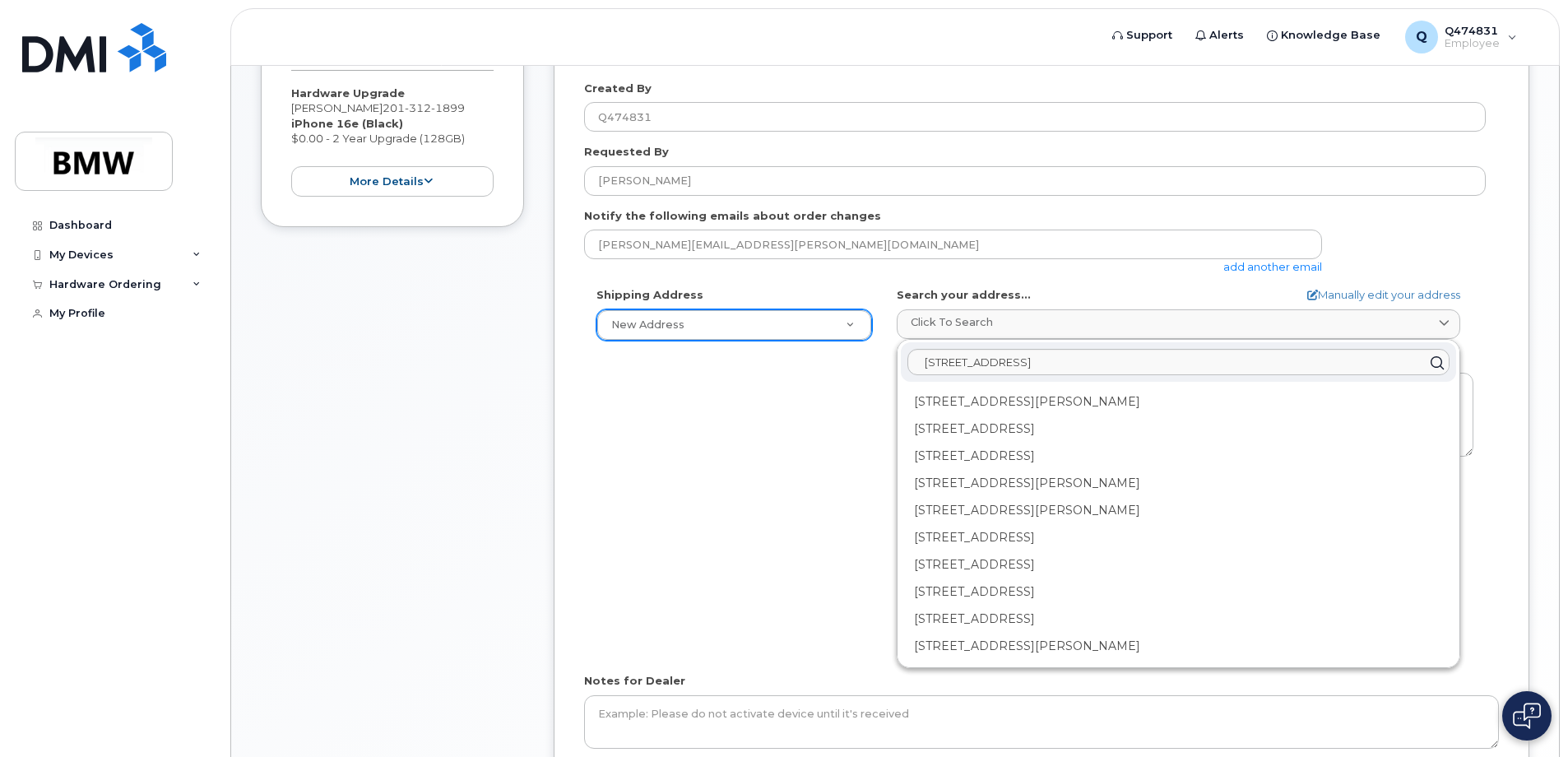 click on "Shipping Address
New Address     New Address BMW MC Plant BMW North America Financial Services ITRC
AB
Search your address...
Manually edit your address
Click to search 1016 cumberaland court mahwah, nj 1016-15 James Finlay Way North York ON M3M 0B3 1016-30 Tretti Way North York ON M3H 0E3 1016-10 Vena Way North York ON M9M 0G3 1016-15 Martha Eaton Way North York ON M6M 5B5 1016-75 George Appleton Way North York ON M3M 0A2 1016-28 Sommerset Way North York ON M2N 6W7 1016-18 Sommerset Way North York ON M2N 6X5 1016-15 Northtown Way North York ON M2N 7A2 1016-88 Grandview Way North York ON M2N 6V6 1016 Snowberry Way N Regina SK S4X 4N8 595 Vineyard Way N Vernon BC V1H 2M2 Vineyard Way N Vernon BC V1H 2M2 Arthur's Way North Lake NB E6H 0B6 Cumberland Crt Fredericton NB E3G 0M3 Sheridan Way North Mississauga ON L5K Ermineview Way N Lethbridge AB T1H Jessie Ursenbach Way N Lethbridge AB T1H Blackwolf Way N Lethbridge AB T1H 6Z7 Blackwolf Way N Lethbridge AB T1H" 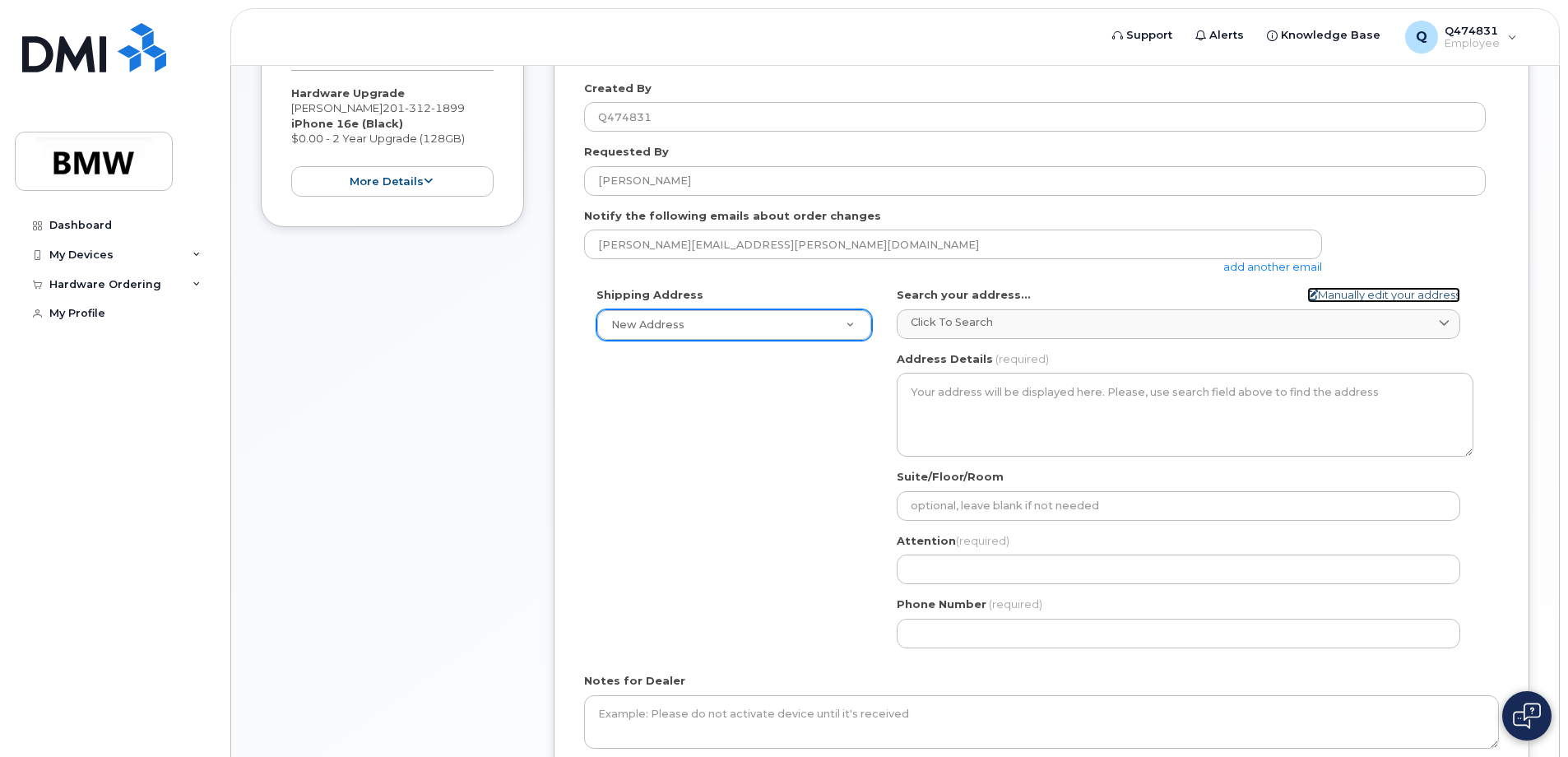 click on "Manually edit your address" 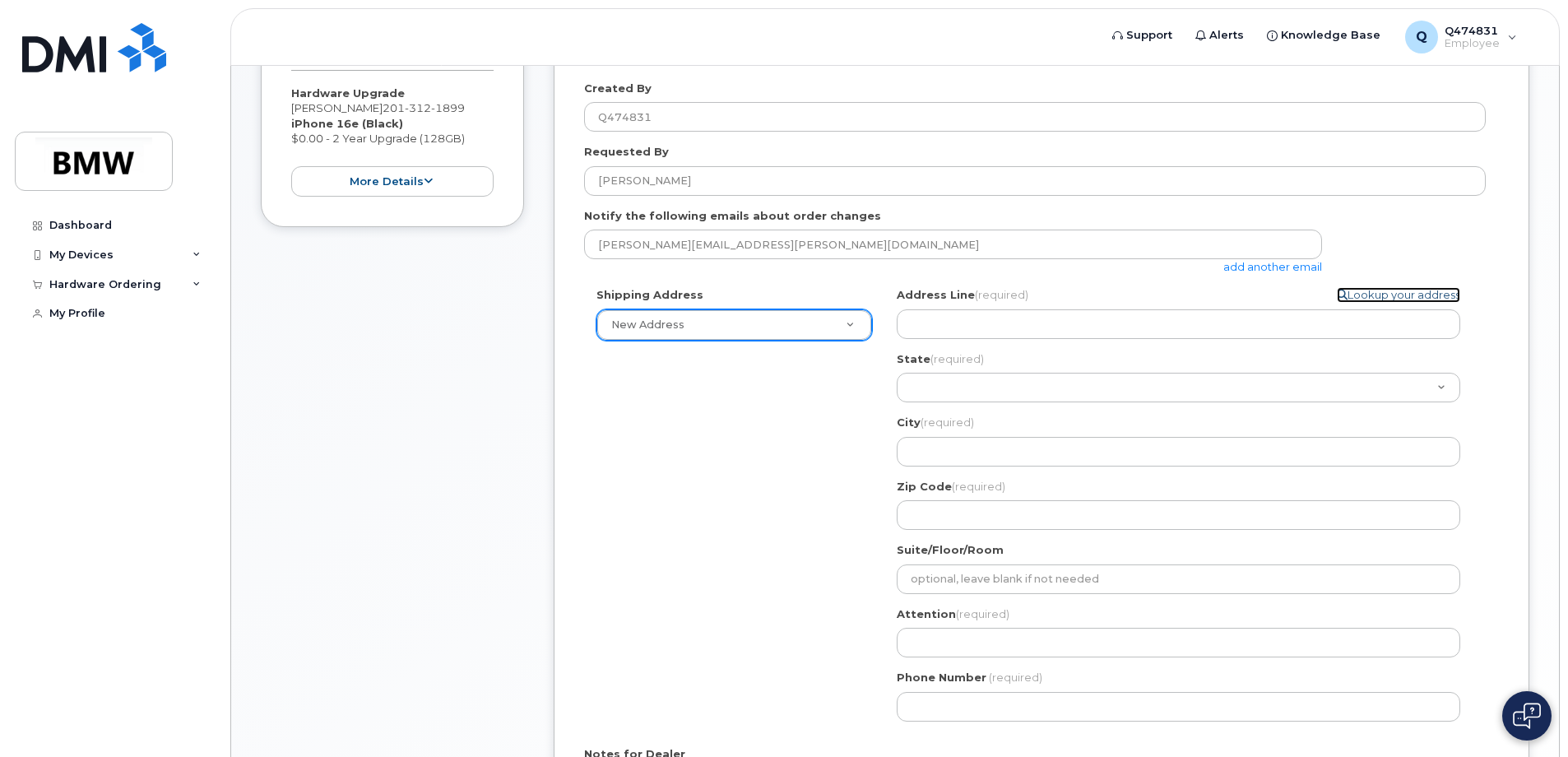 click on "Lookup your address" 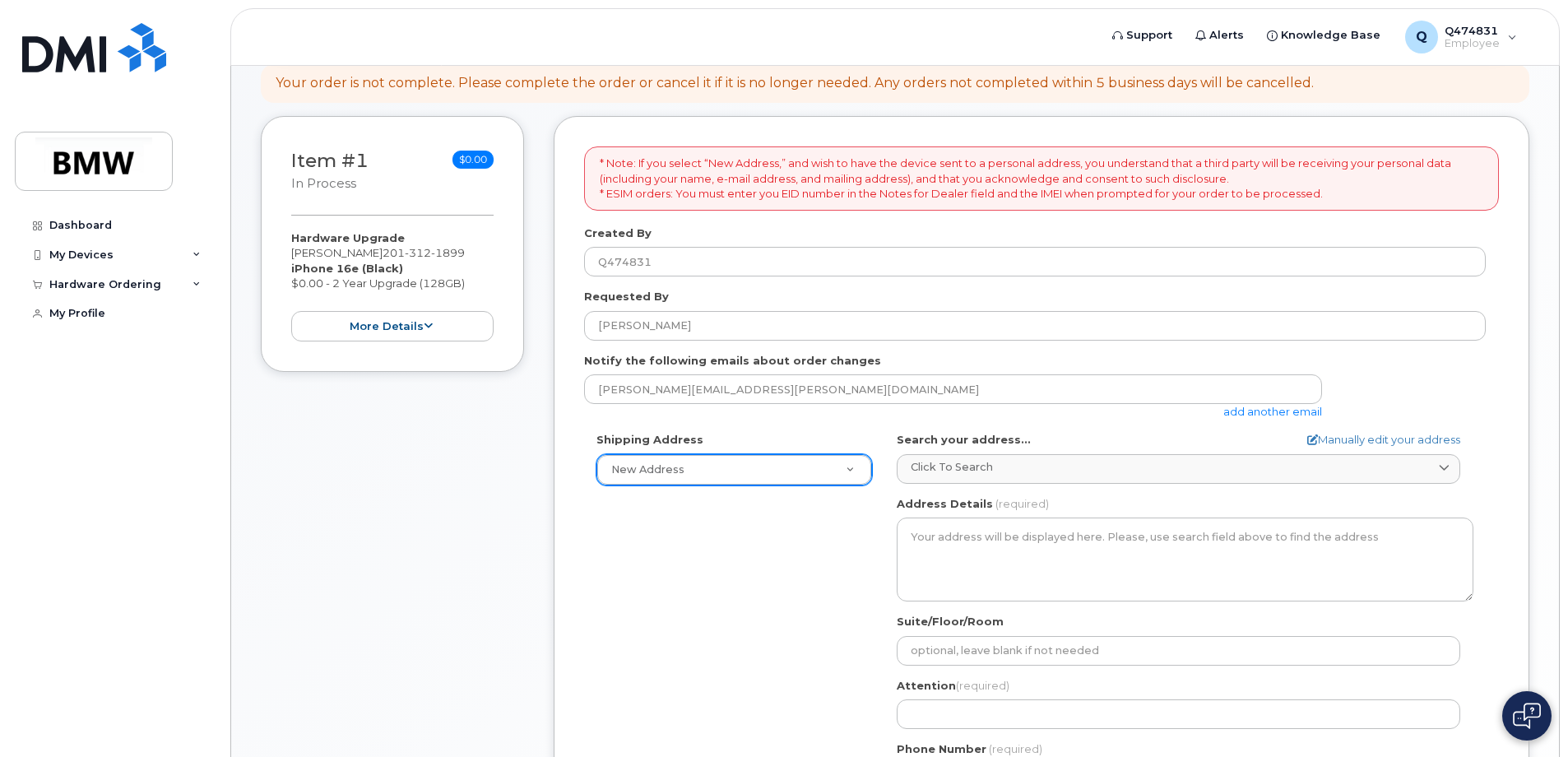 scroll, scrollTop: 254, scrollLeft: 0, axis: vertical 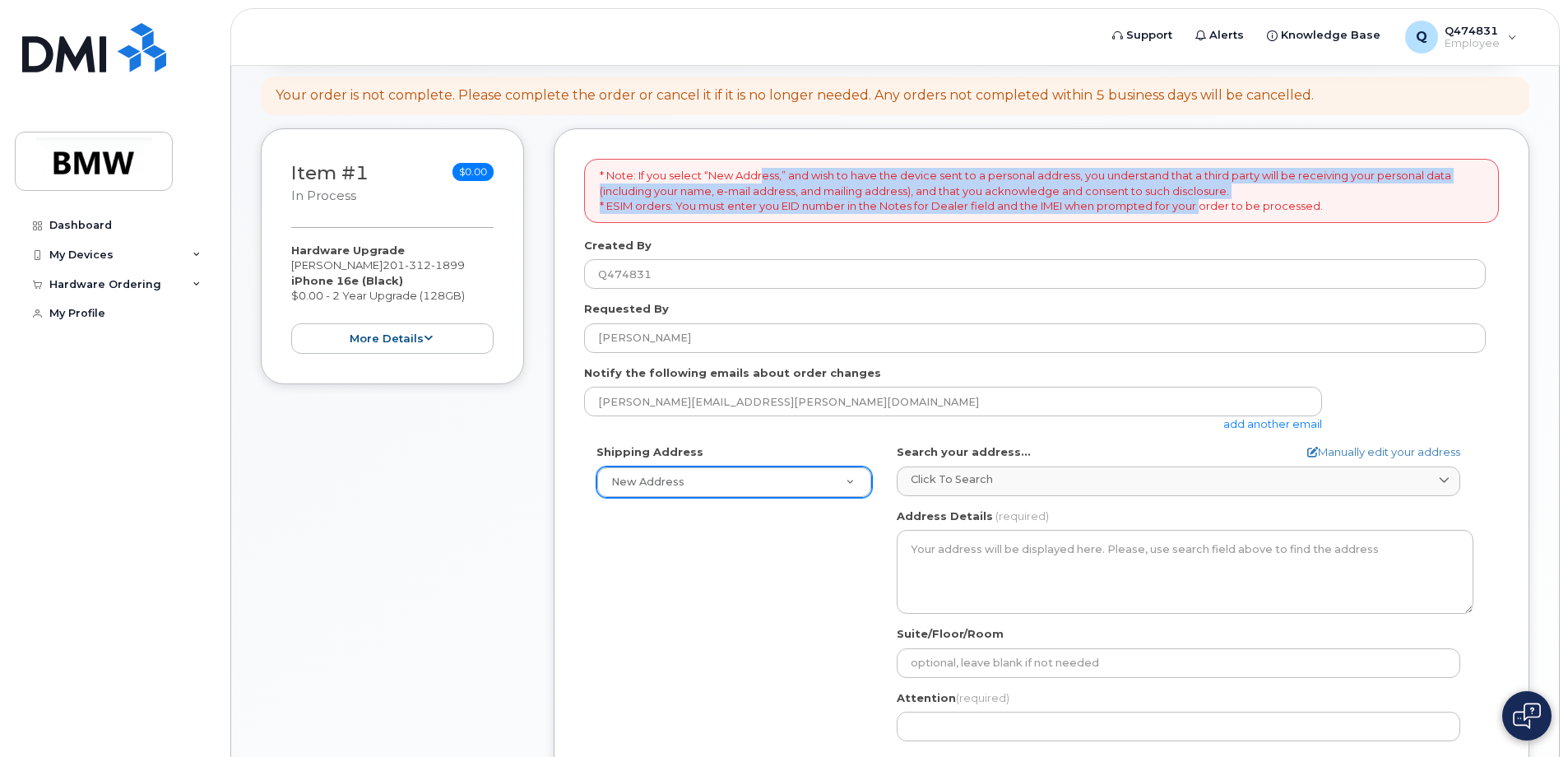 drag, startPoint x: 778, startPoint y: 178, endPoint x: 1213, endPoint y: 203, distance: 435.7178 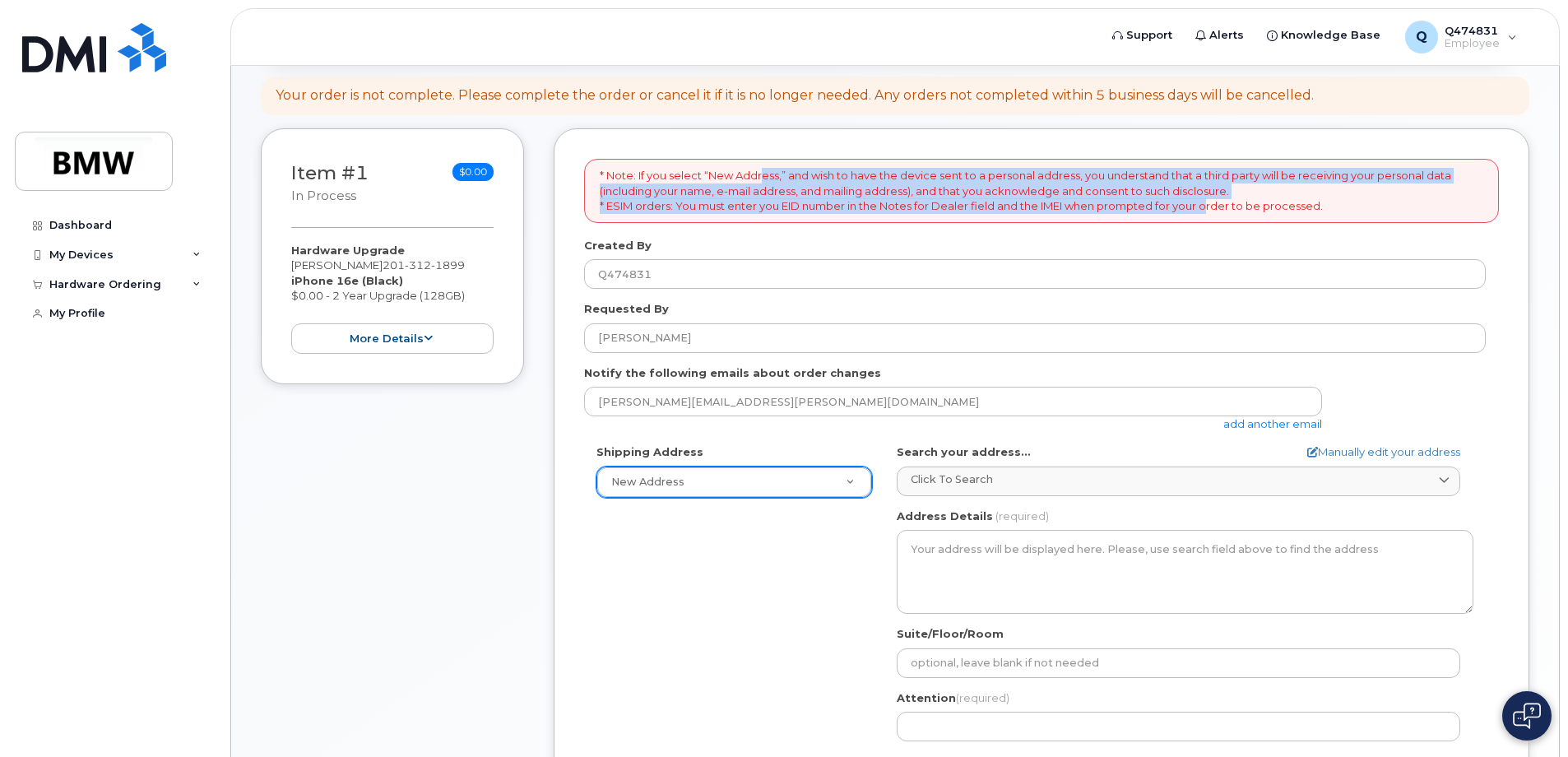 drag, startPoint x: 1213, startPoint y: 202, endPoint x: 1242, endPoint y: 197, distance: 29.42788 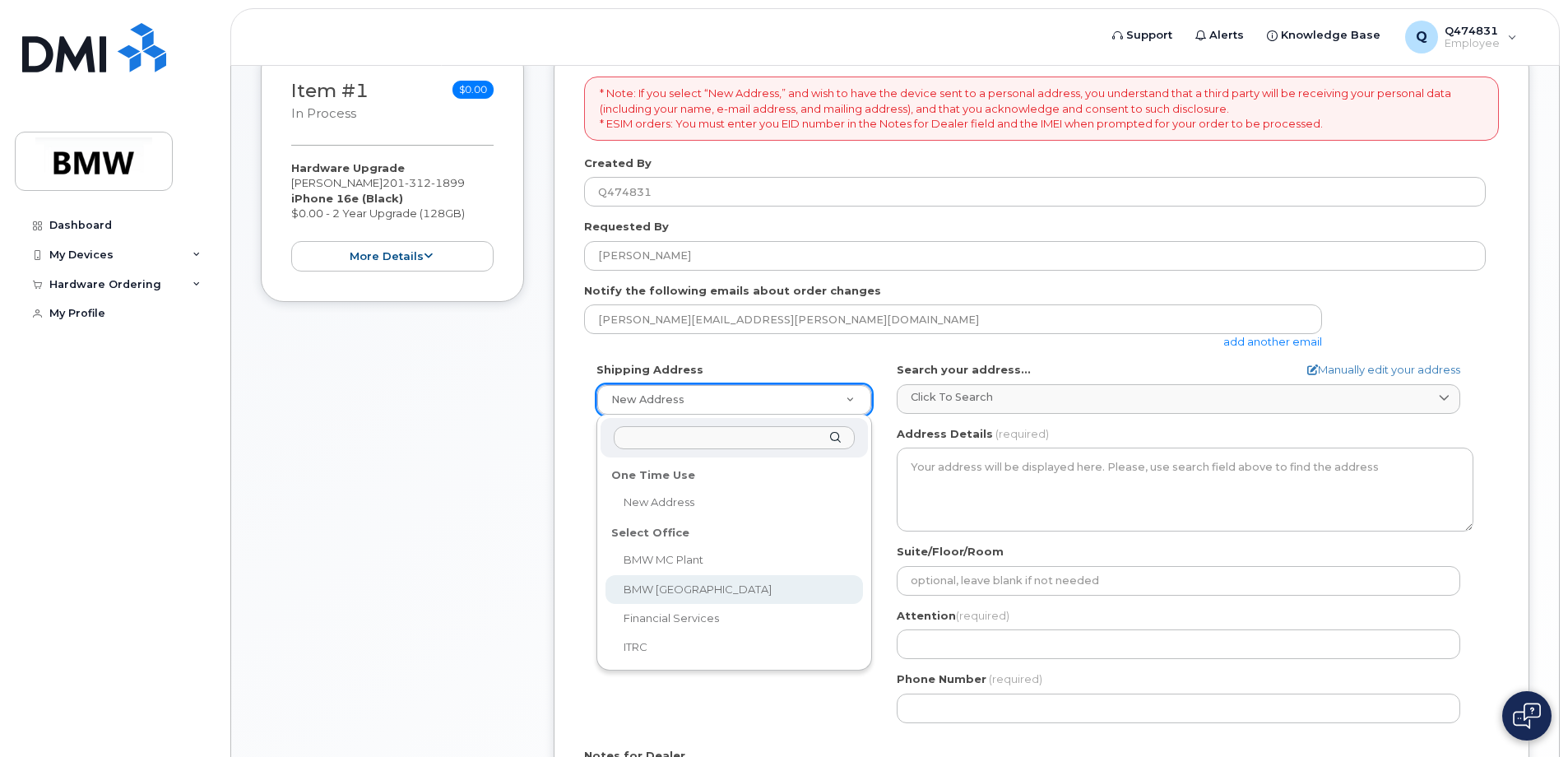 select 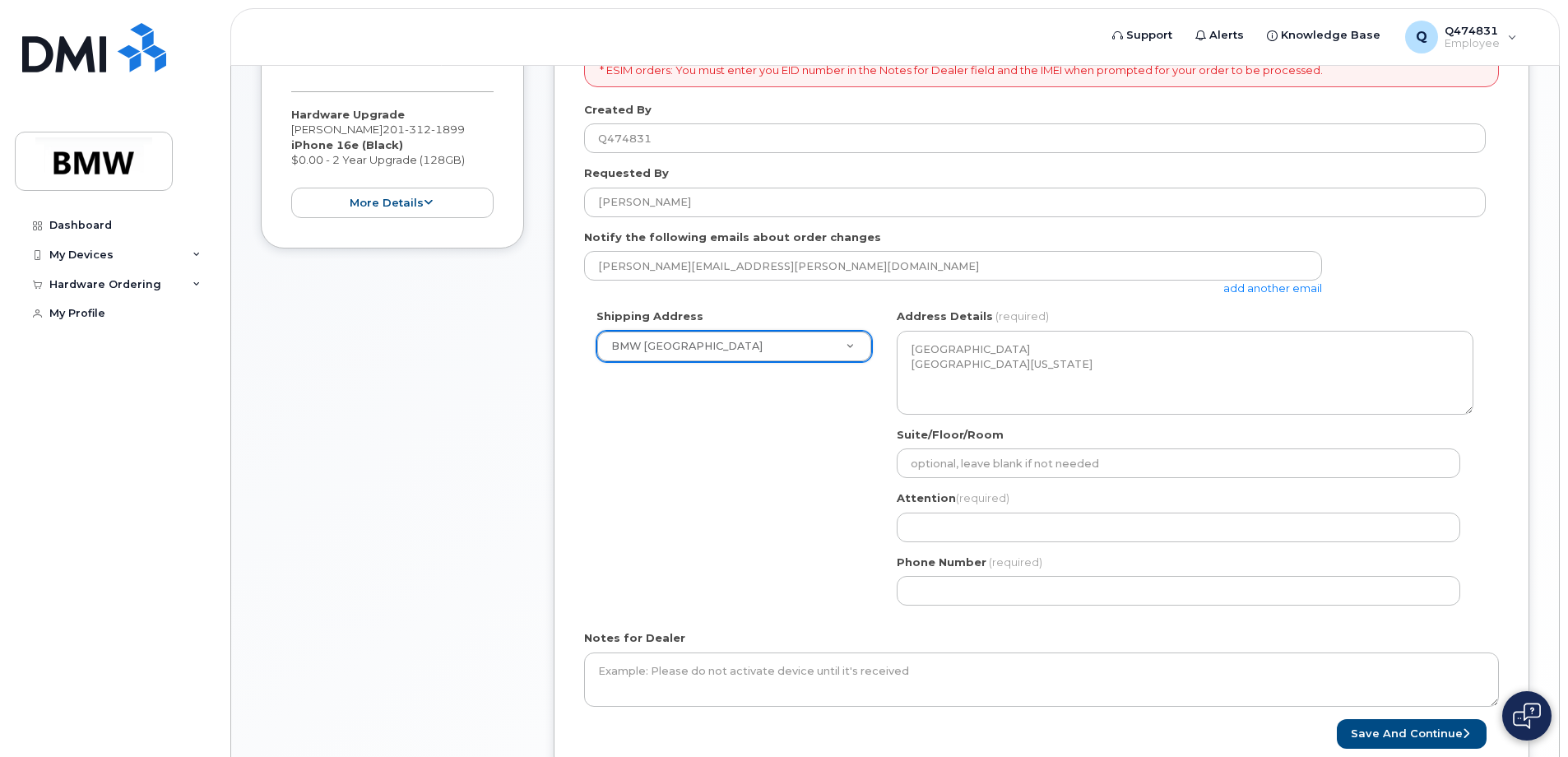 scroll, scrollTop: 501, scrollLeft: 0, axis: vertical 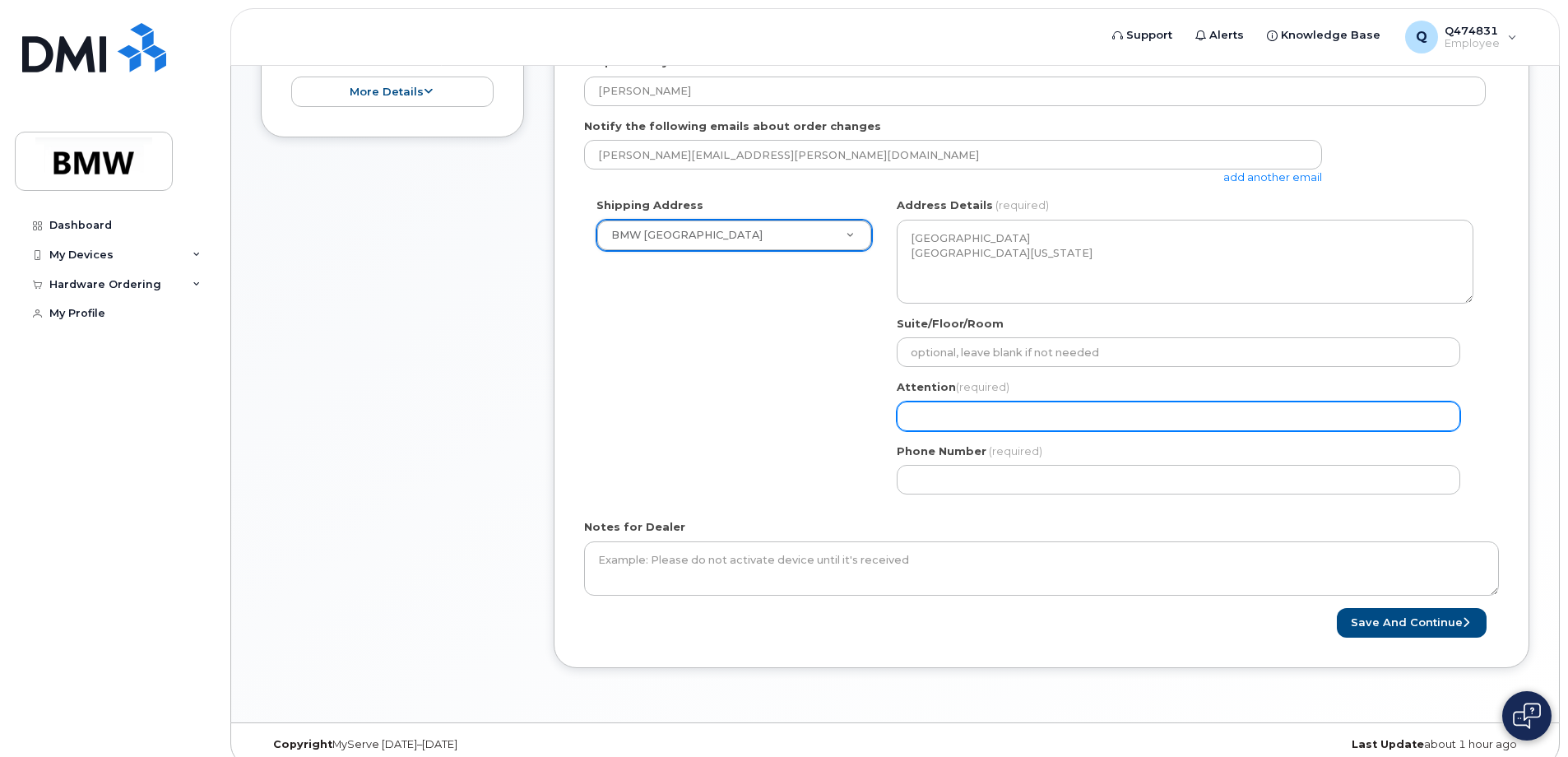 click on "Attention
(required)" 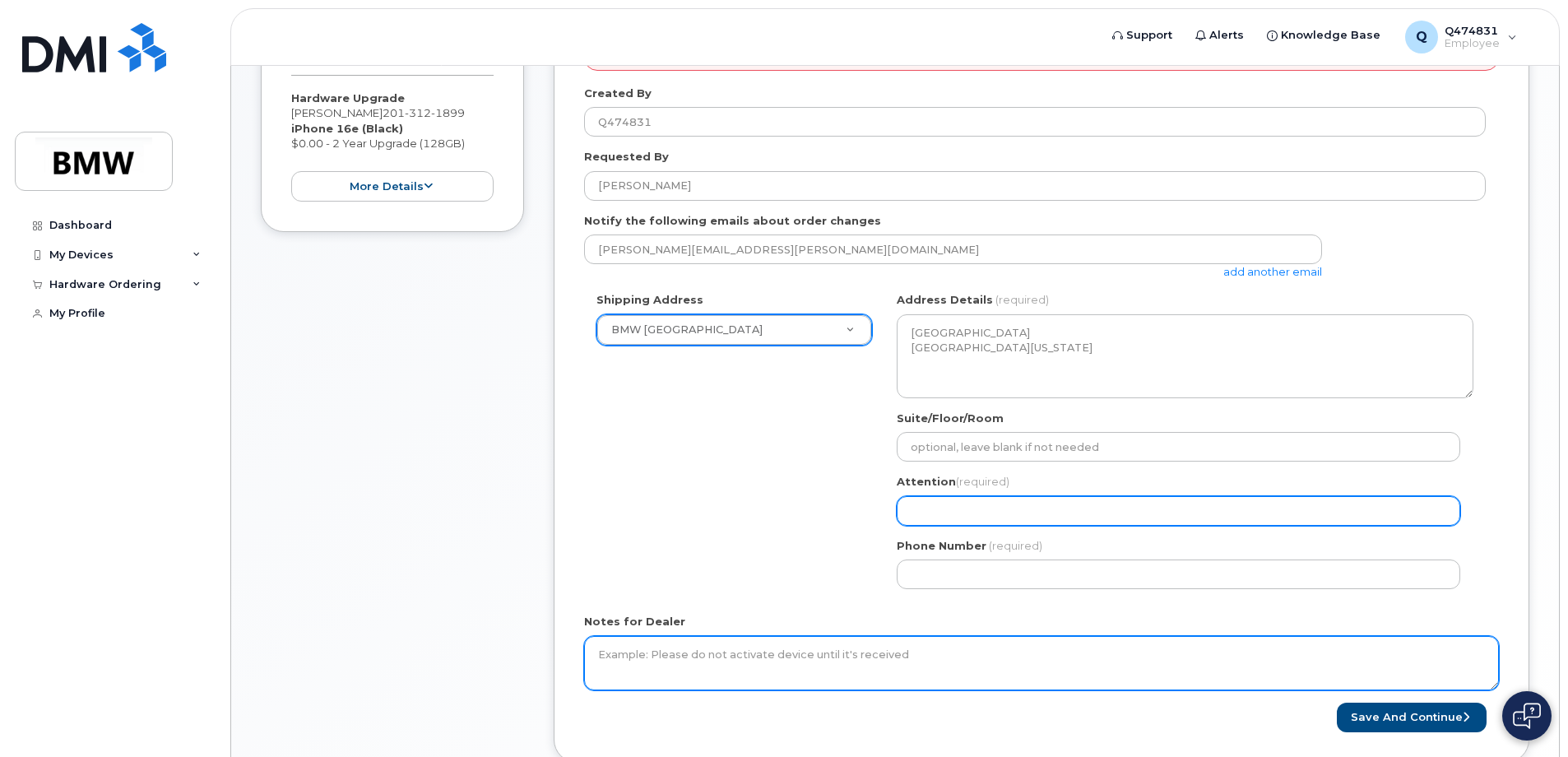 scroll, scrollTop: 355, scrollLeft: 0, axis: vertical 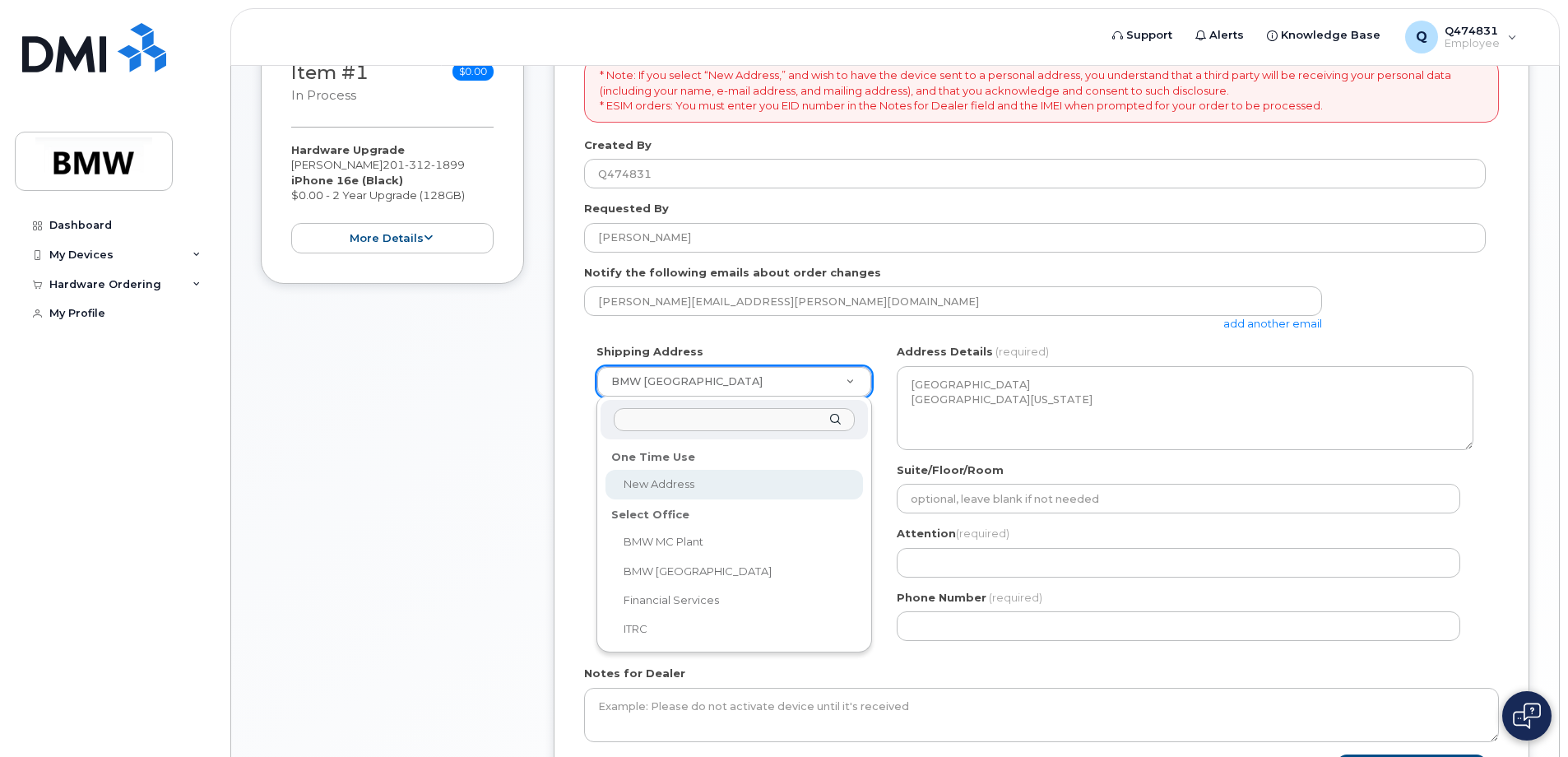 select 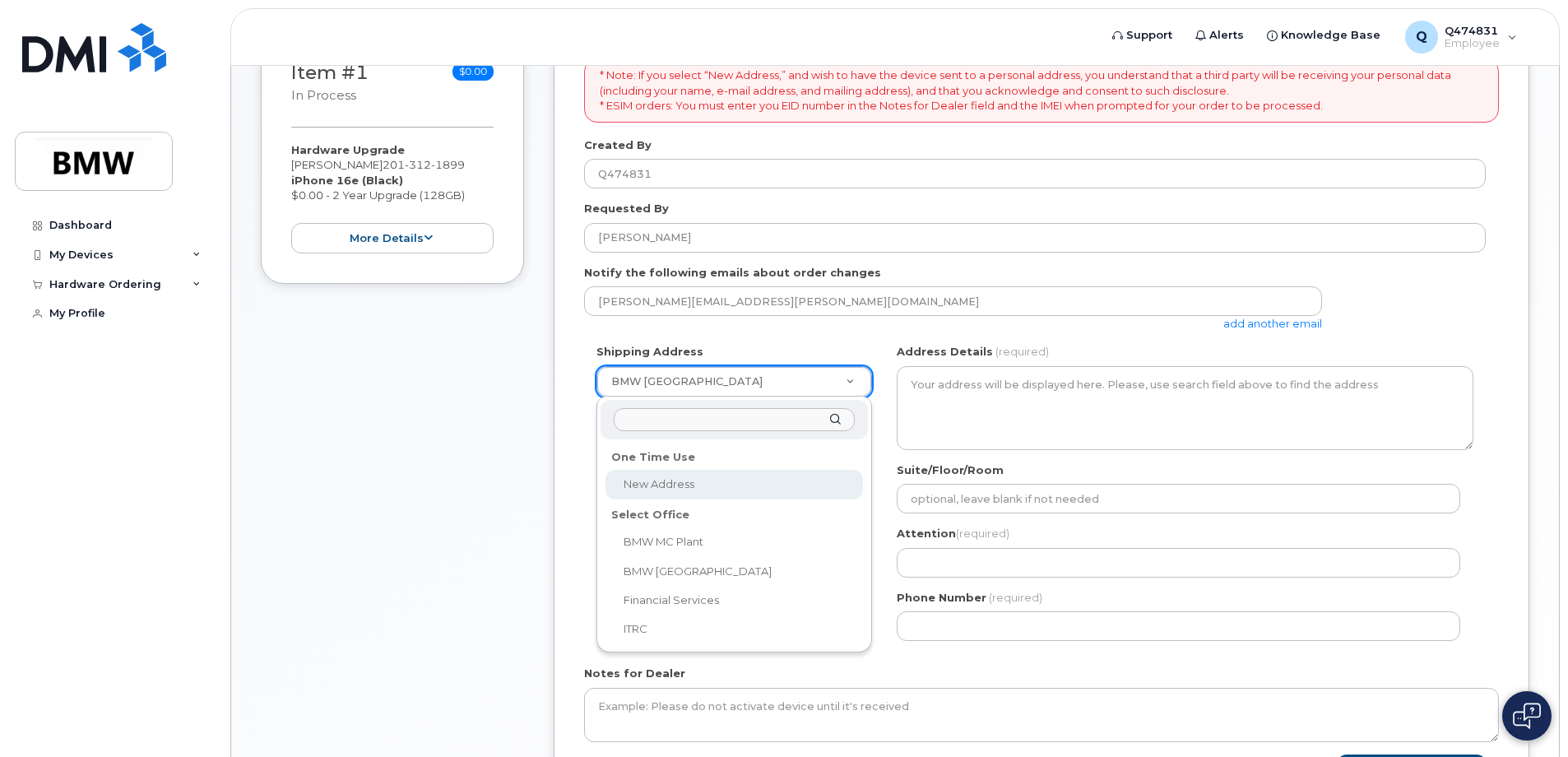 select on "? string:AB ?" 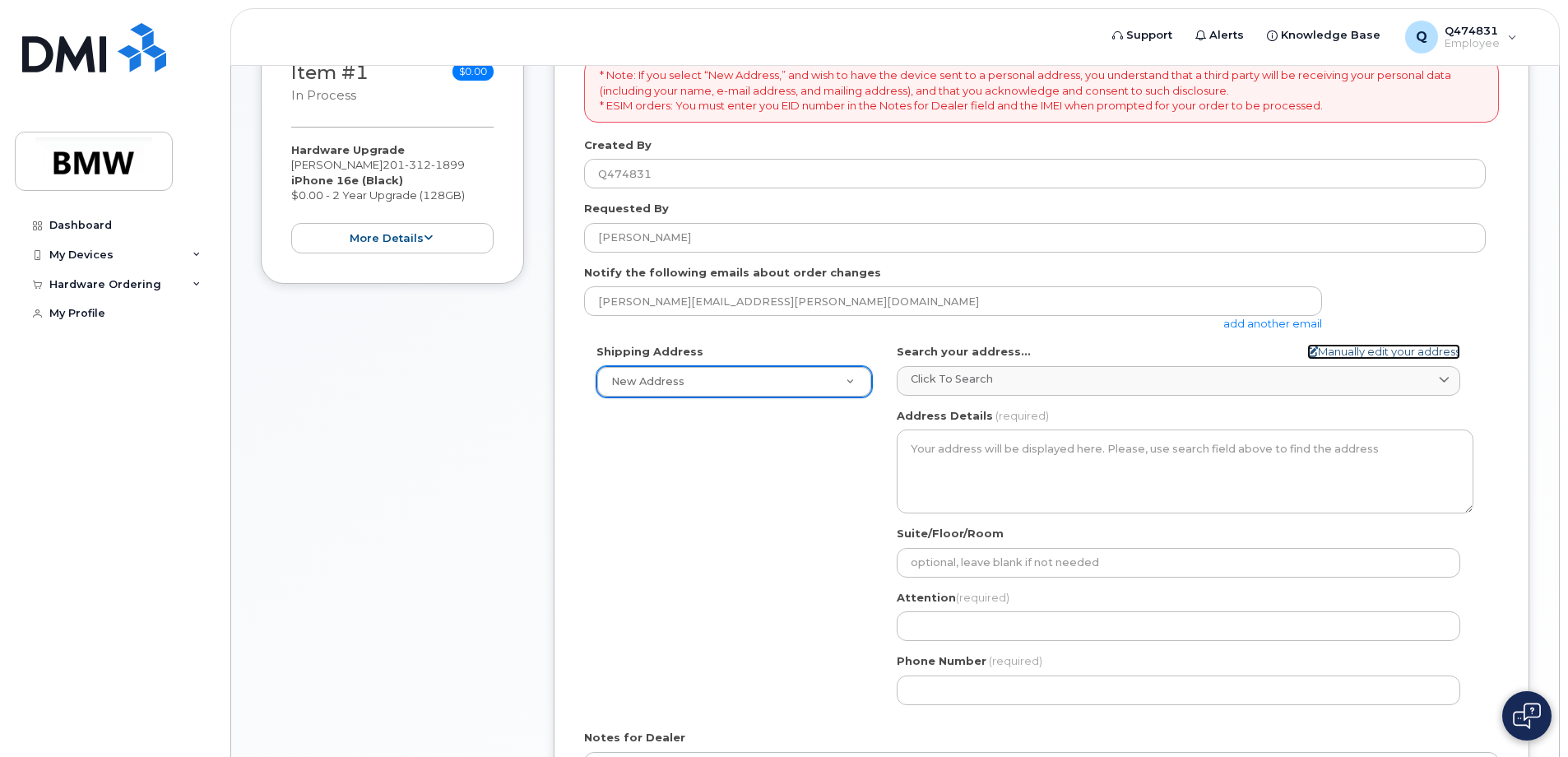 click on "Manually edit your address" 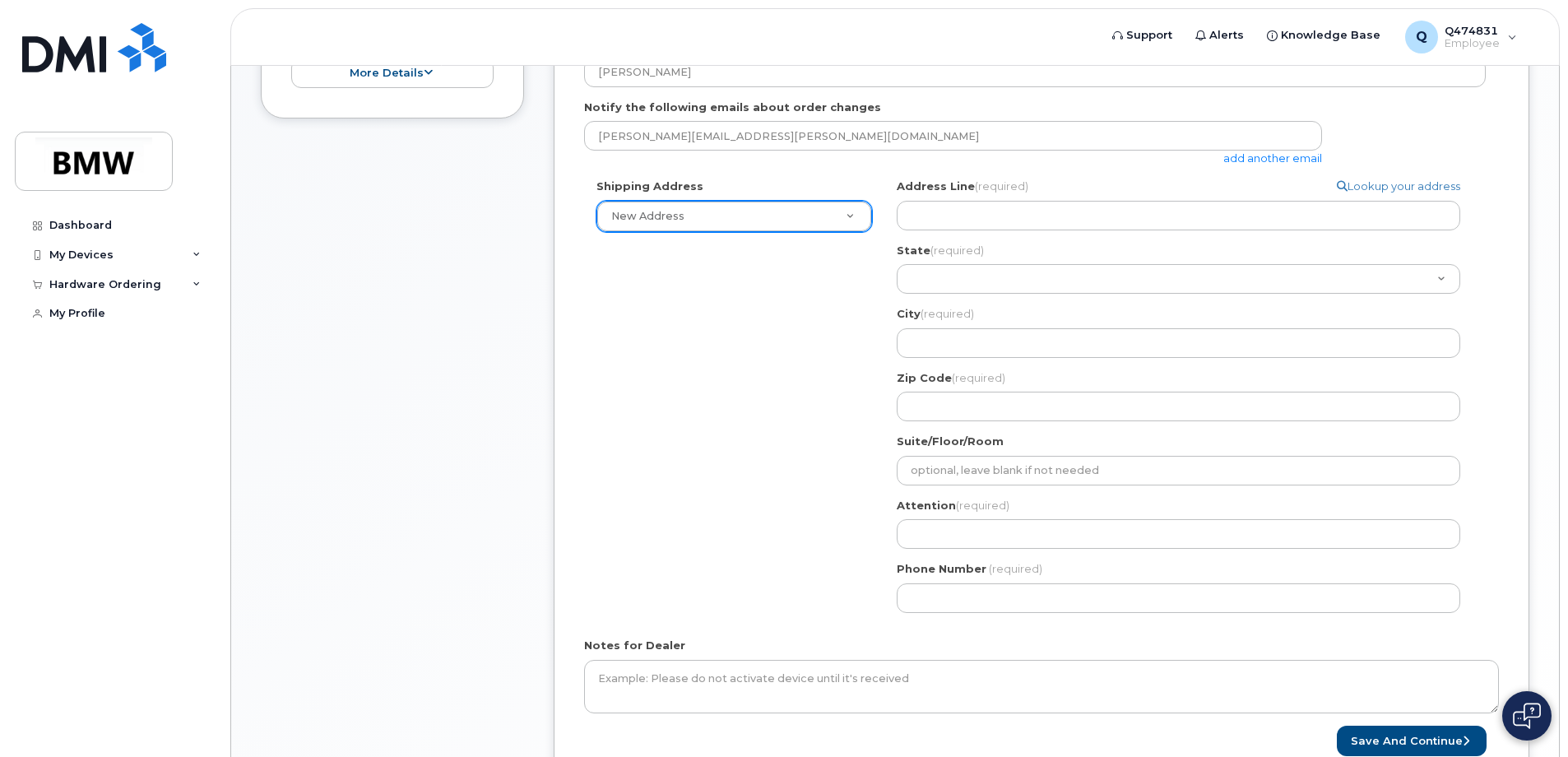 scroll, scrollTop: 327, scrollLeft: 0, axis: vertical 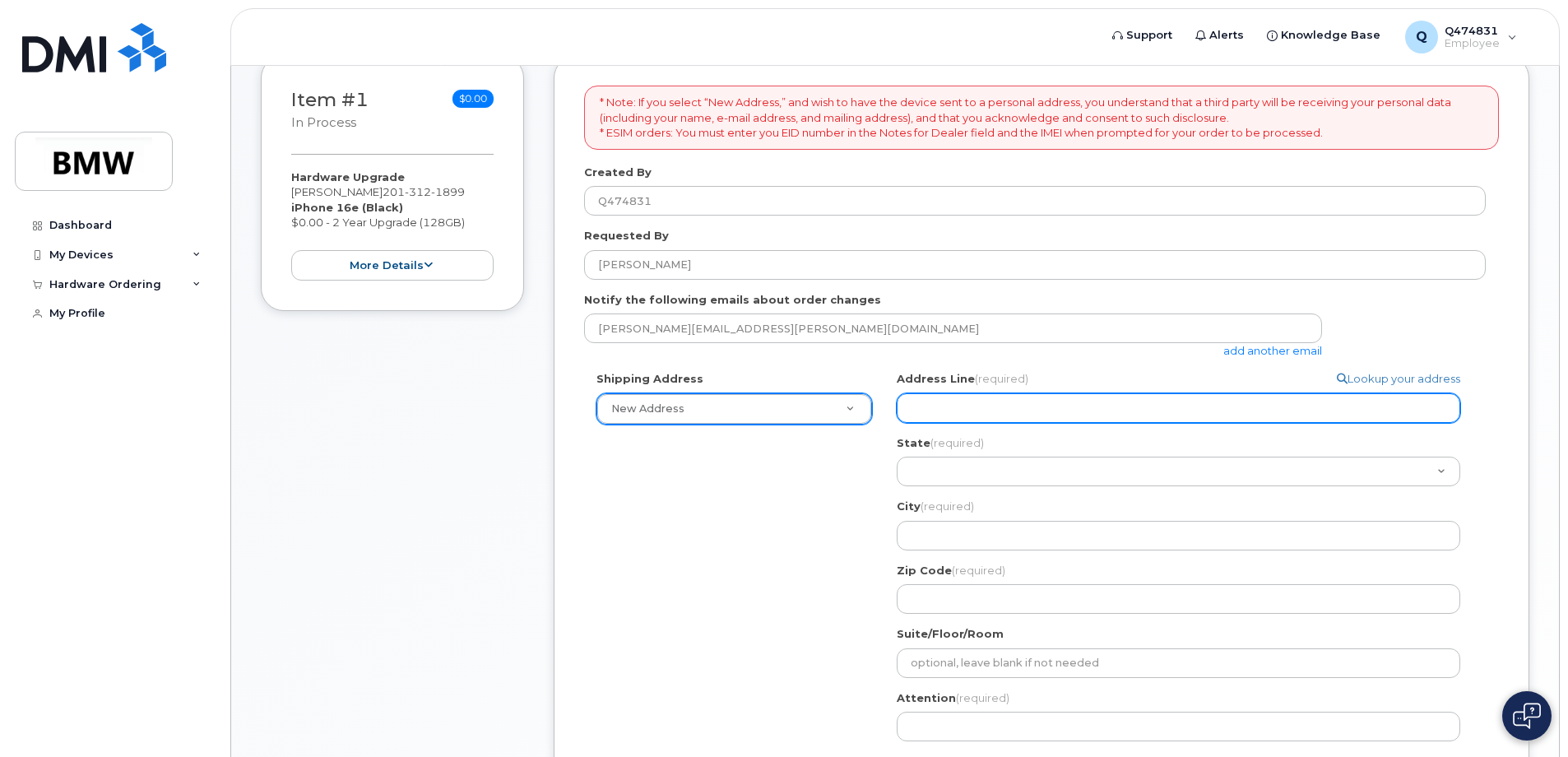 drag, startPoint x: 949, startPoint y: 394, endPoint x: 964, endPoint y: 397, distance: 15.297059 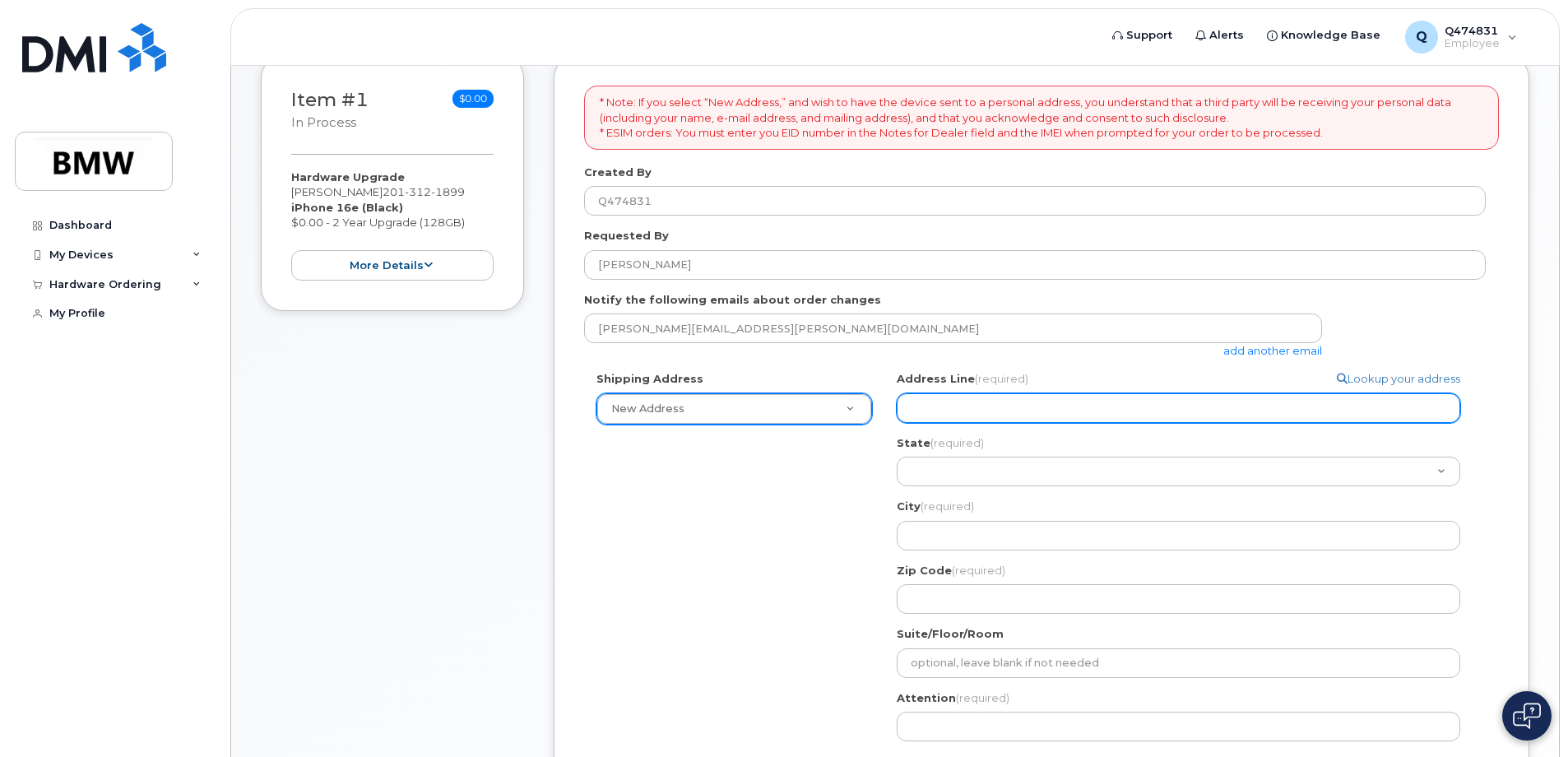 type on "1016 Cumberland Ct" 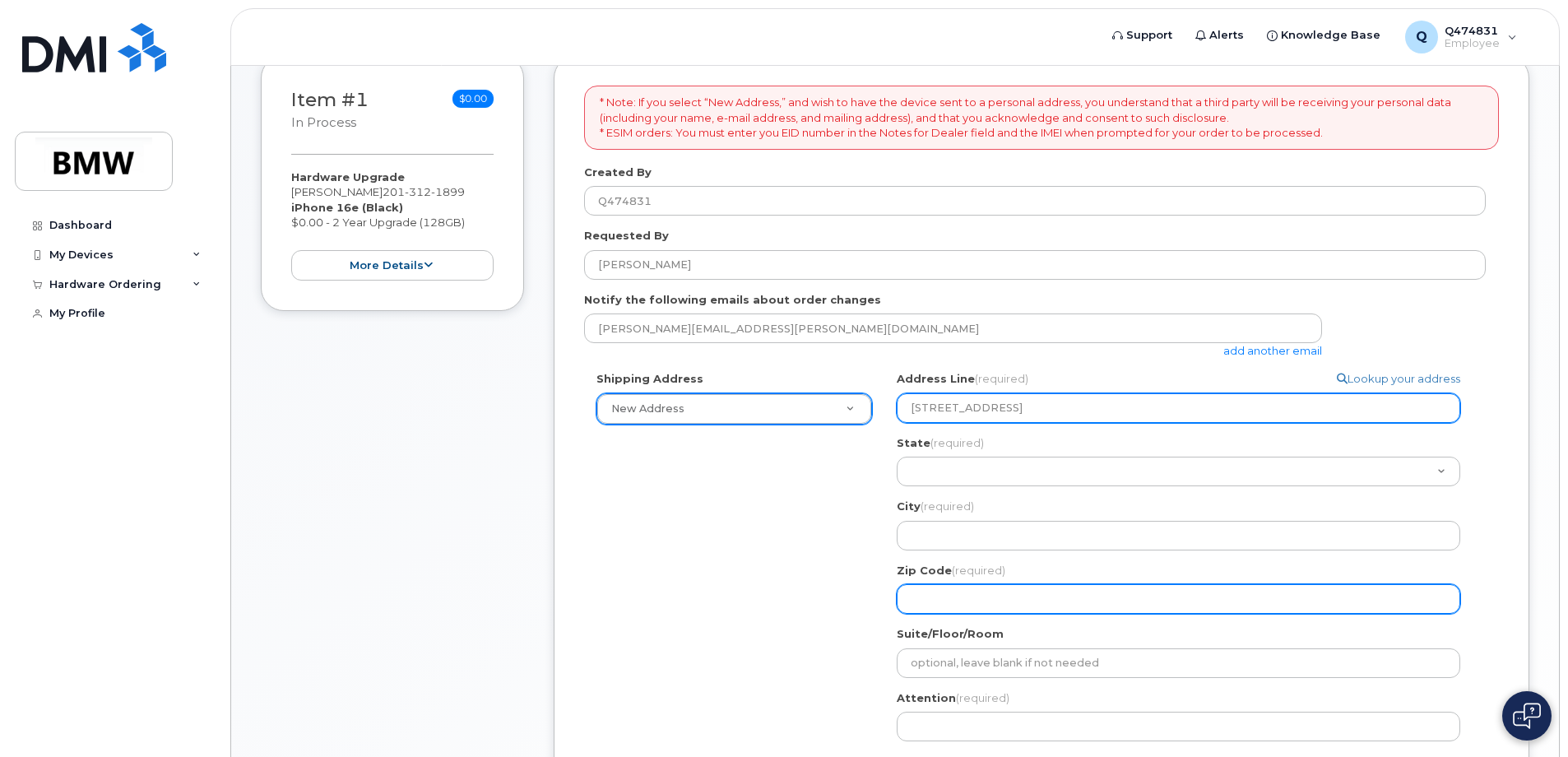 type on "07430" 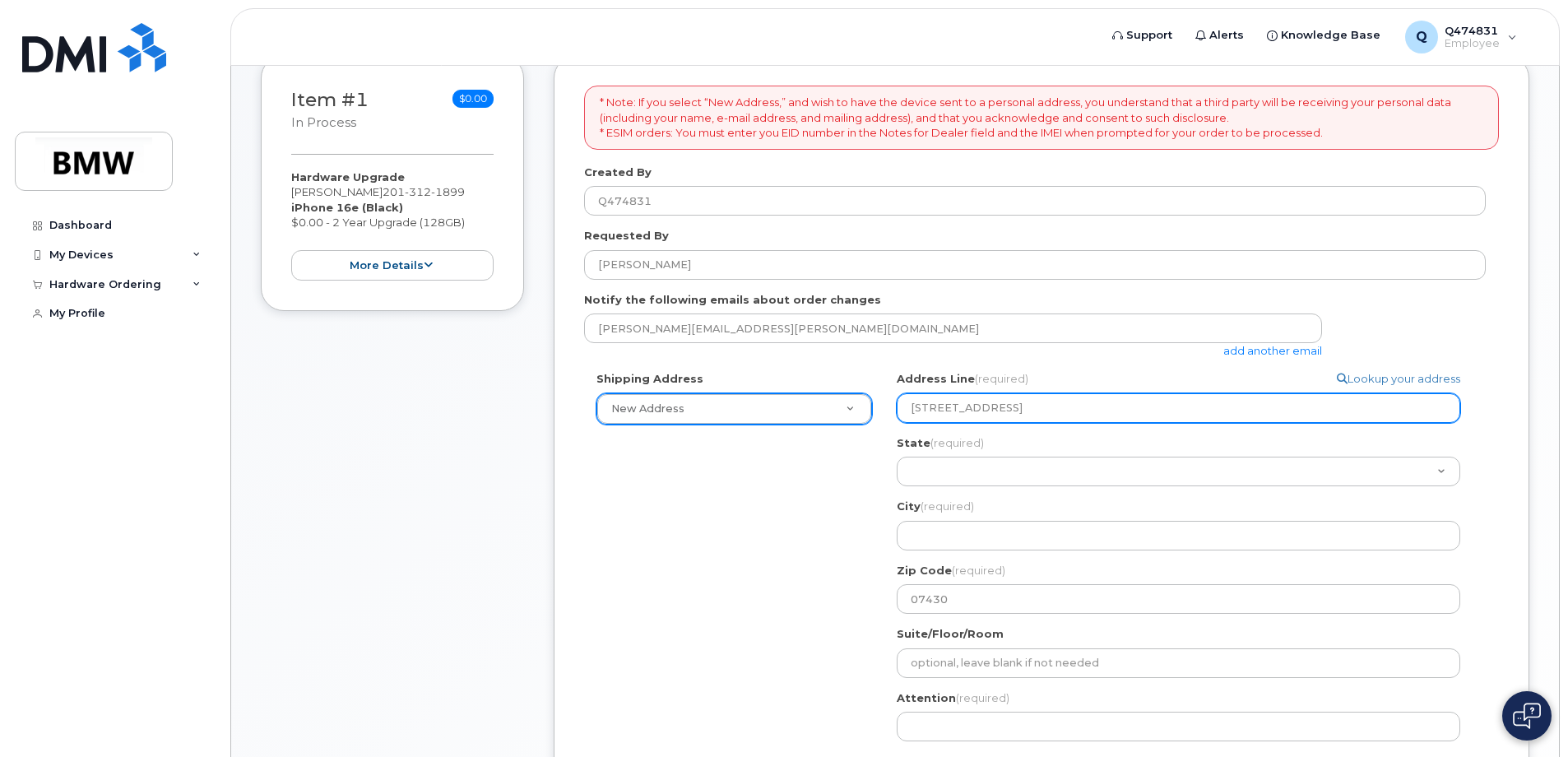 type on "4016448446" 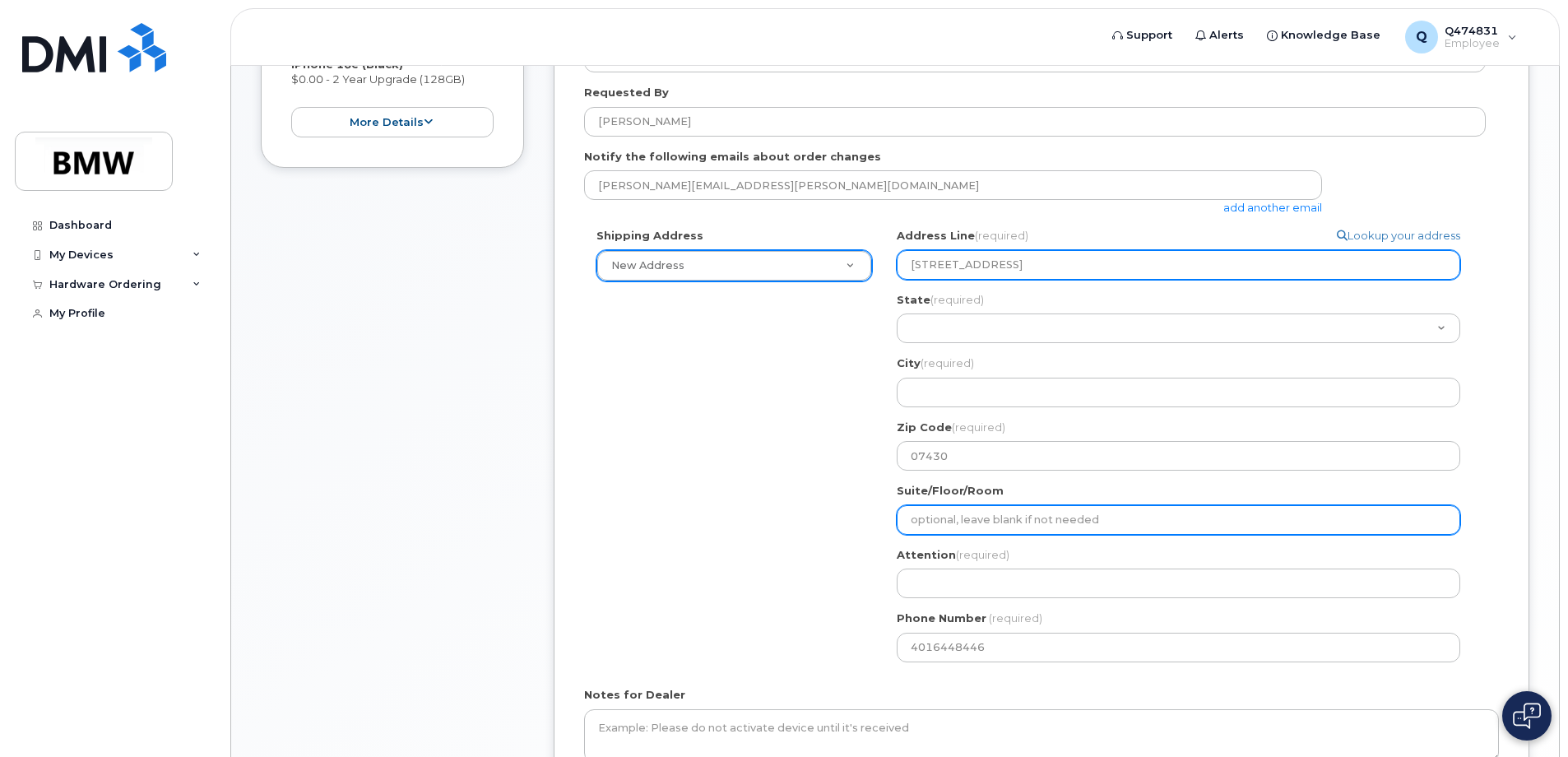scroll, scrollTop: 492, scrollLeft: 0, axis: vertical 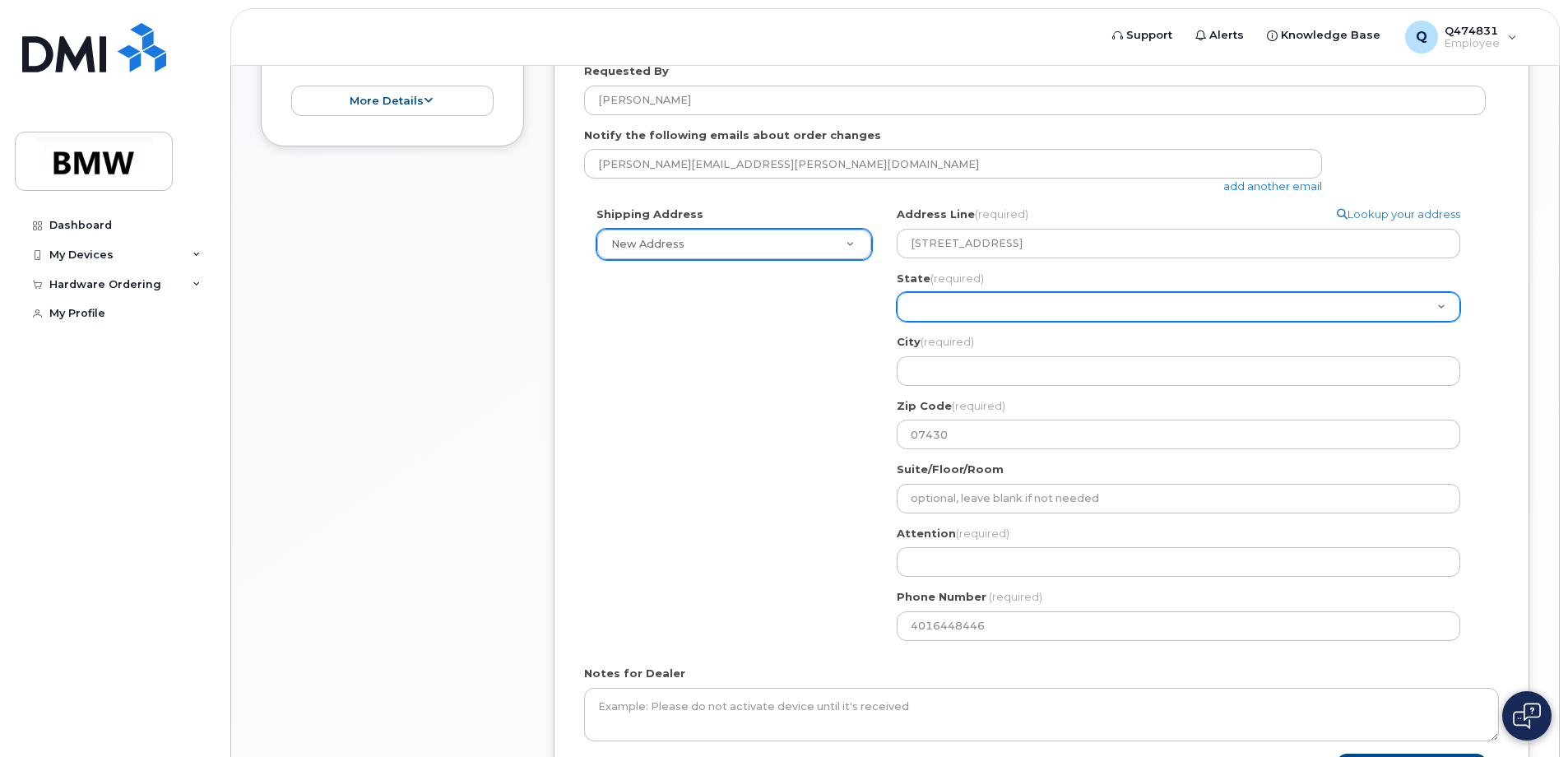 click on "Alabama
Alaska
American Samoa
Arizona
Arkansas
California
Colorado
Connecticut
Delaware
District of Columbia
Florida
Georgia
Guam
Hawaii
Idaho
Illinois
Indiana
Iowa
Kansas
Kentucky
Louisiana
Maine
Maryland
Massachusetts
Michigan
Minnesota
Mississippi
Missouri
Montana
Nebraska
Nevada
New Hampshire
New Jersey
New Mexico
New York
North Carolina
North Dakota
Ohio
Oklahoma
Oregon
Pennsylvania
Puerto Rico
Rhode Island
South Carolina
South Dakota
Tennessee
Texas
Utah
Vermont
Virginia
Virgin Islands
Washington
West Virginia
Wisconsin
Wyoming" 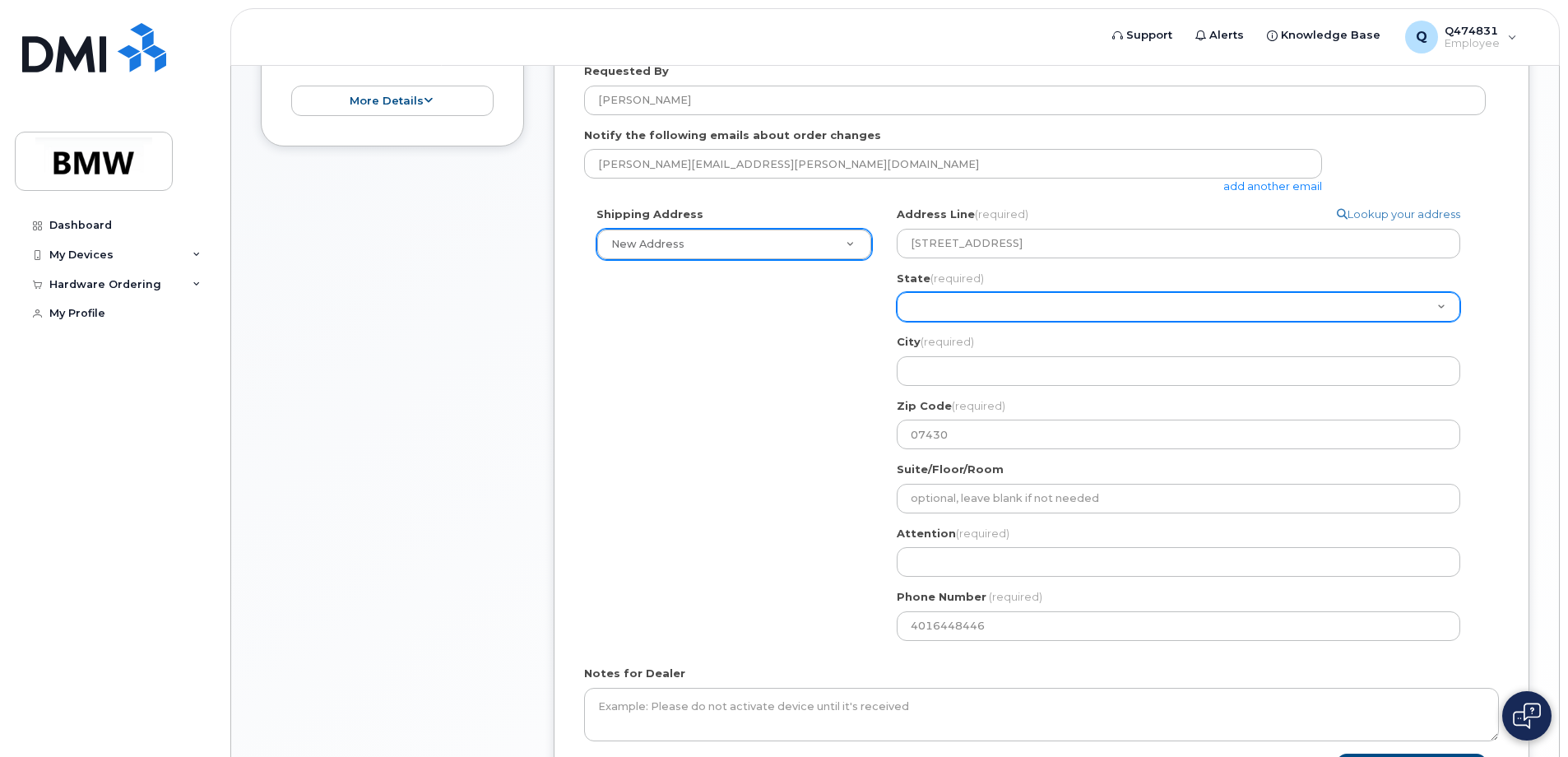 select on "NJ" 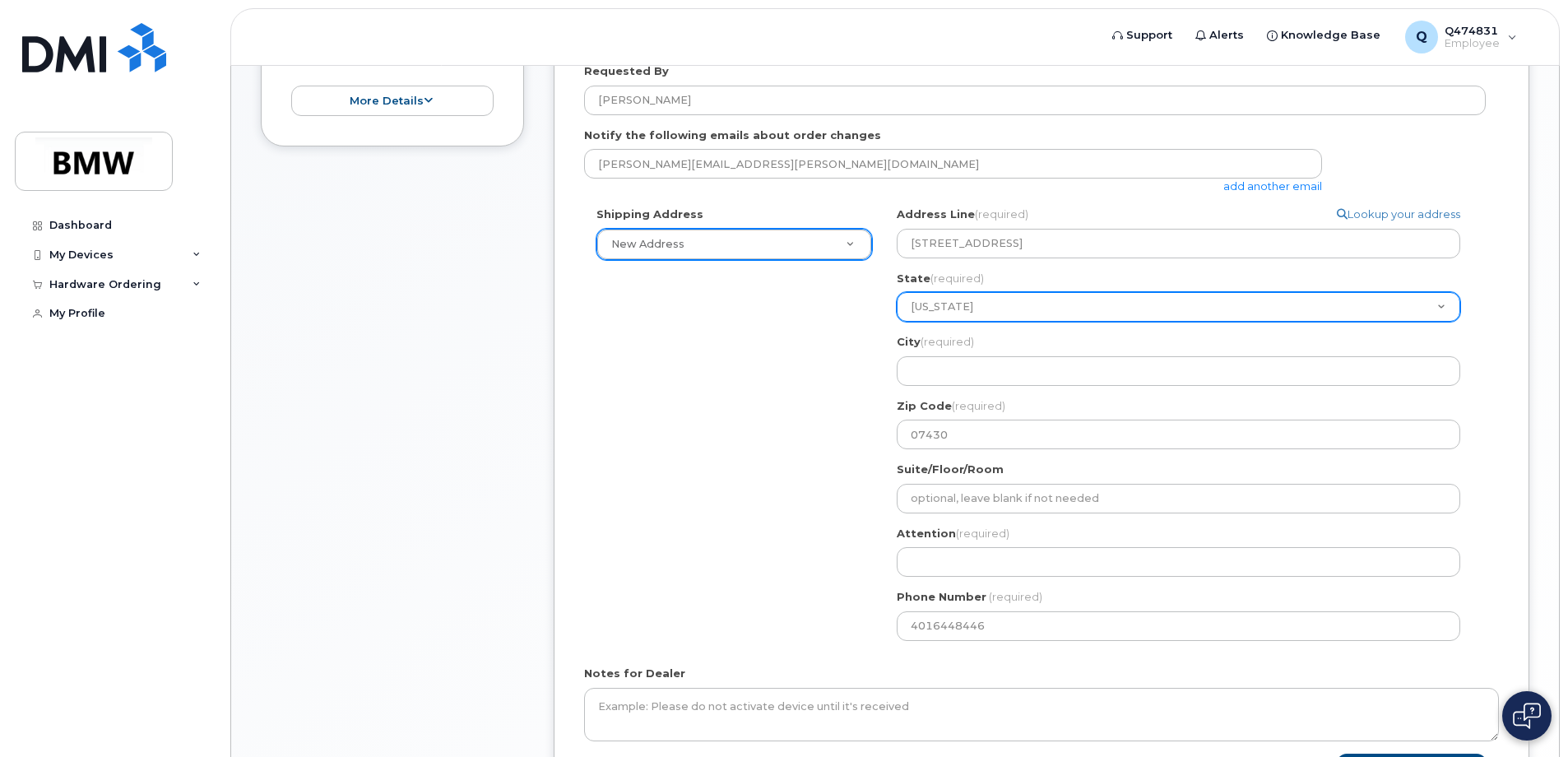 click on "Alabama
Alaska
American Samoa
Arizona
Arkansas
California
Colorado
Connecticut
Delaware
District of Columbia
Florida
Georgia
Guam
Hawaii
Idaho
Illinois
Indiana
Iowa
Kansas
Kentucky
Louisiana
Maine
Maryland
Massachusetts
Michigan
Minnesota
Mississippi
Missouri
Montana
Nebraska
Nevada
New Hampshire
New Jersey
New Mexico
New York
North Carolina
North Dakota
Ohio
Oklahoma
Oregon
Pennsylvania
Puerto Rico
Rhode Island
South Carolina
South Dakota
Tennessee
Texas
Utah
Vermont
Virginia
Virgin Islands
Washington
West Virginia
Wisconsin
Wyoming" 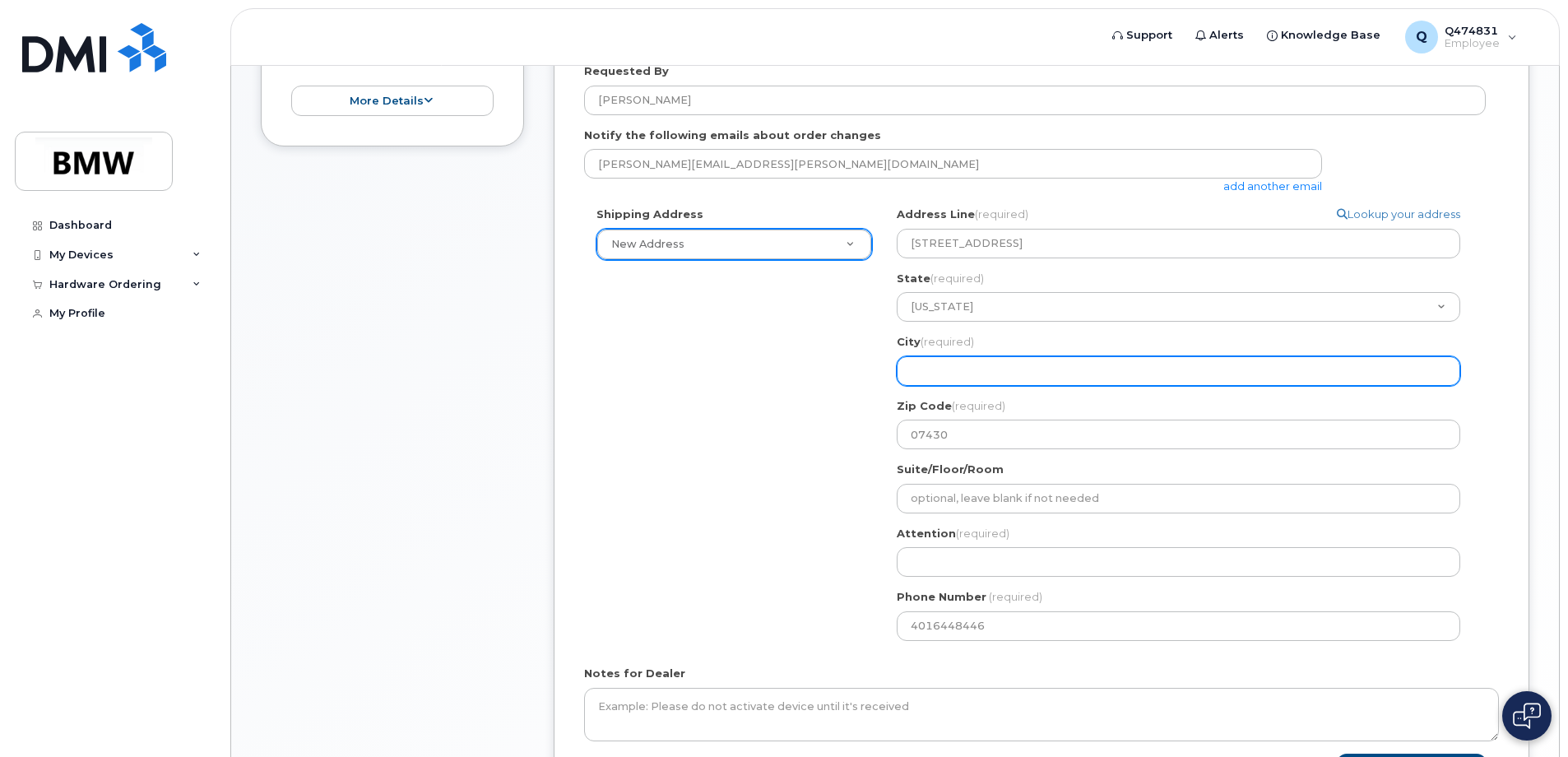 click on "City
(required)" 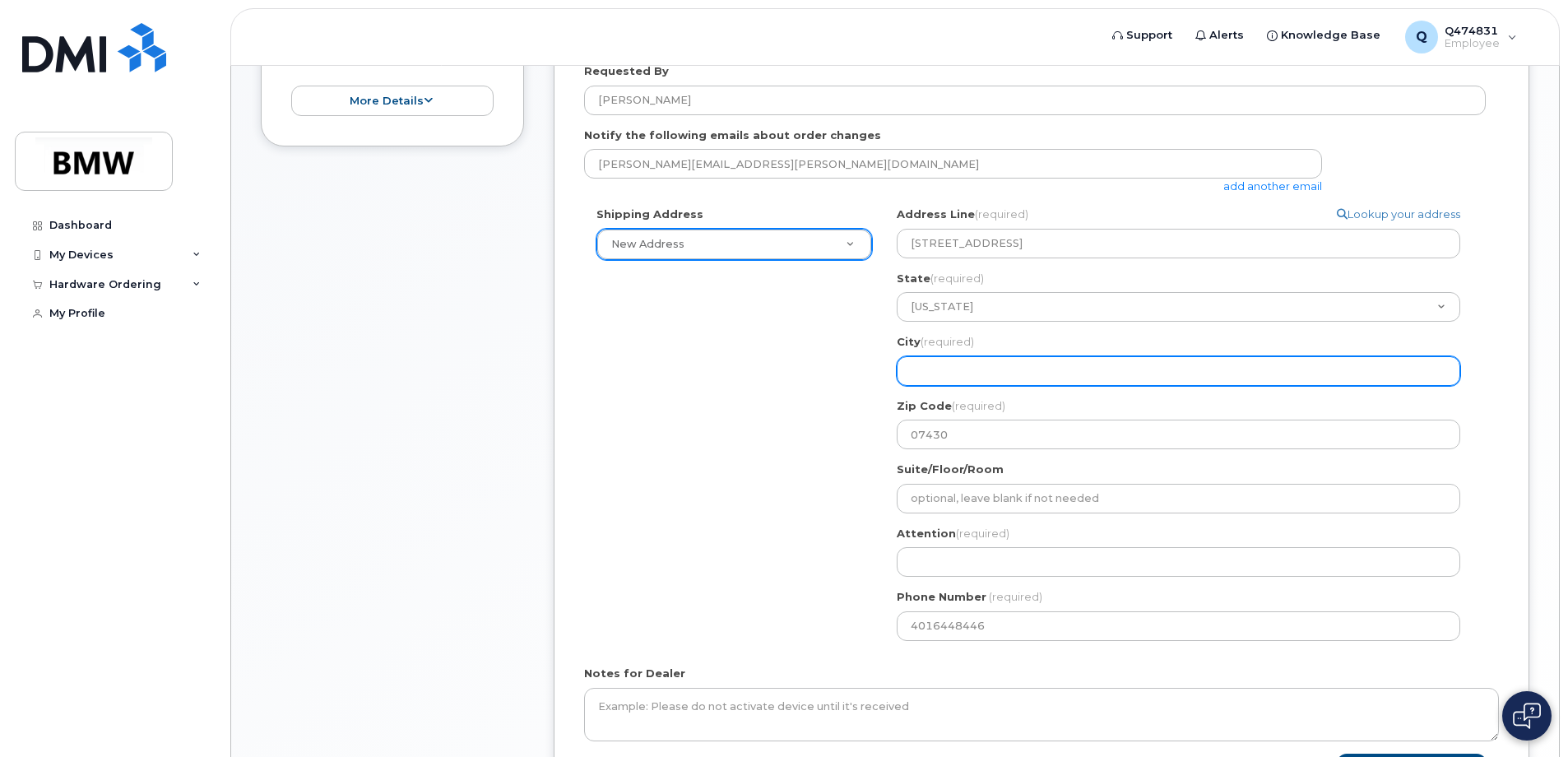 select 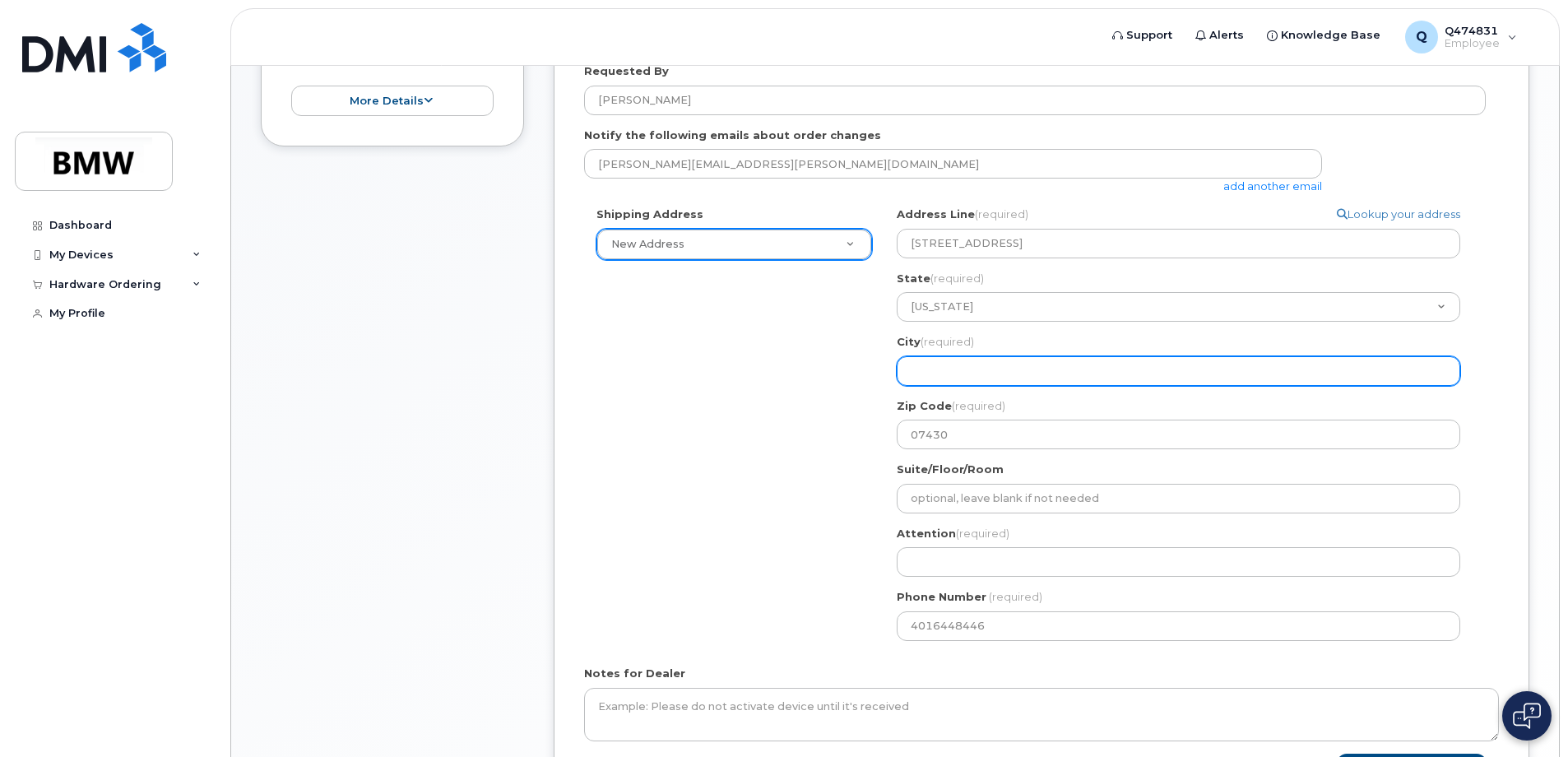type on "M" 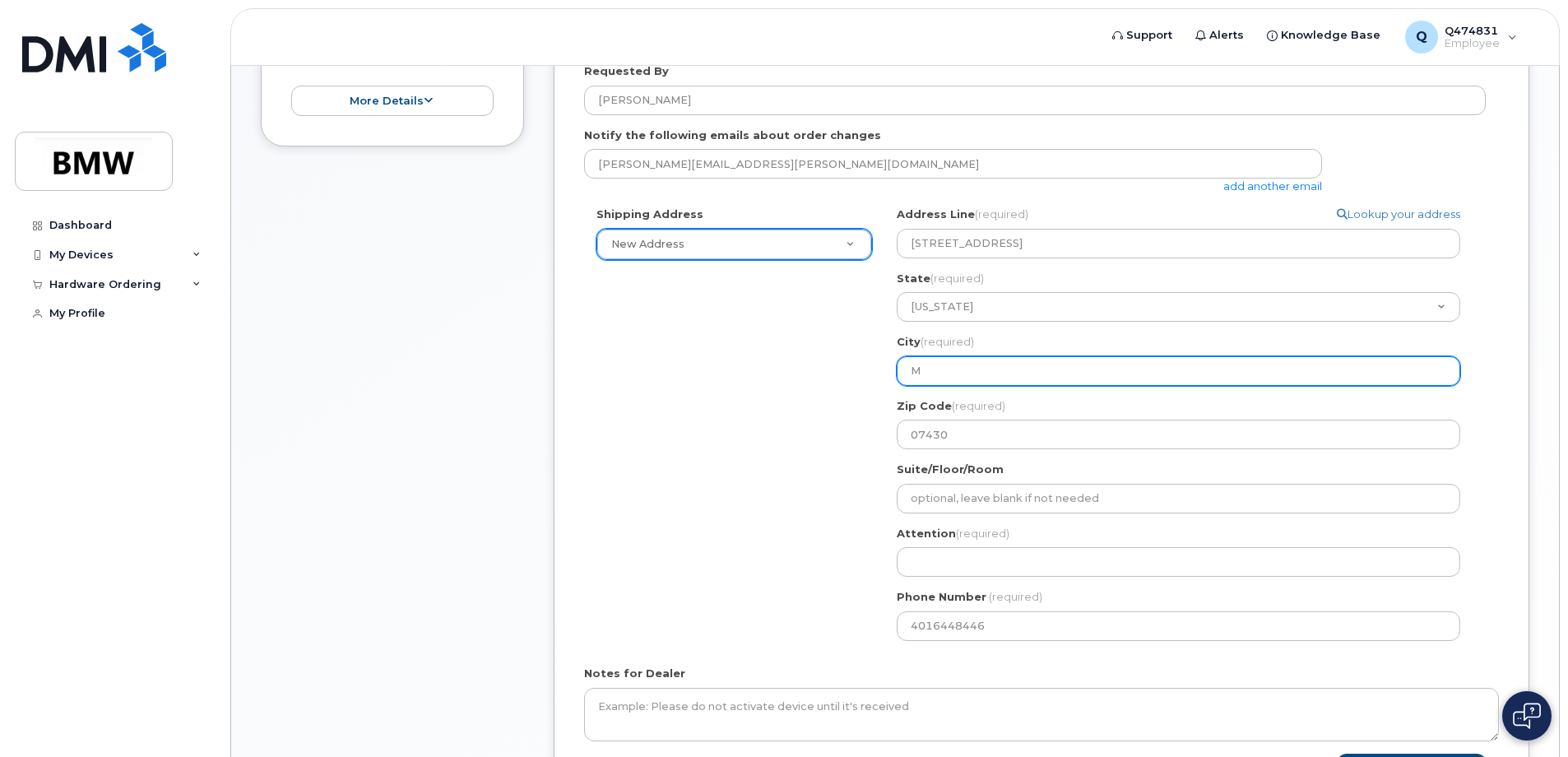 select 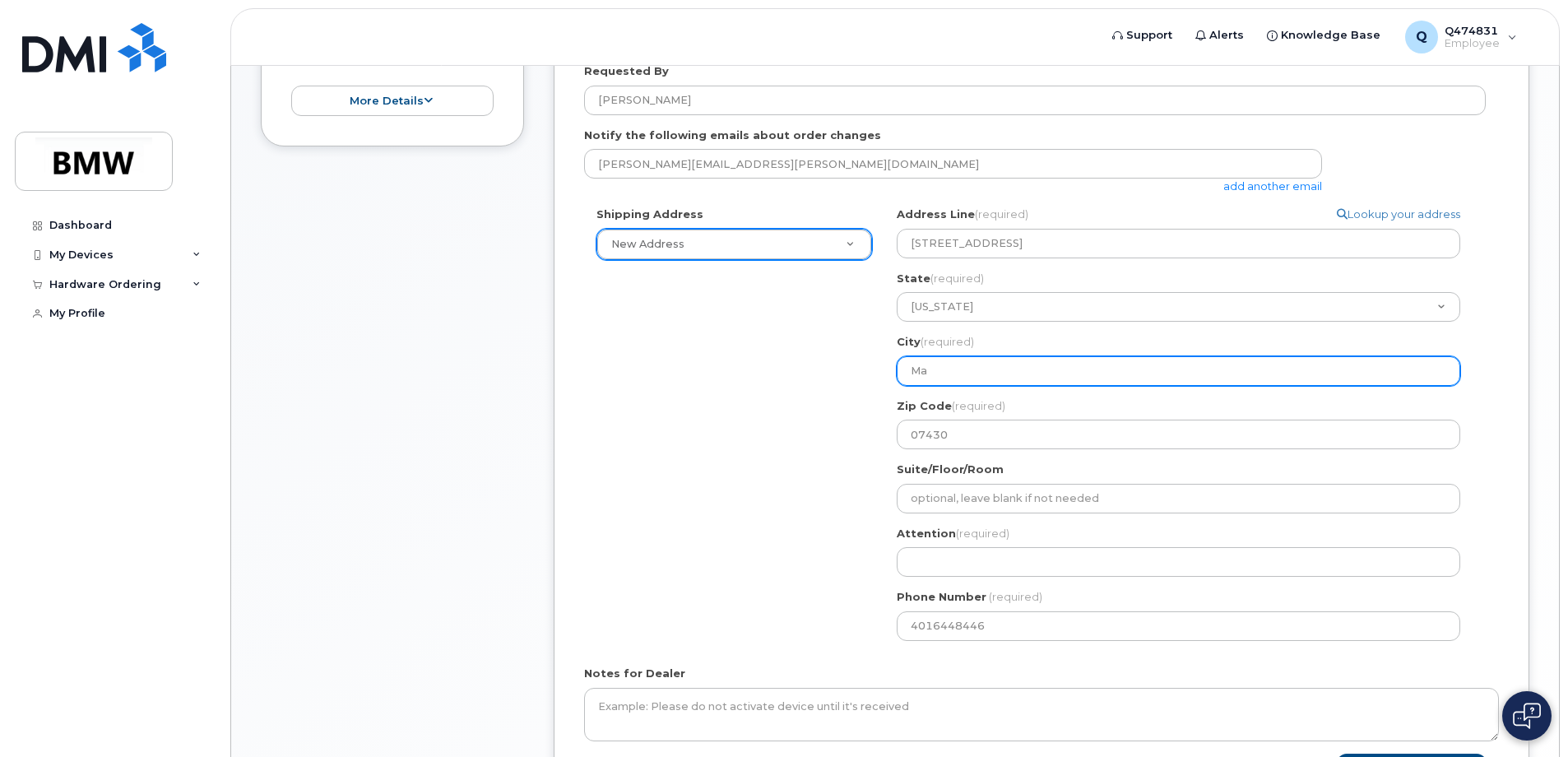 select 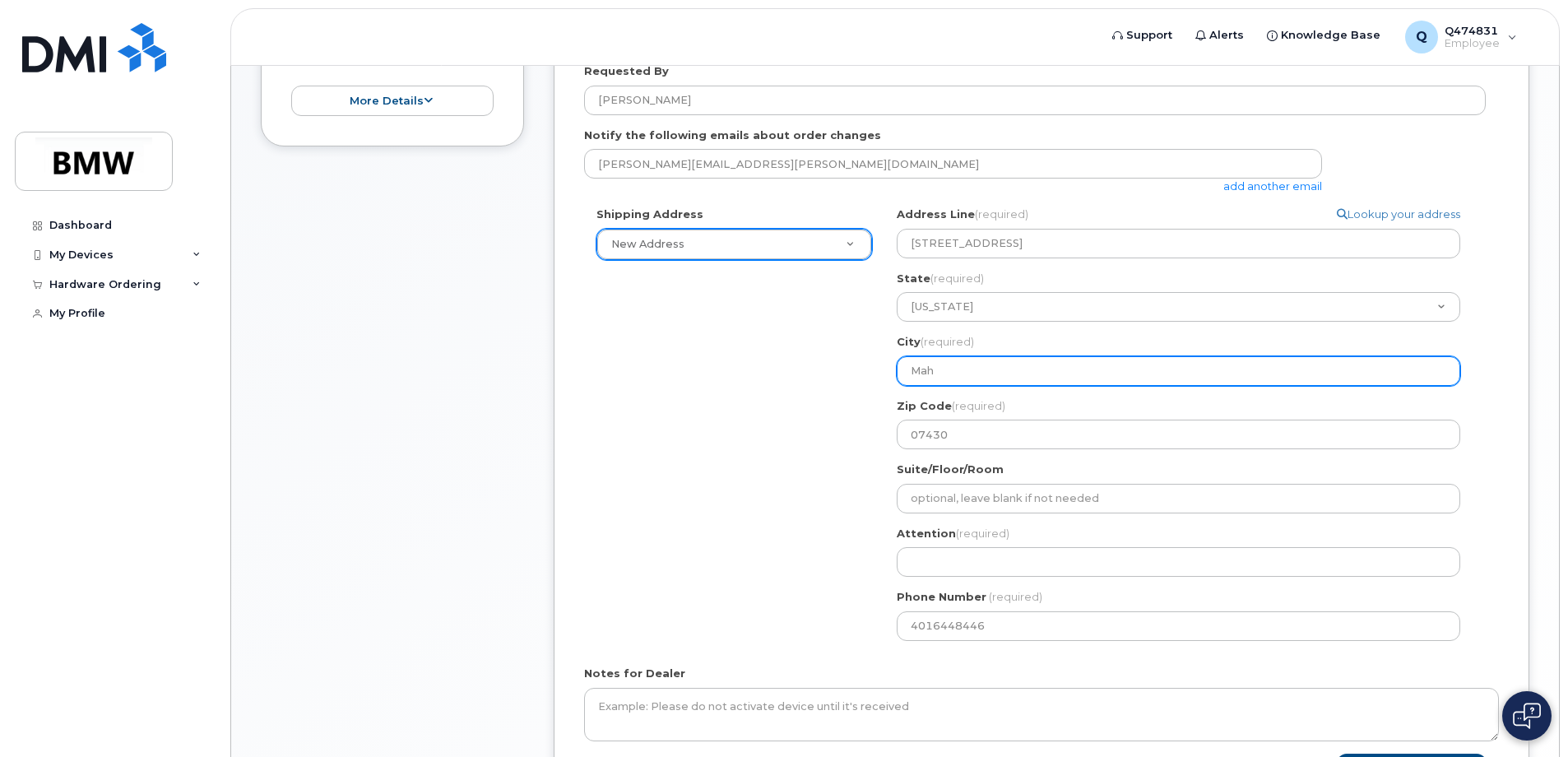 select 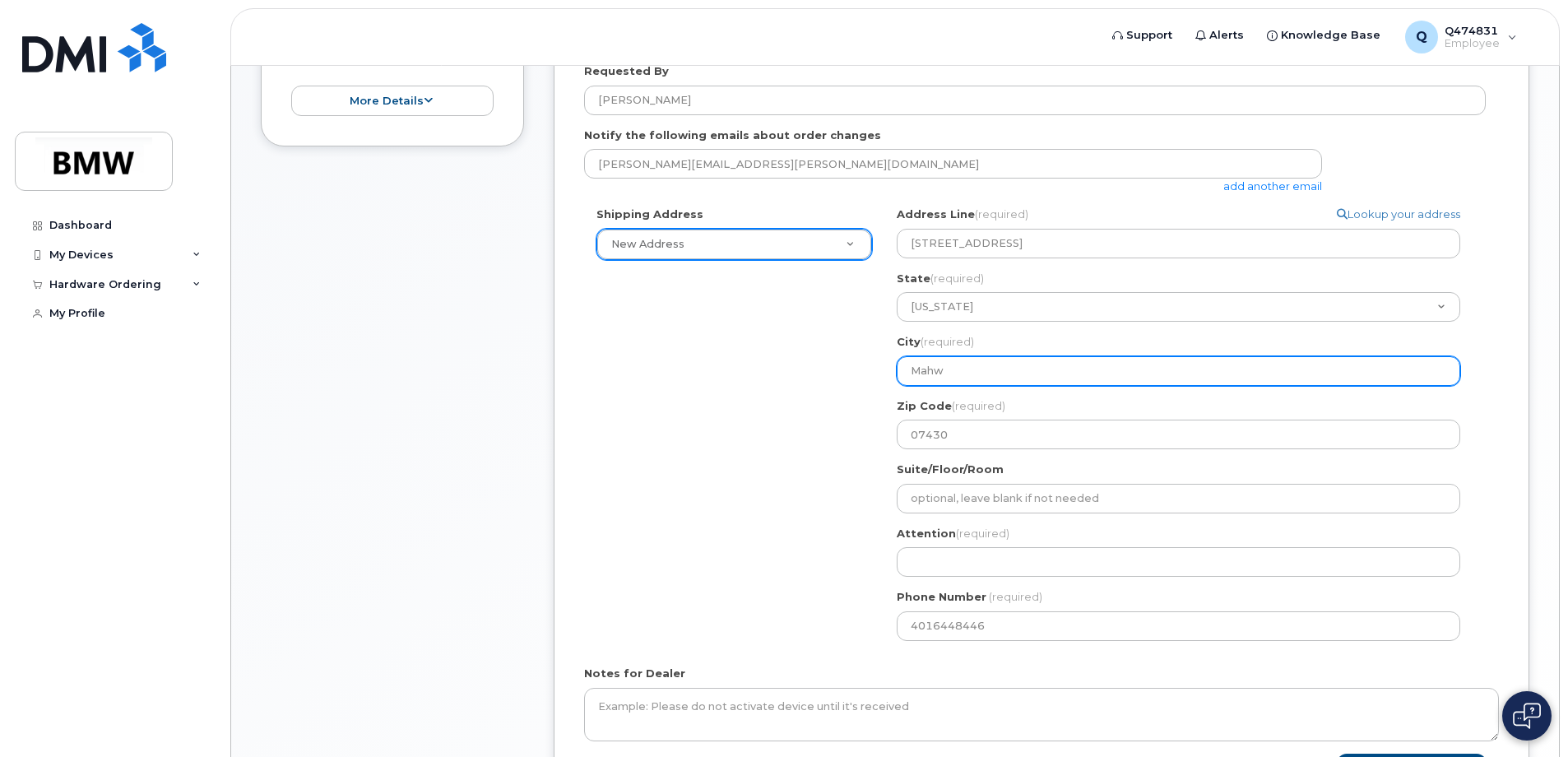 select 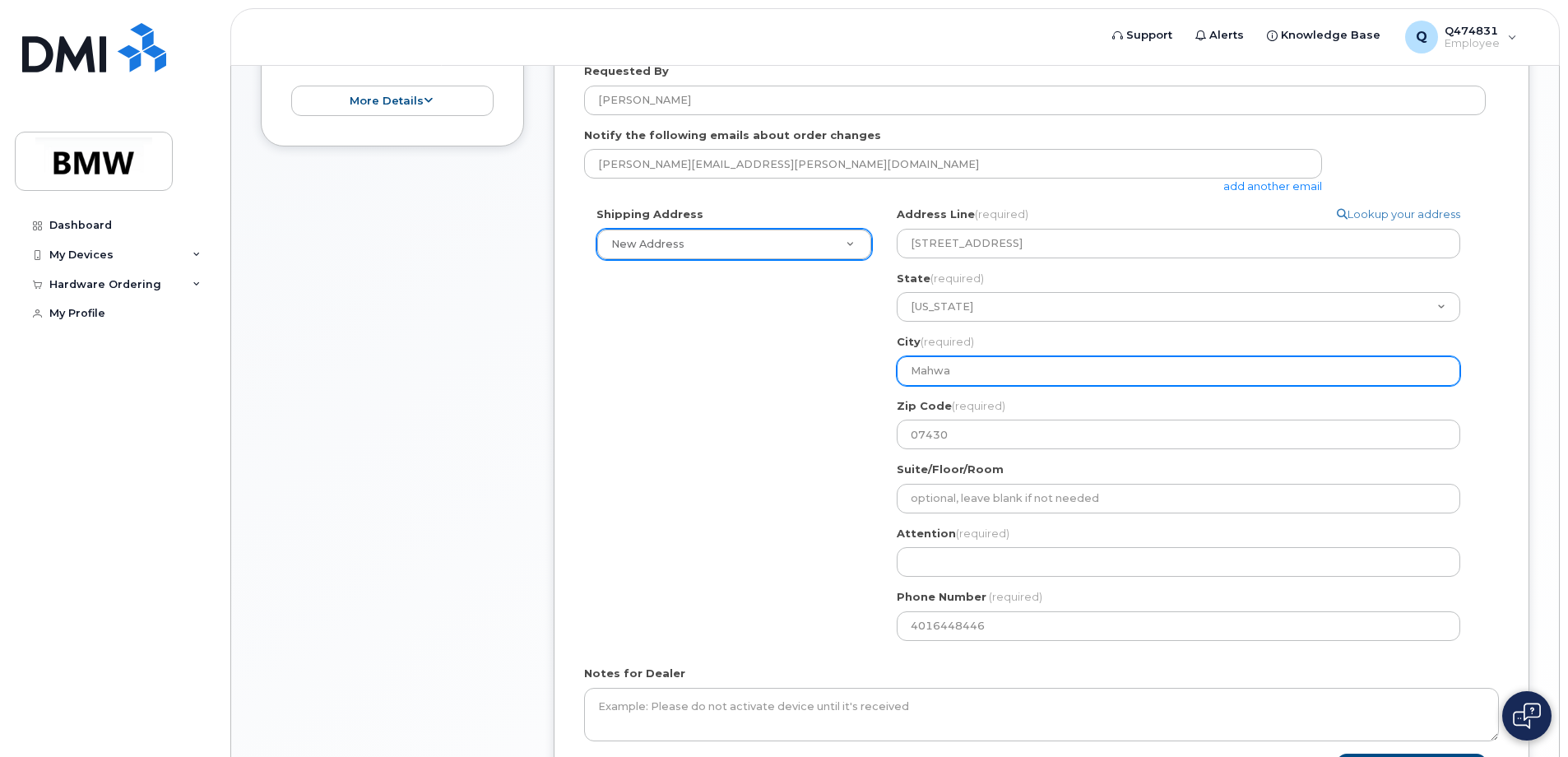 select 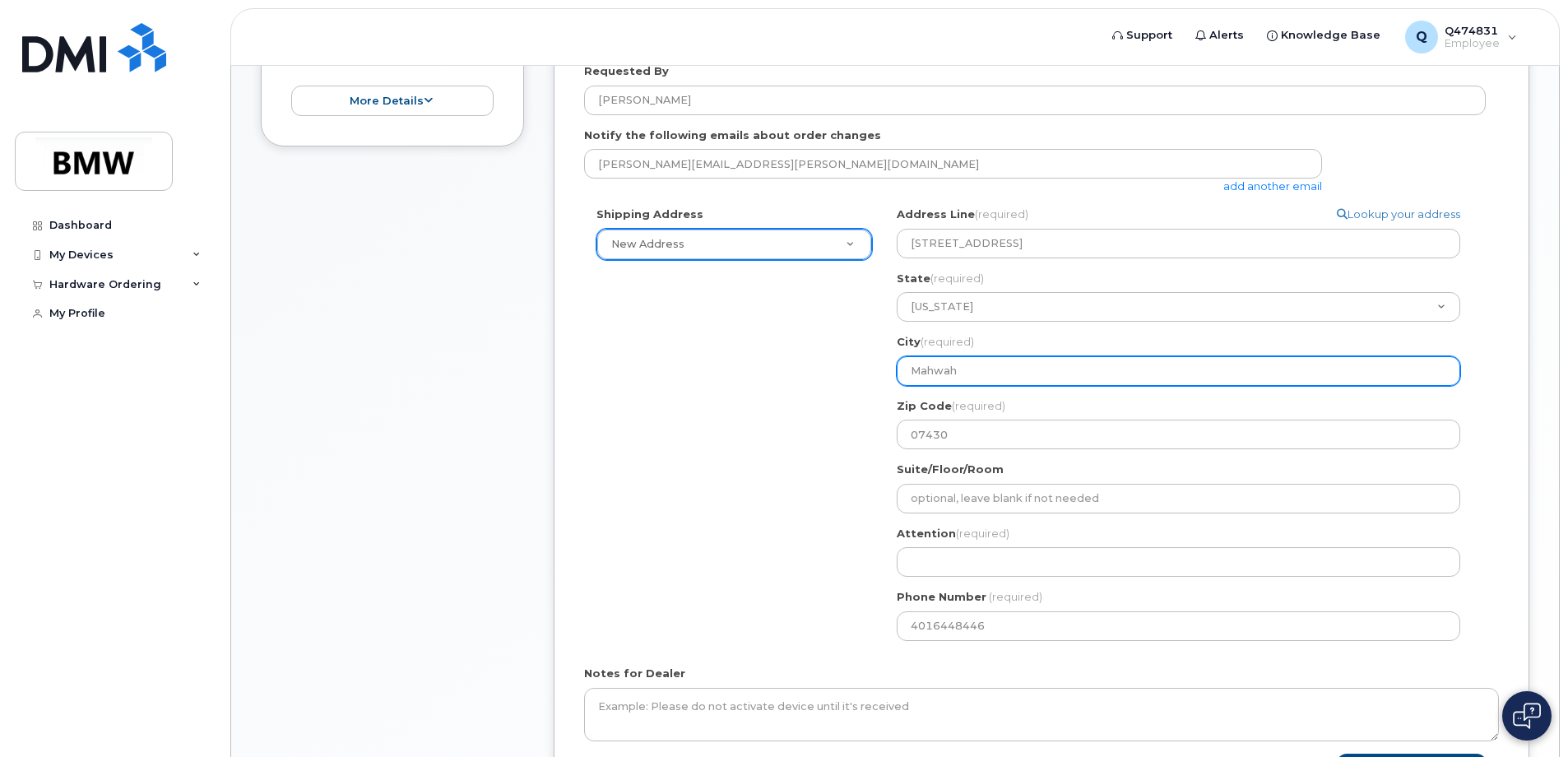 type on "Mahwah" 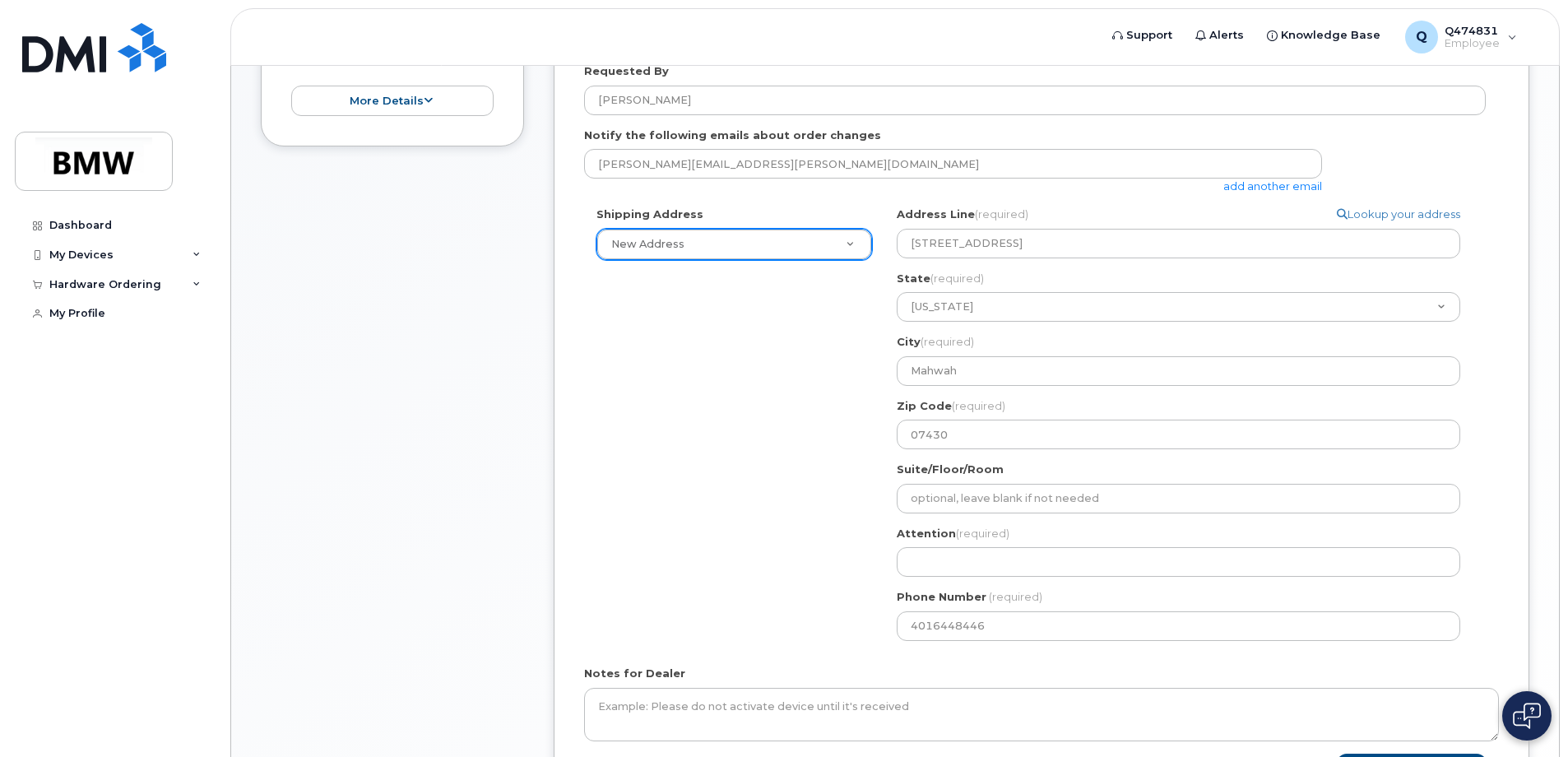 click on "Shipping Address
New Address     New Address BMW MC Plant BMW North America Financial Services ITRC
NJ
Mahwah
Search your address...
Manually edit your address
Click to search 1016 cumberaland court mahwah, nj 1016-15 James Finlay Way North York ON M3M 0B3 1016-30 Tretti Way North York ON M3H 0E3 1016-10 Vena Way North York ON M9M 0G3 1016-15 Martha Eaton Way North York ON M6M 5B5 1016-75 George Appleton Way North York ON M3M 0A2 1016-28 Sommerset Way North York ON M2N 6W7 1016-18 Sommerset Way North York ON M2N 6X5 1016-15 Northtown Way North York ON M2N 7A2 1016-88 Grandview Way North York ON M2N 6V6 1016 Snowberry Way N Regina SK S4X 4N8 595 Vineyard Way N Vernon BC V1H 2M2 Vineyard Way N Vernon BC V1H 2M2 Arthur's Way North Lake NB E6H 0B6 Cumberland Crt Fredericton NB E3G 0M3 Sheridan Way North Mississauga ON L5K Ermineview Way N Lethbridge AB T1H Jessie Ursenbach Way N Lethbridge AB T1H Blackwolf Way N Lethbridge AB T1H 6Z7 Blackwolf Way N Lethbridge AB T1H" 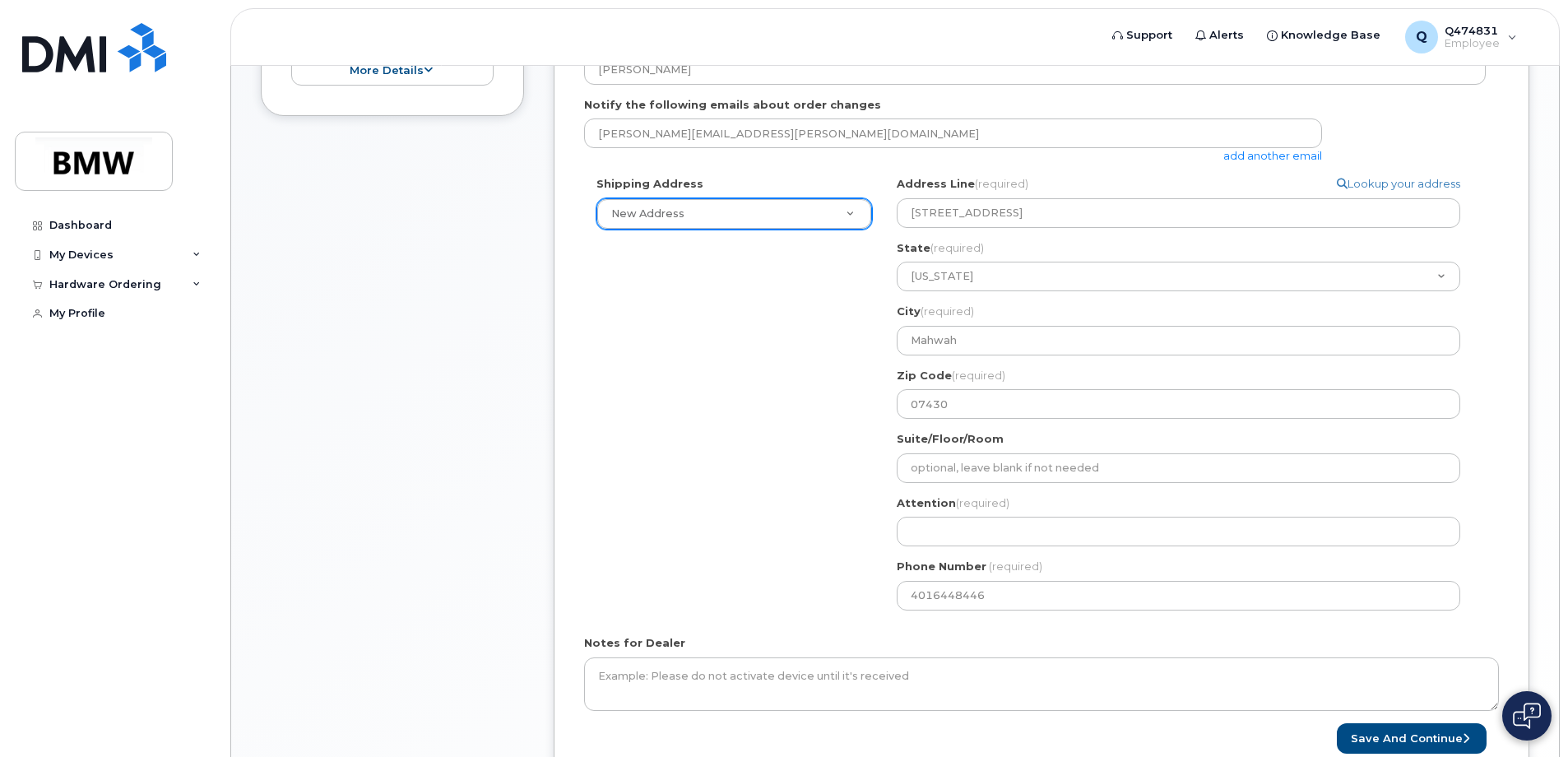 scroll, scrollTop: 574, scrollLeft: 0, axis: vertical 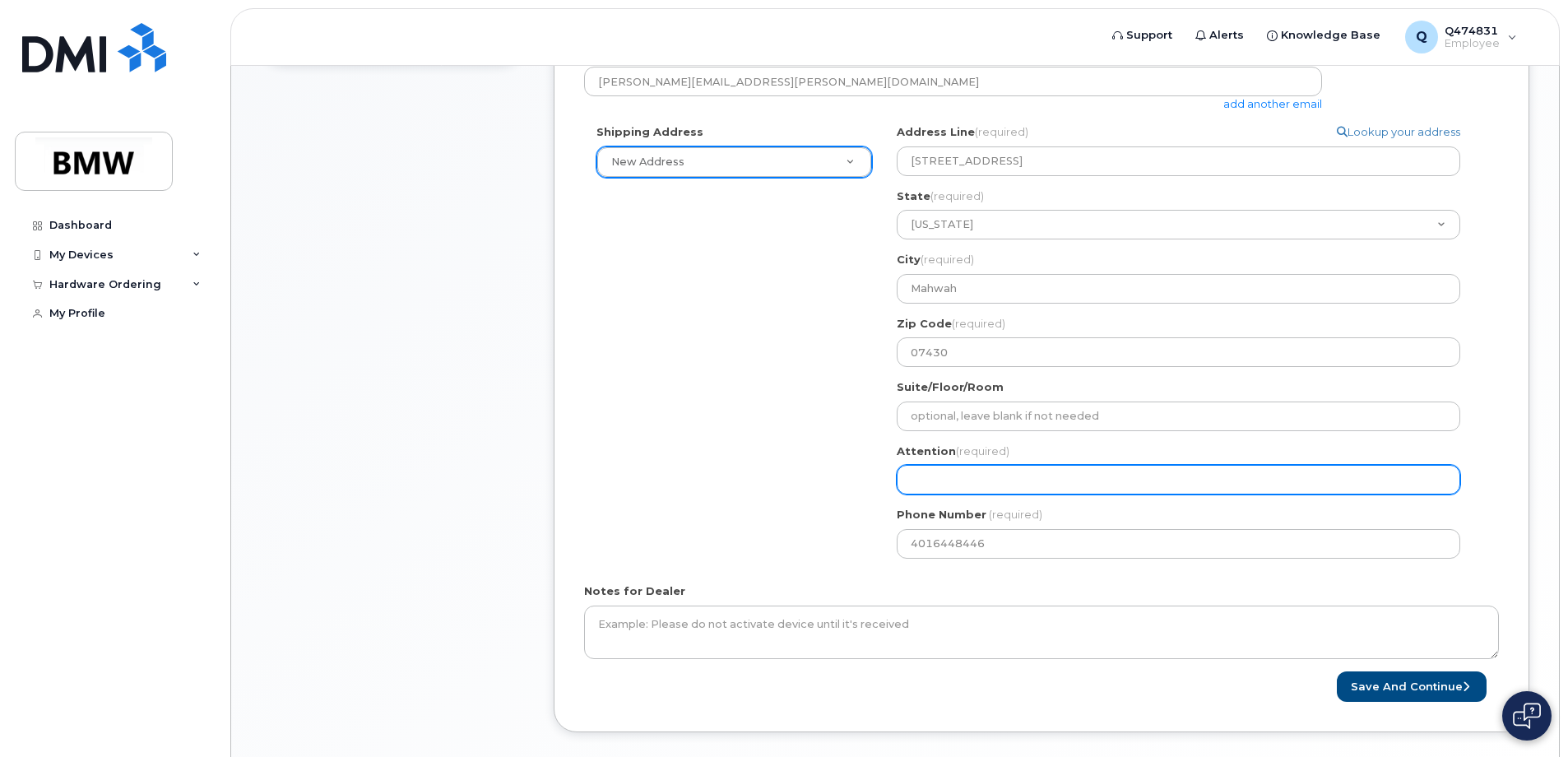 click on "Attention
(required)" 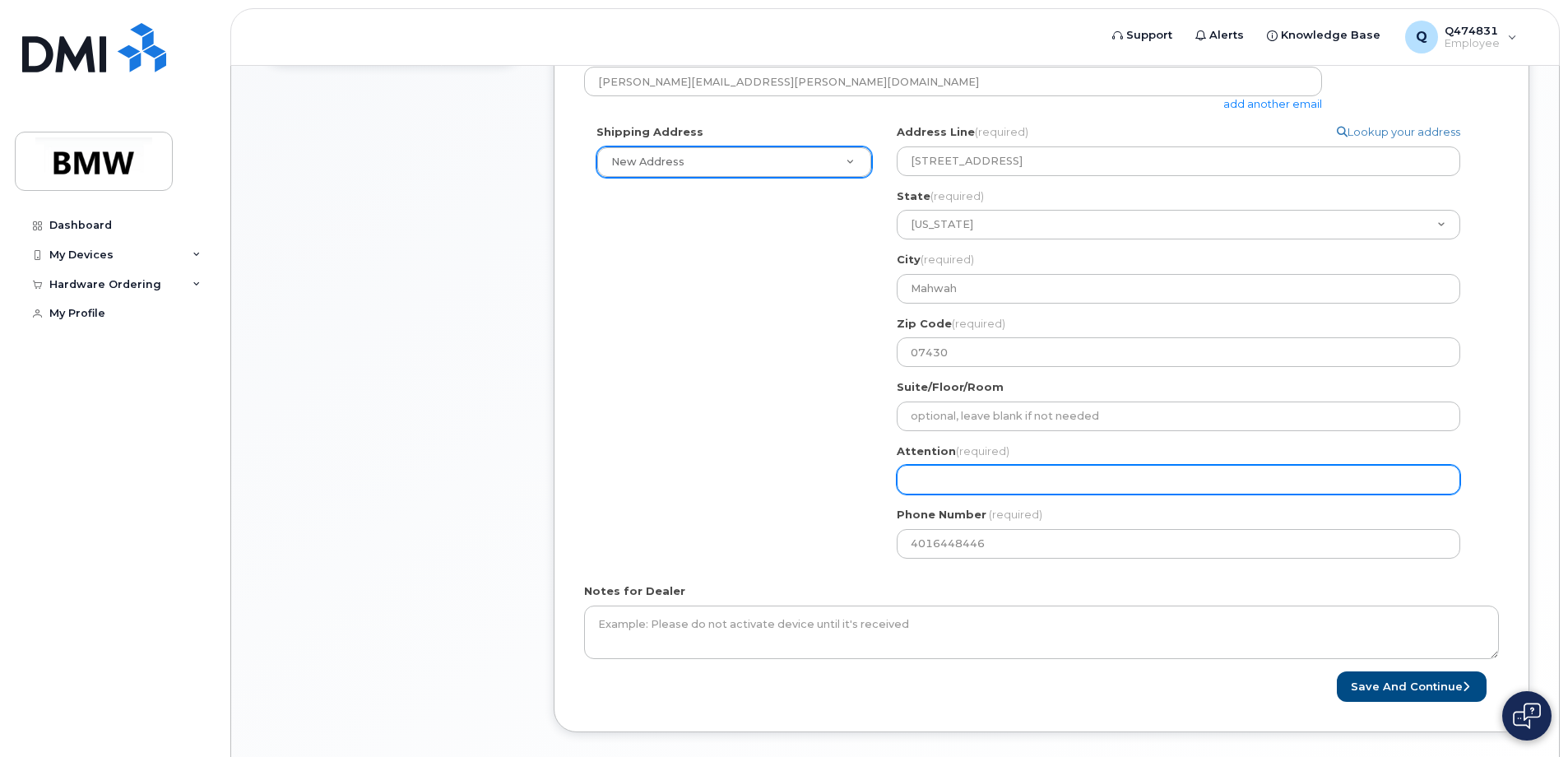 select 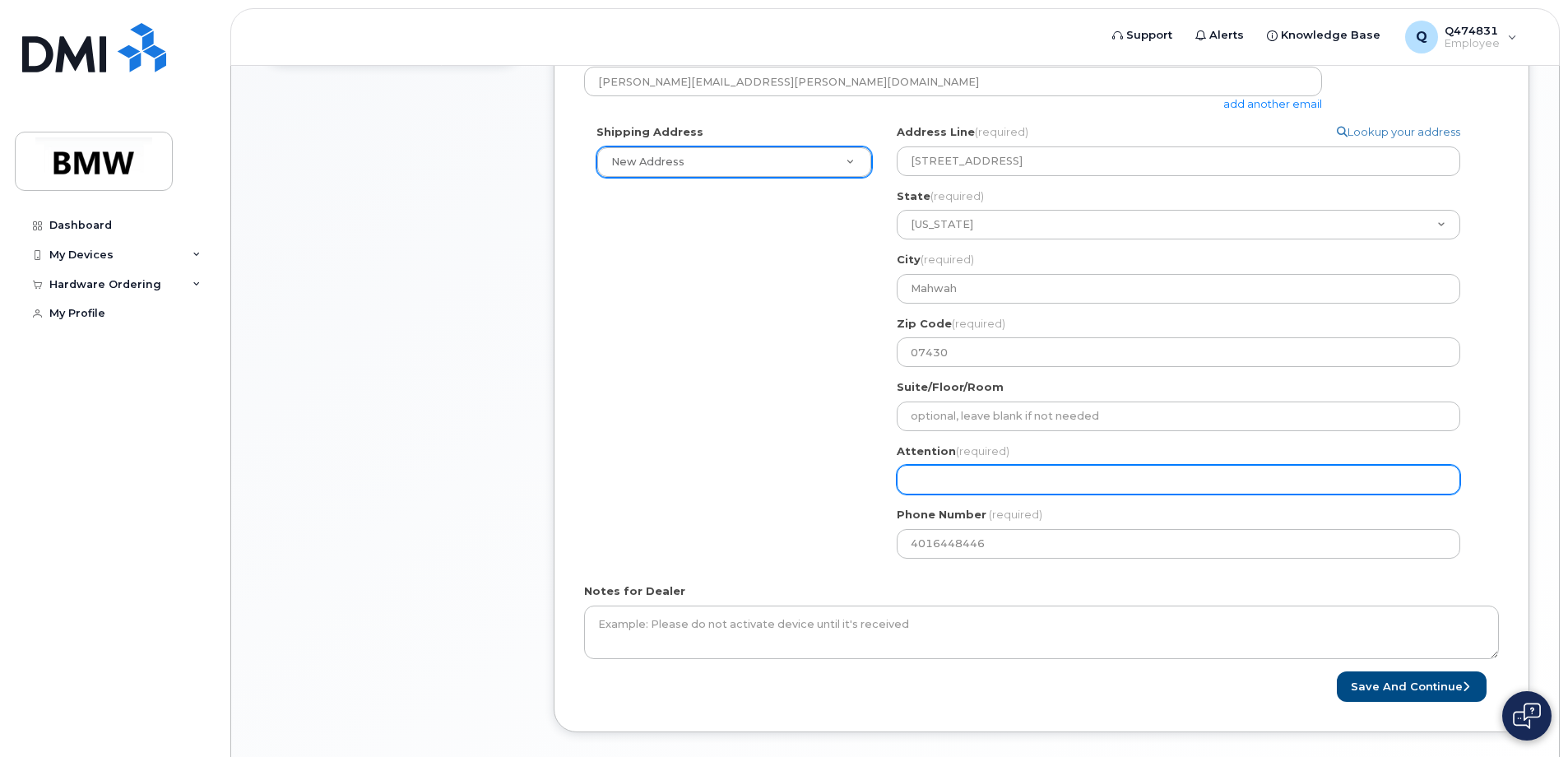 type on "S" 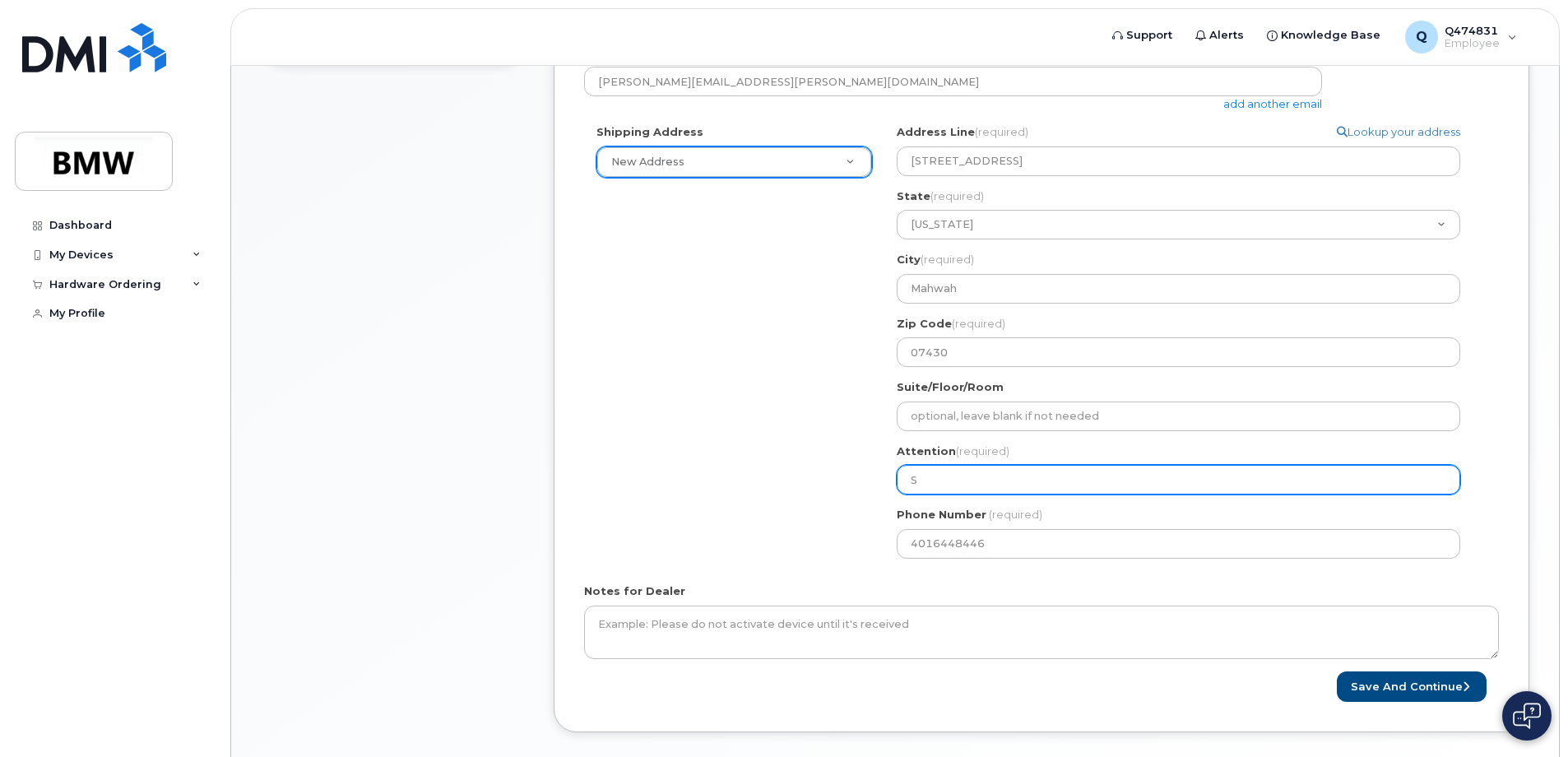 select 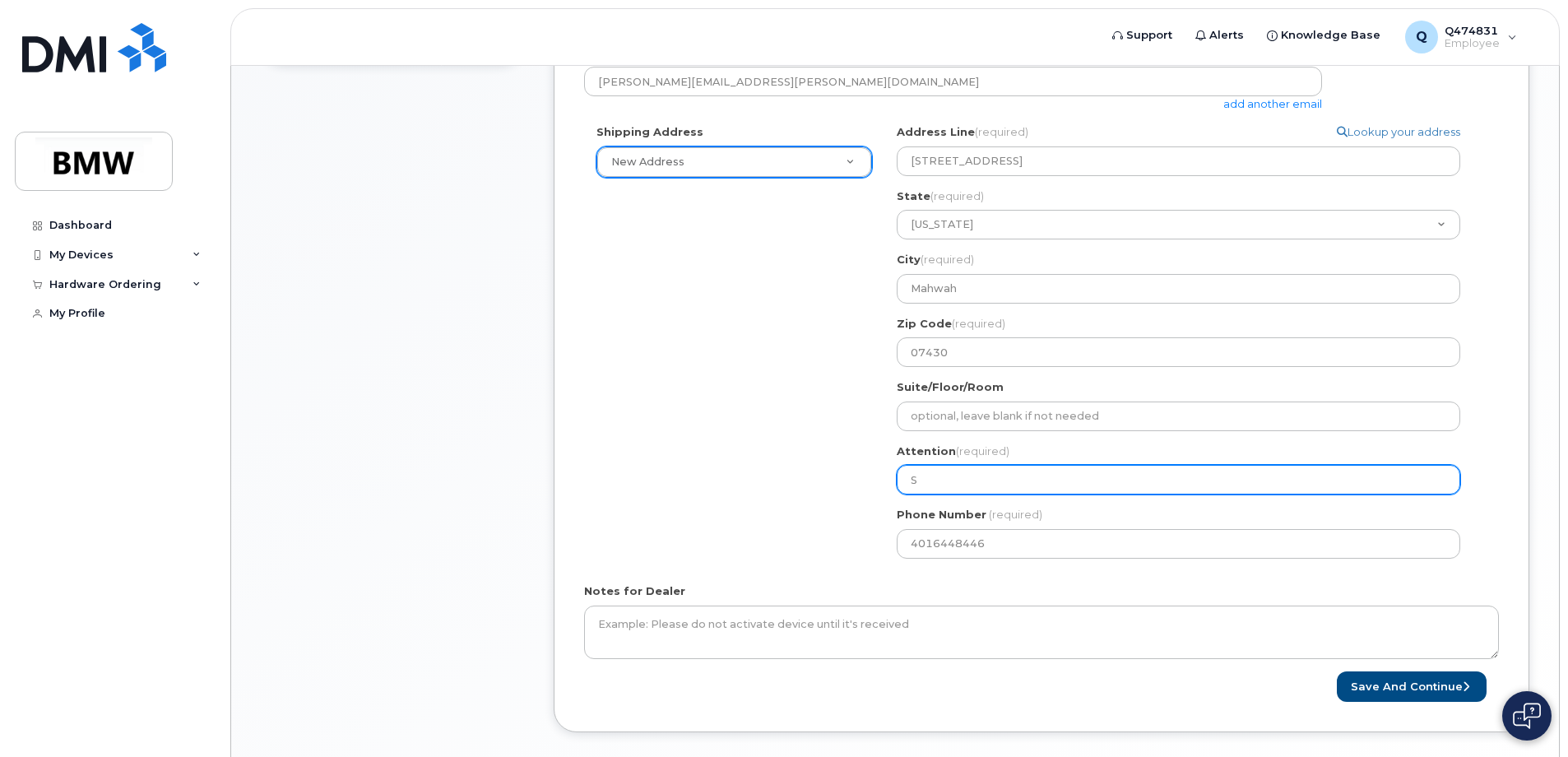 type on "St" 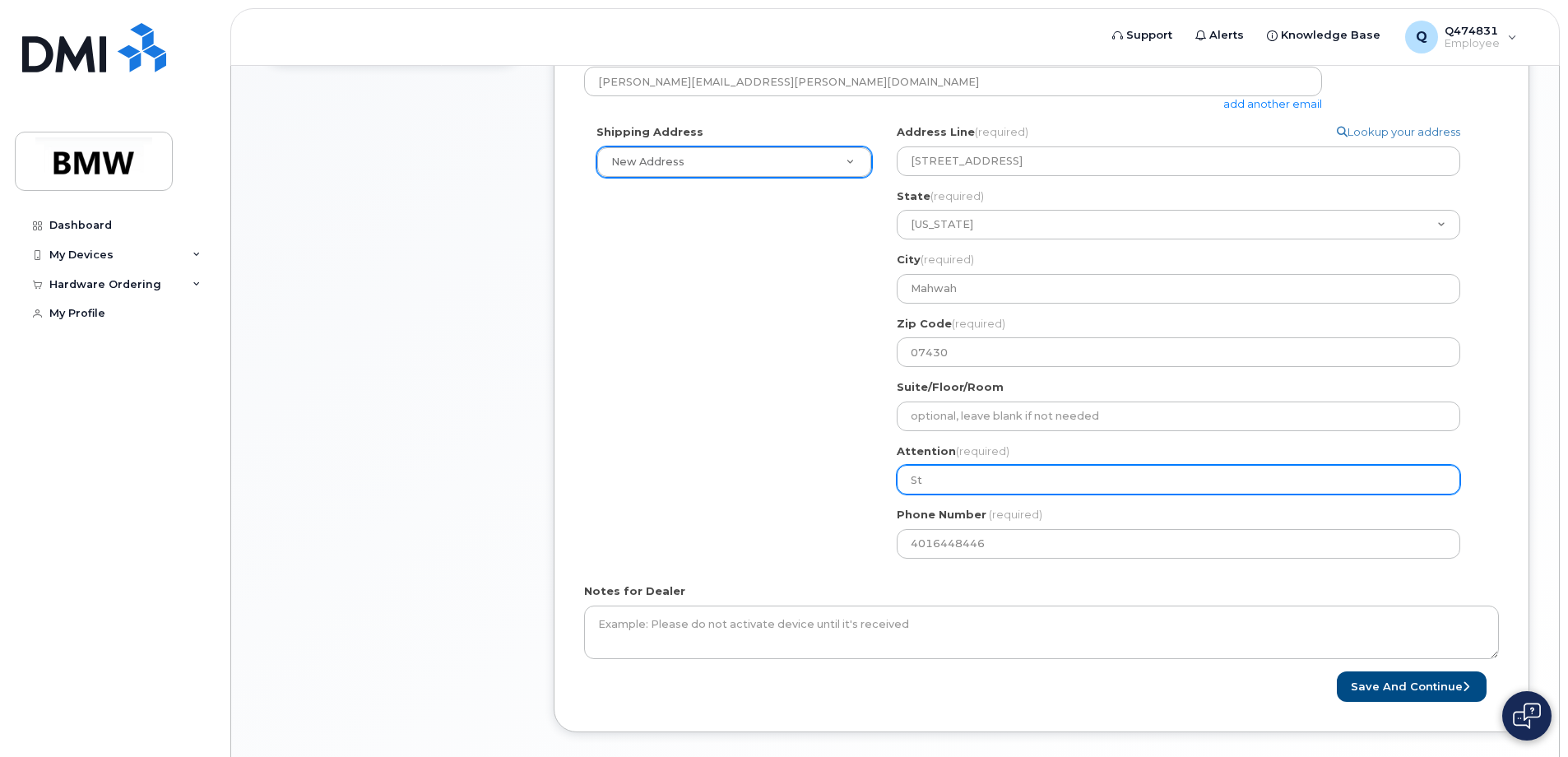 select 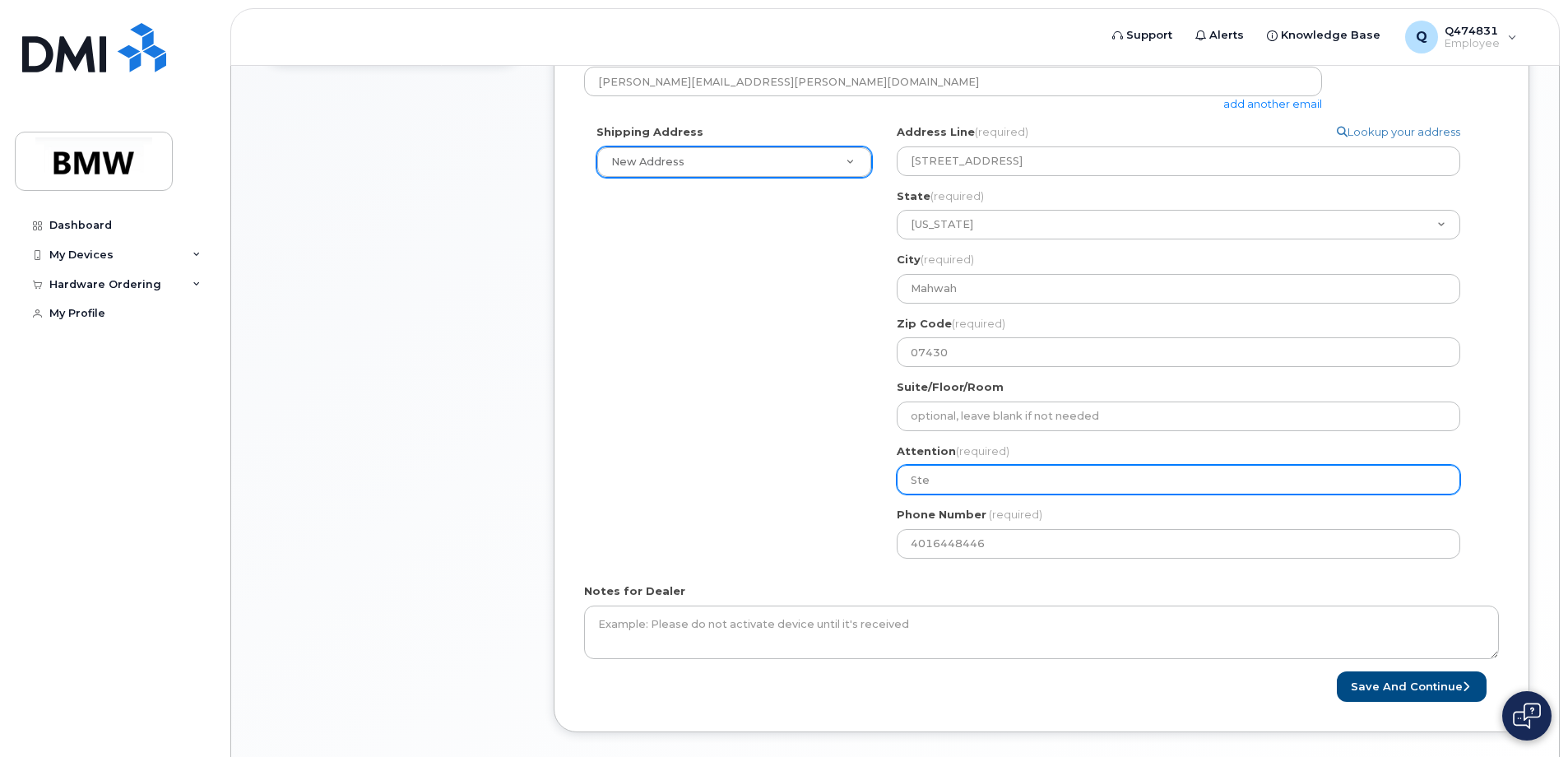 select 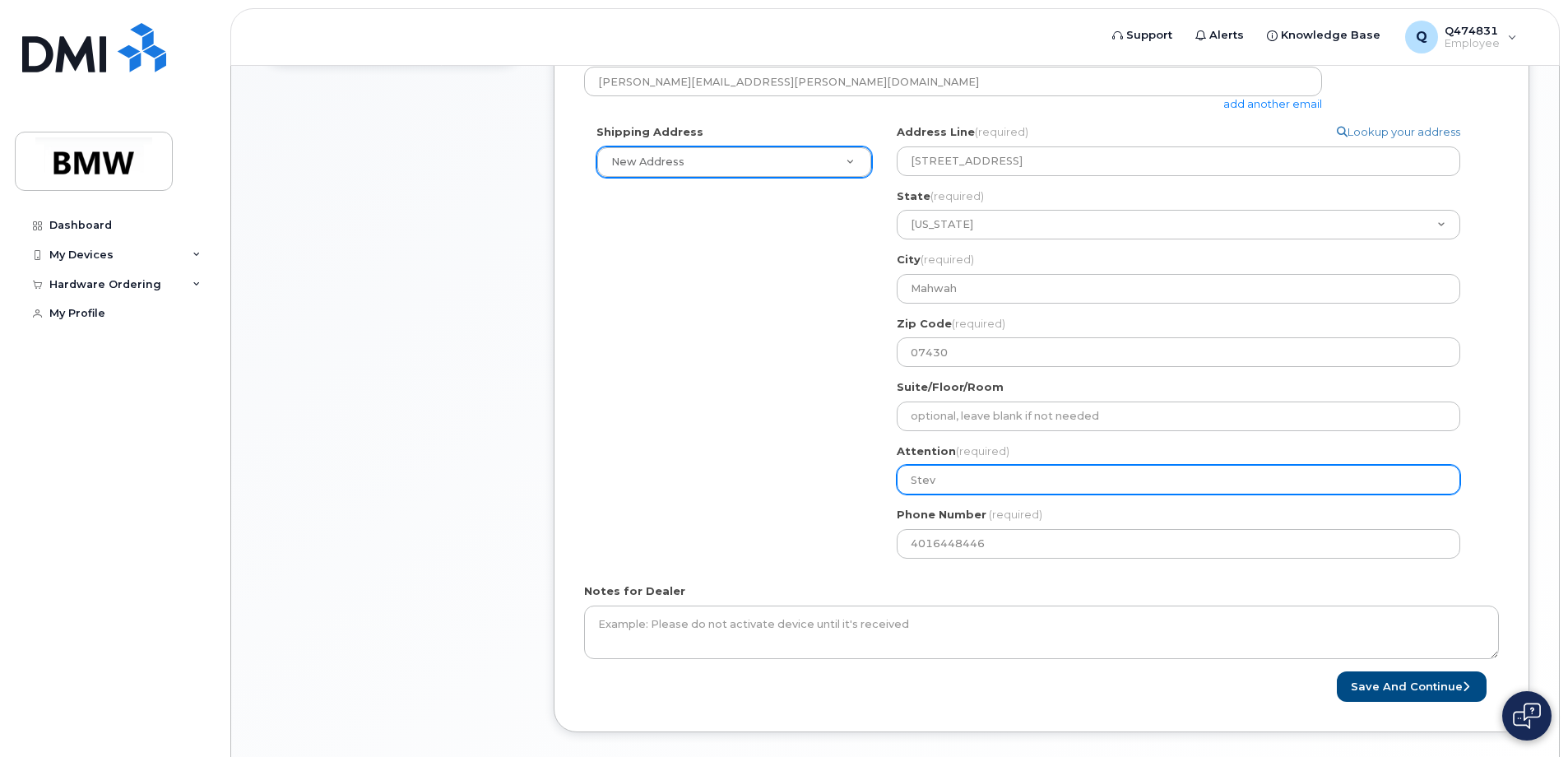 select 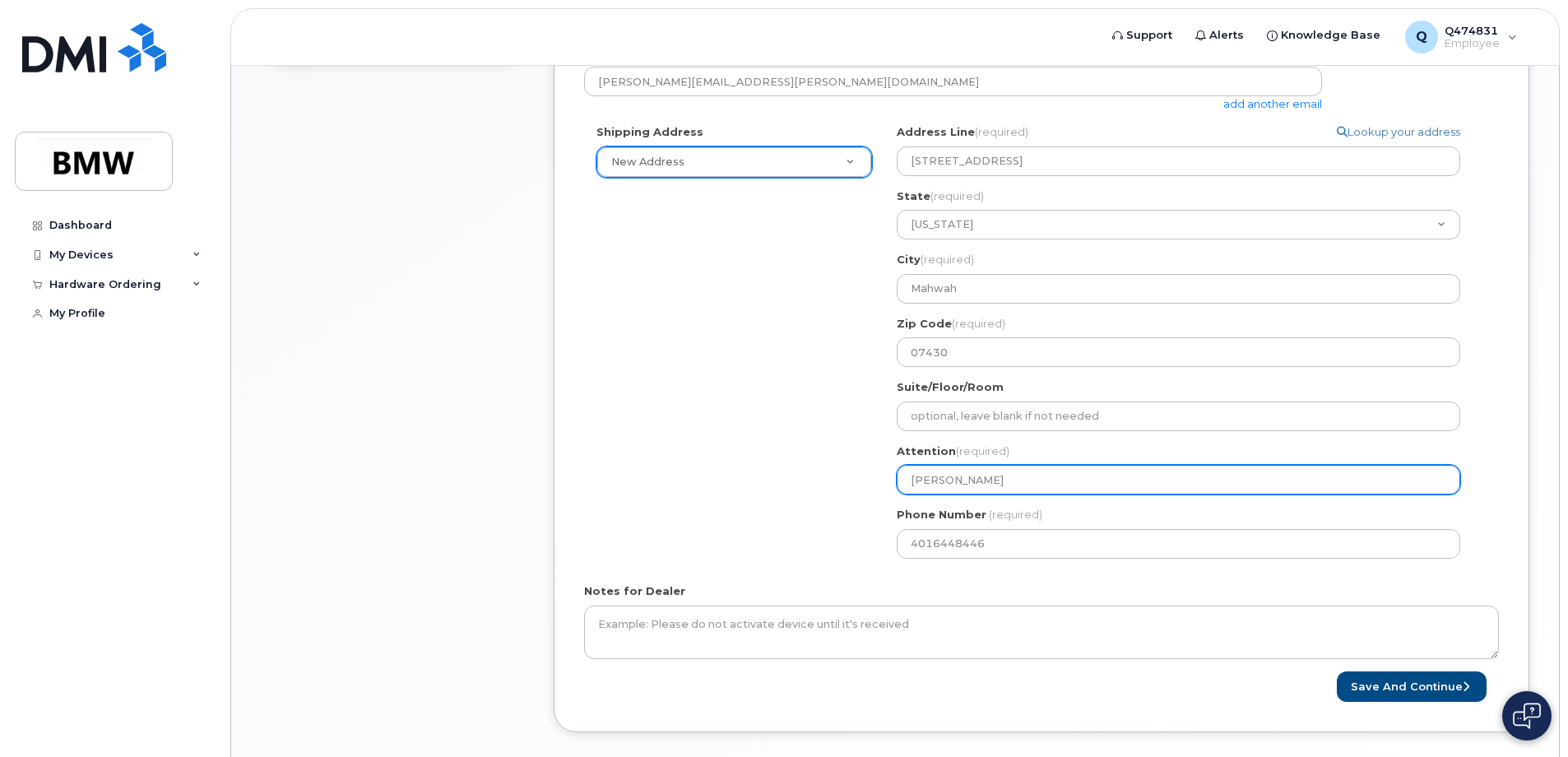 select 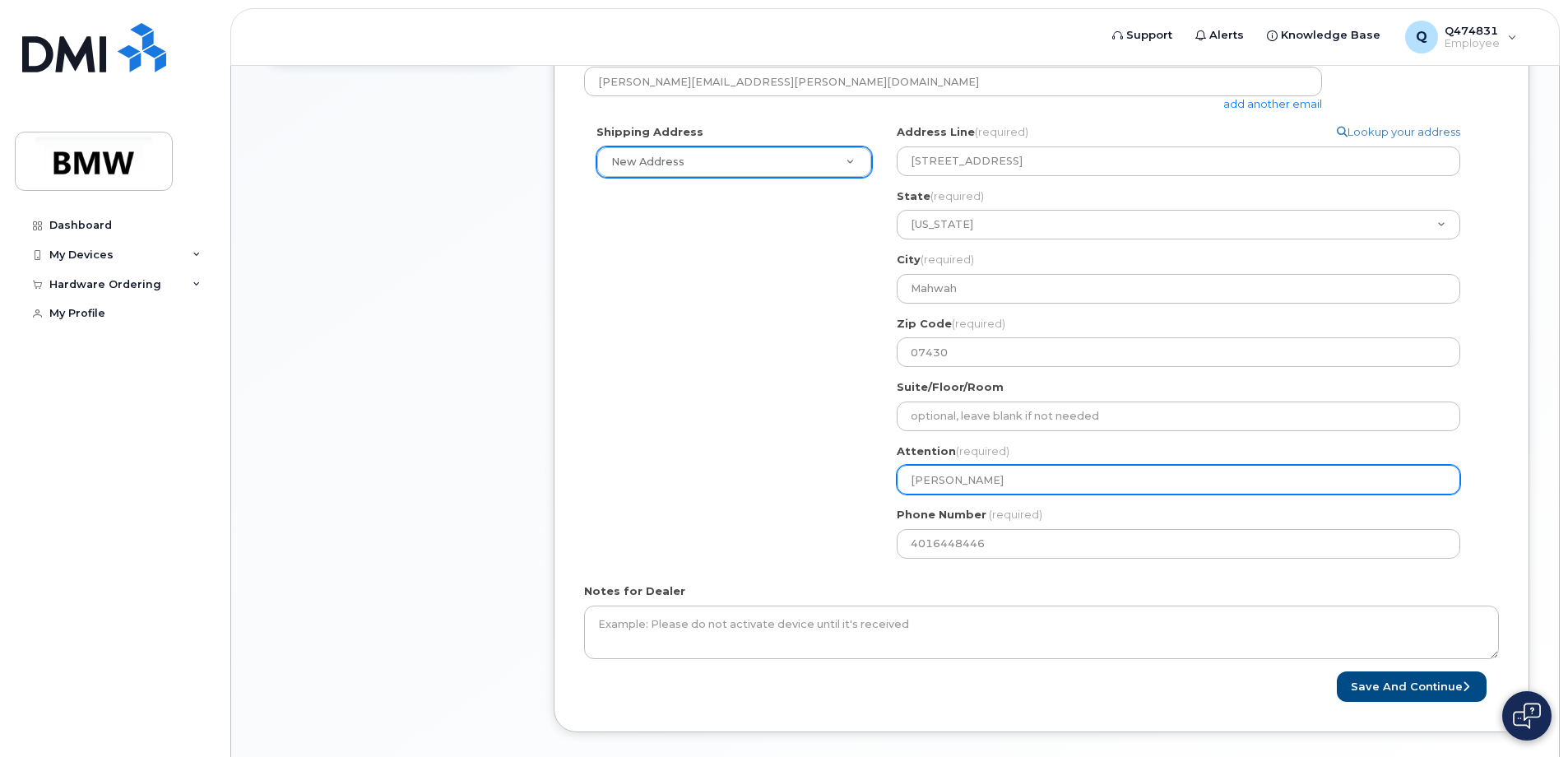 type on "[PERSON_NAME]" 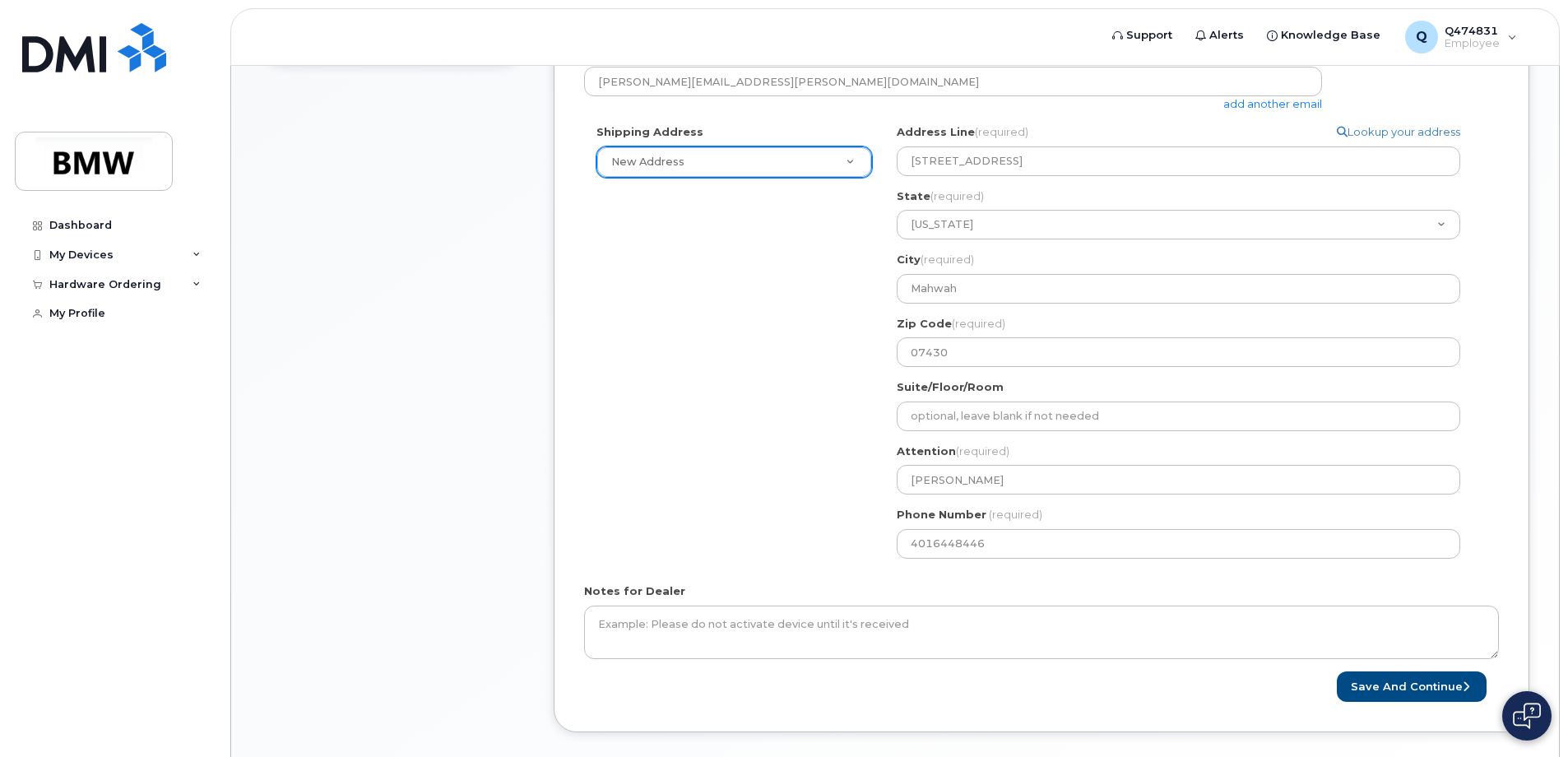 click on "Shipping Address
New Address     New Address BMW MC Plant BMW North America Financial Services ITRC
NJ
Mahwah
Search your address...
Manually edit your address
Click to search 1016 cumberaland court mahwah, nj 1016-15 James Finlay Way North York ON M3M 0B3 1016-30 Tretti Way North York ON M3H 0E3 1016-10 Vena Way North York ON M9M 0G3 1016-15 Martha Eaton Way North York ON M6M 5B5 1016-75 George Appleton Way North York ON M3M 0A2 1016-28 Sommerset Way North York ON M2N 6W7 1016-18 Sommerset Way North York ON M2N 6X5 1016-15 Northtown Way North York ON M2N 7A2 1016-88 Grandview Way North York ON M2N 6V6 1016 Snowberry Way N Regina SK S4X 4N8 595 Vineyard Way N Vernon BC V1H 2M2 Vineyard Way N Vernon BC V1H 2M2 Arthur's Way North Lake NB E6H 0B6 Cumberland Crt Fredericton NB E3G 0M3 Sheridan Way North Mississauga ON L5K Ermineview Way N Lethbridge AB T1H Jessie Ursenbach Way N Lethbridge AB T1H Blackwolf Way N Lethbridge AB T1H 6Z7 Blackwolf Way N Lethbridge AB T1H" 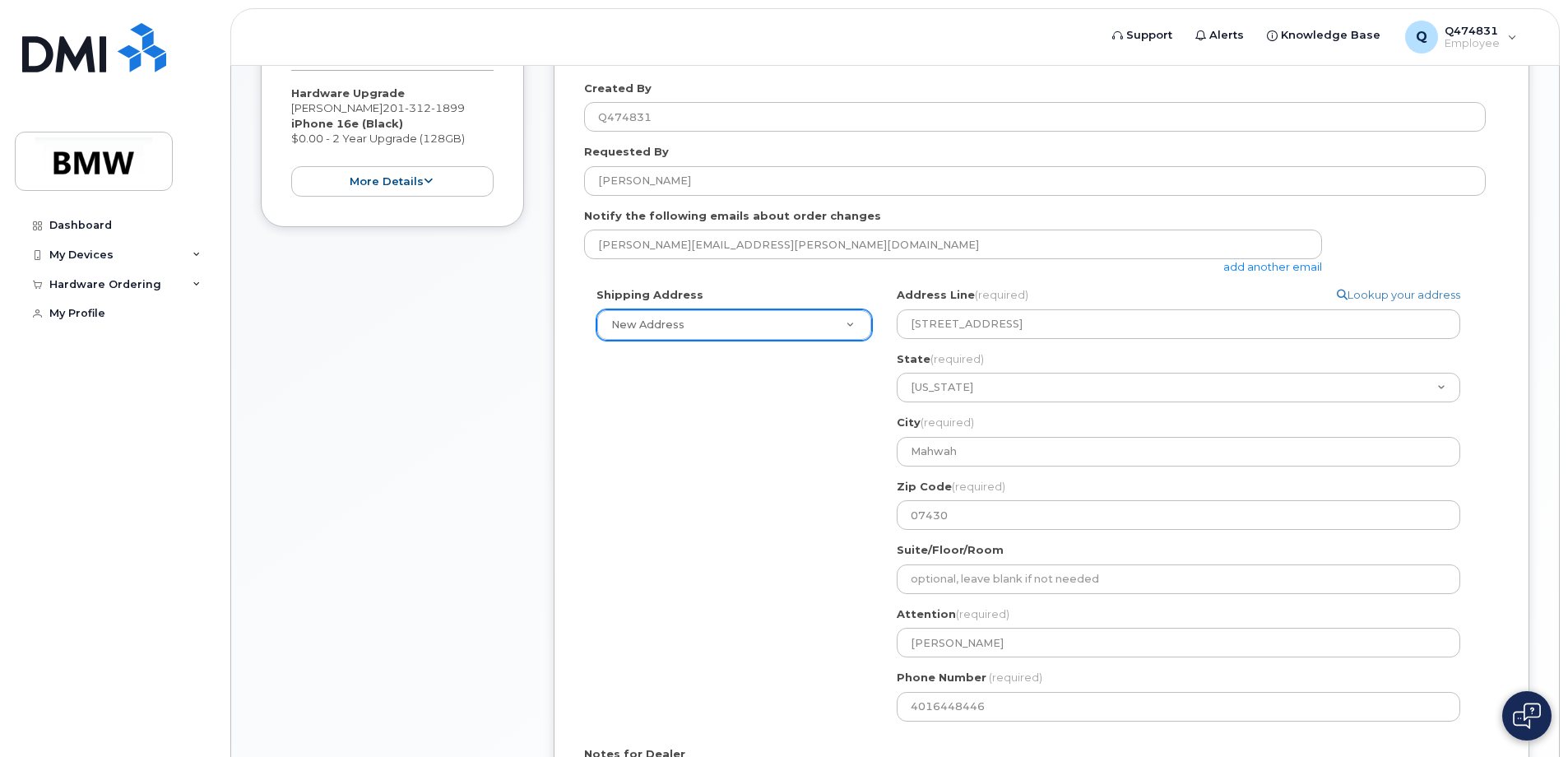 scroll, scrollTop: 410, scrollLeft: 0, axis: vertical 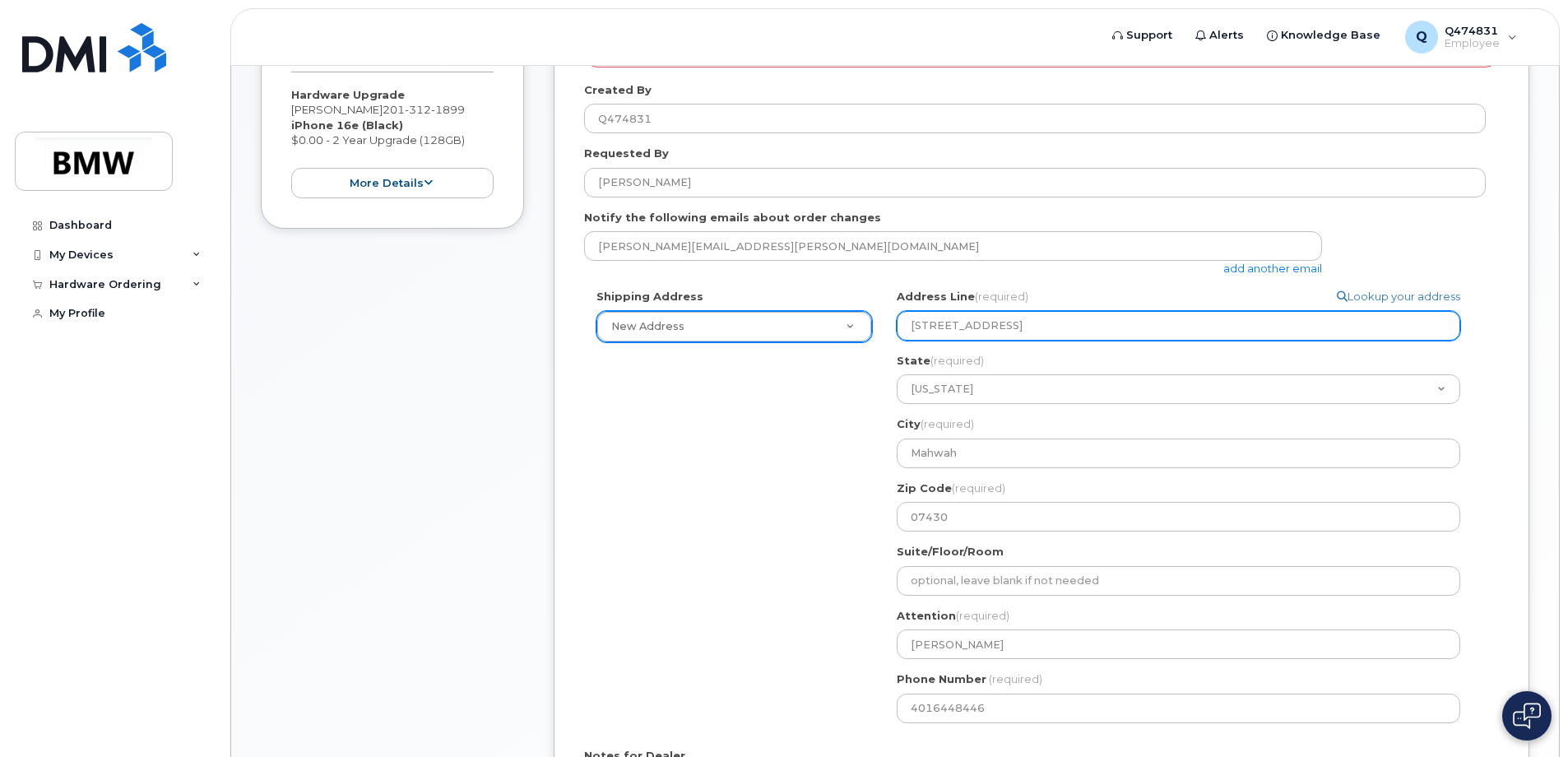 drag, startPoint x: 1066, startPoint y: 325, endPoint x: 873, endPoint y: 327, distance: 193.01036 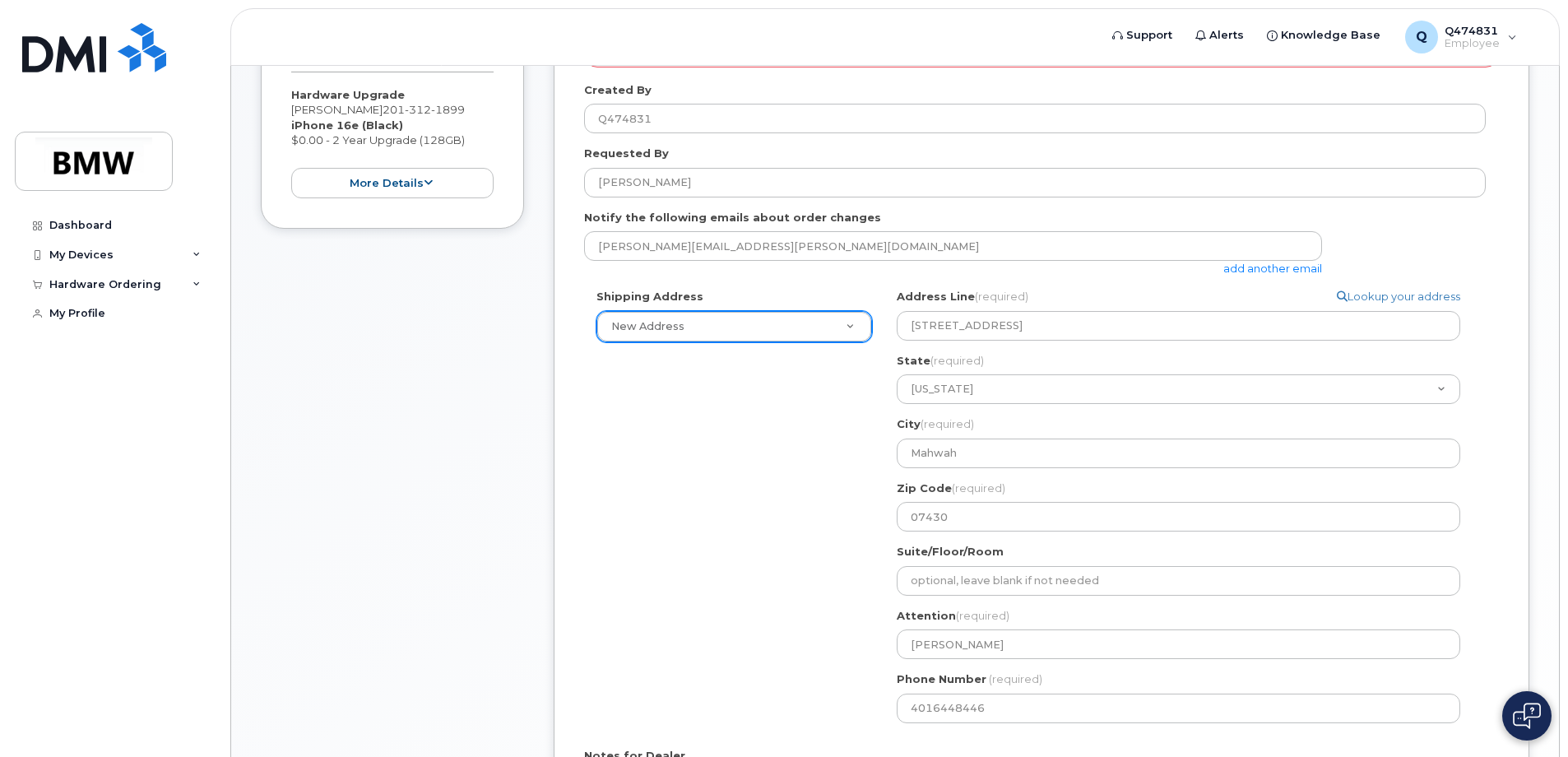 click on "Shipping Address
New Address     New Address BMW MC Plant BMW North America Financial Services ITRC
NJ
Mahwah
Search your address...
Manually edit your address
Click to search 1016 cumberaland court mahwah, nj 1016-15 James Finlay Way North York ON M3M 0B3 1016-30 Tretti Way North York ON M3H 0E3 1016-10 Vena Way North York ON M9M 0G3 1016-15 Martha Eaton Way North York ON M6M 5B5 1016-75 George Appleton Way North York ON M3M 0A2 1016-28 Sommerset Way North York ON M2N 6W7 1016-18 Sommerset Way North York ON M2N 6X5 1016-15 Northtown Way North York ON M2N 7A2 1016-88 Grandview Way North York ON M2N 6V6 1016 Snowberry Way N Regina SK S4X 4N8 595 Vineyard Way N Vernon BC V1H 2M2 Vineyard Way N Vernon BC V1H 2M2 Arthur's Way North Lake NB E6H 0B6 Cumberland Crt Fredericton NB E3G 0M3 Sheridan Way North Mississauga ON L5K Ermineview Way N Lethbridge AB T1H Jessie Ursenbach Way N Lethbridge AB T1H Blackwolf Way N Lethbridge AB T1H 6Z7 Blackwolf Way N Lethbridge AB T1H" 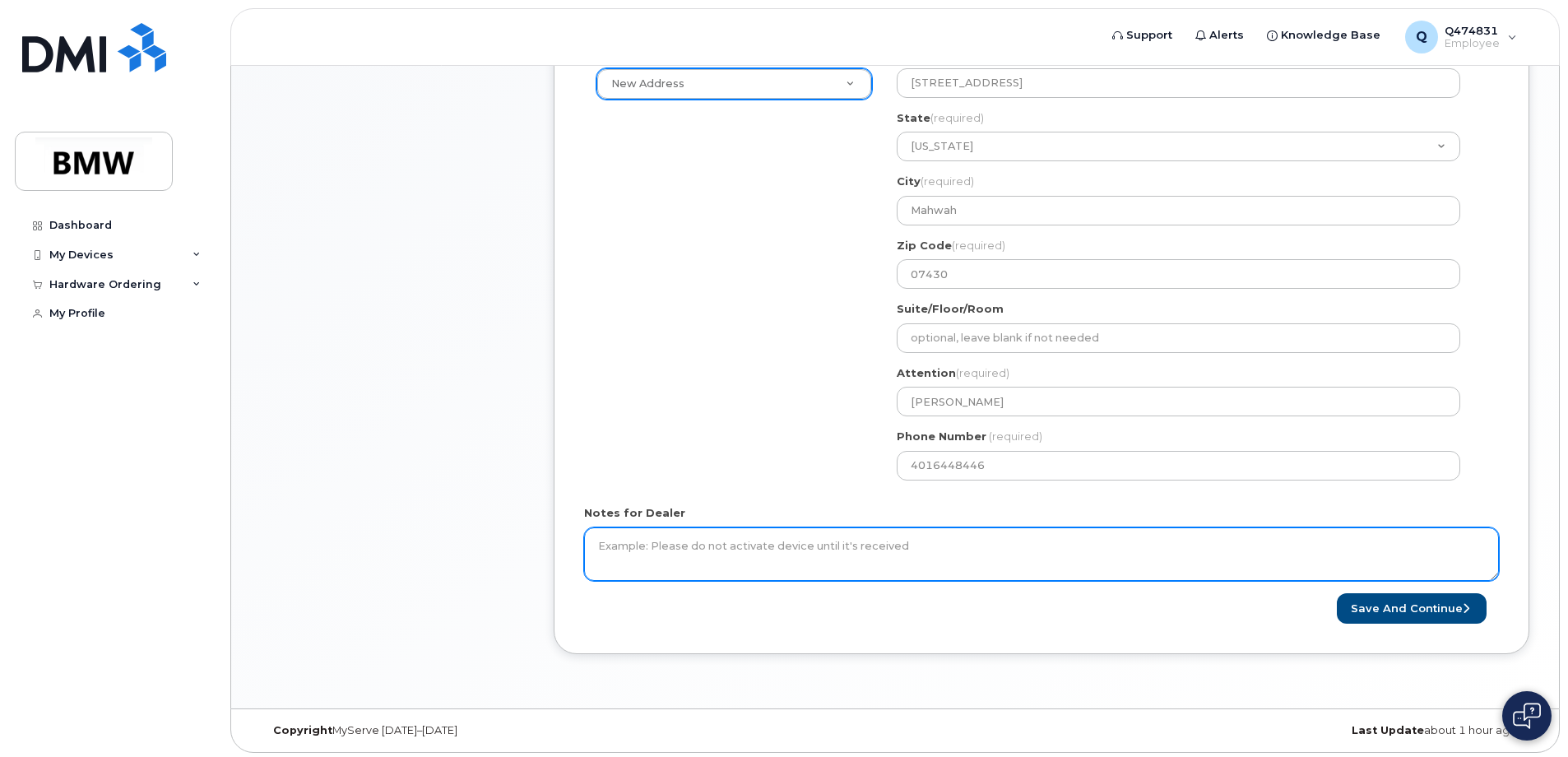 scroll, scrollTop: 657, scrollLeft: 0, axis: vertical 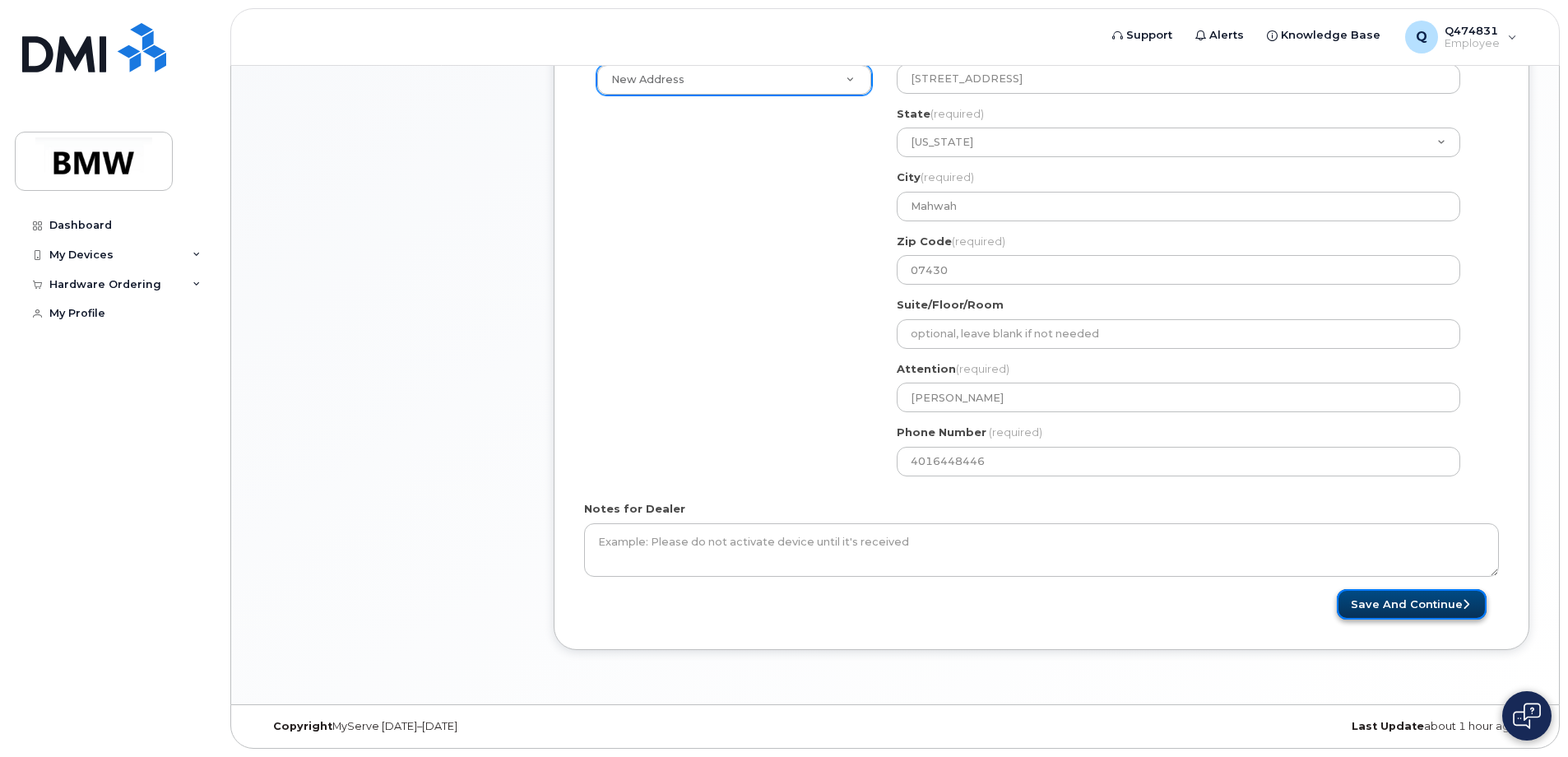 click on "Save and Continue" 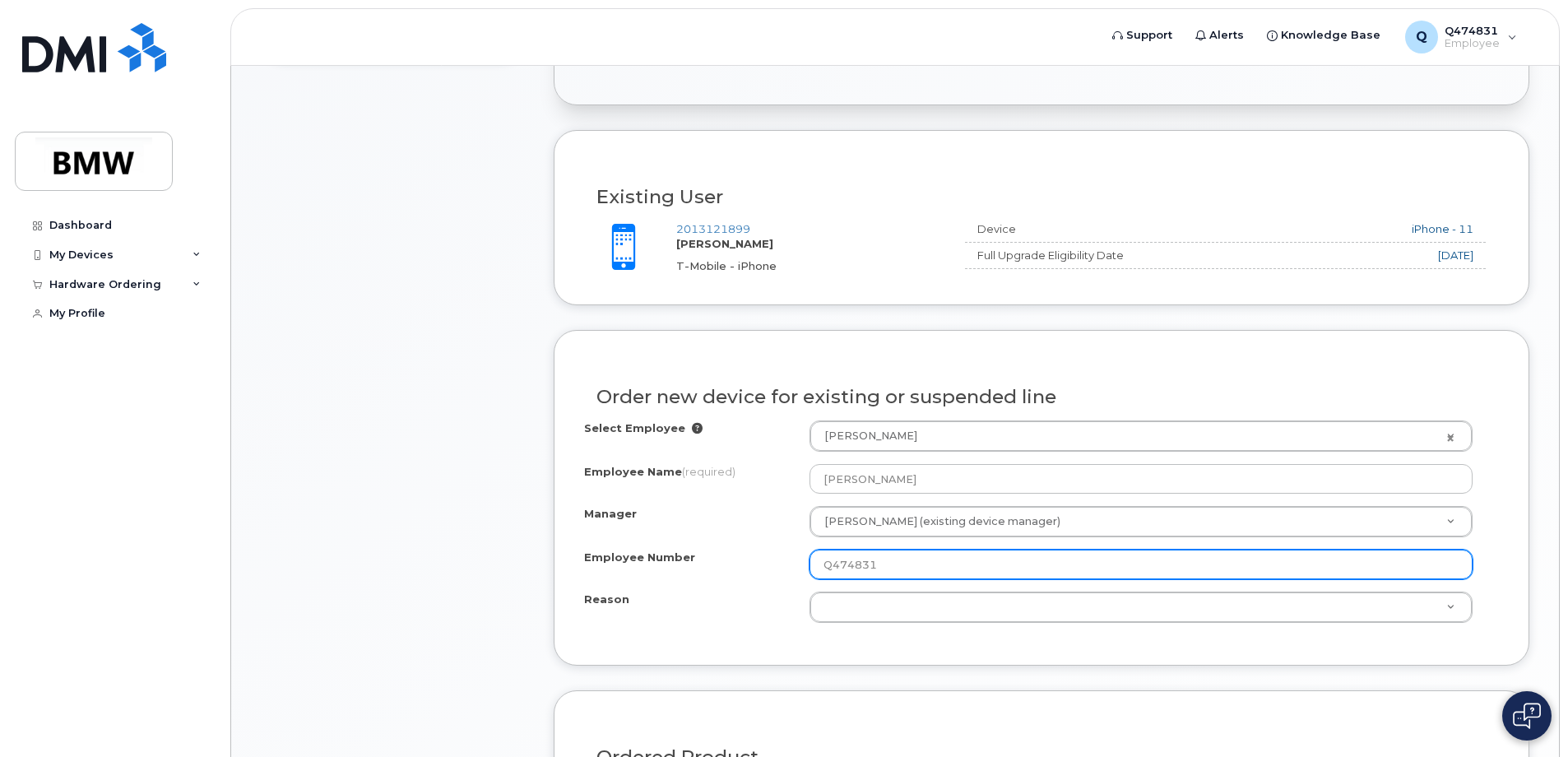 scroll, scrollTop: 661, scrollLeft: 0, axis: vertical 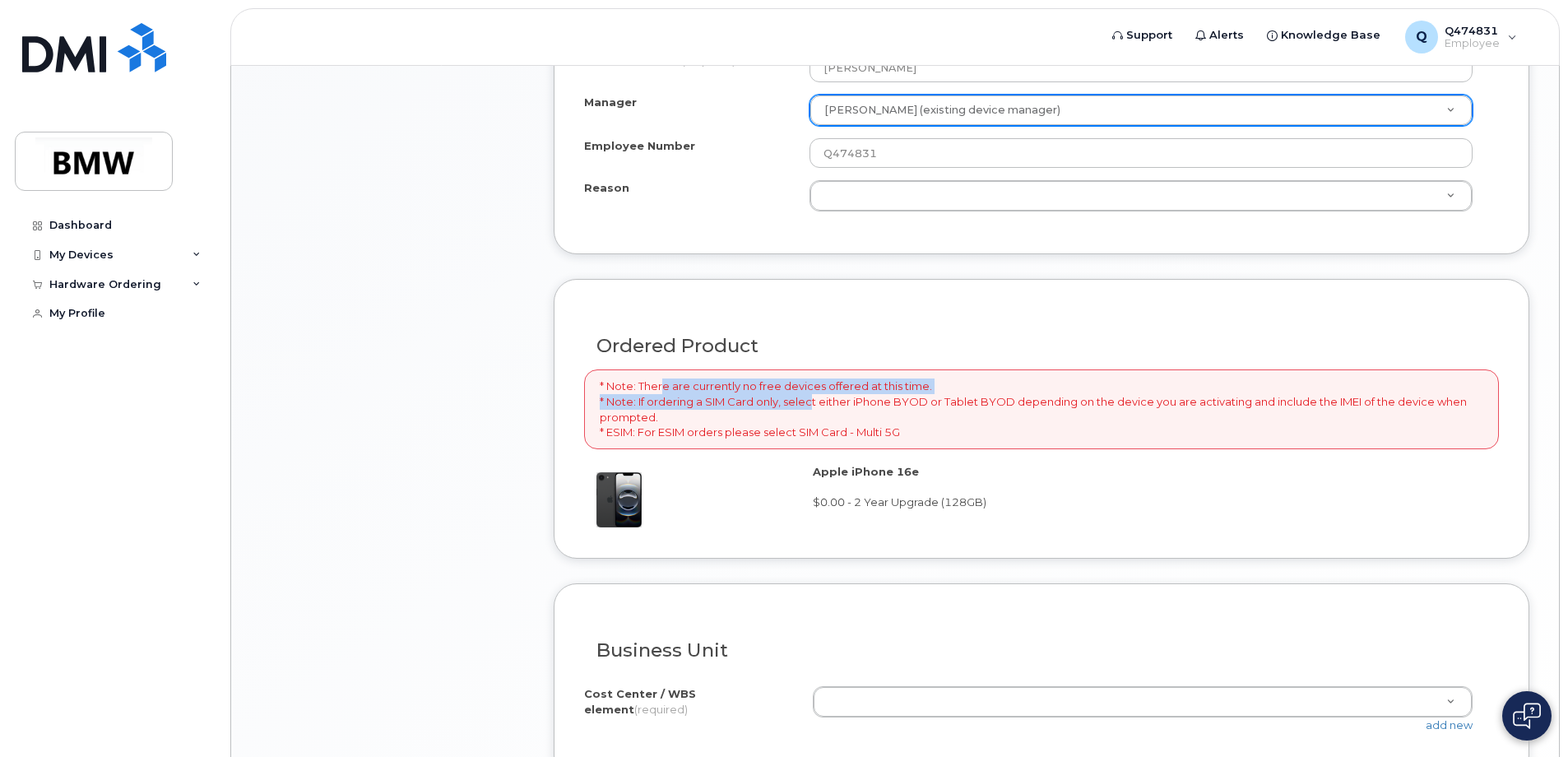 drag, startPoint x: 663, startPoint y: 380, endPoint x: 813, endPoint y: 406, distance: 152.23666 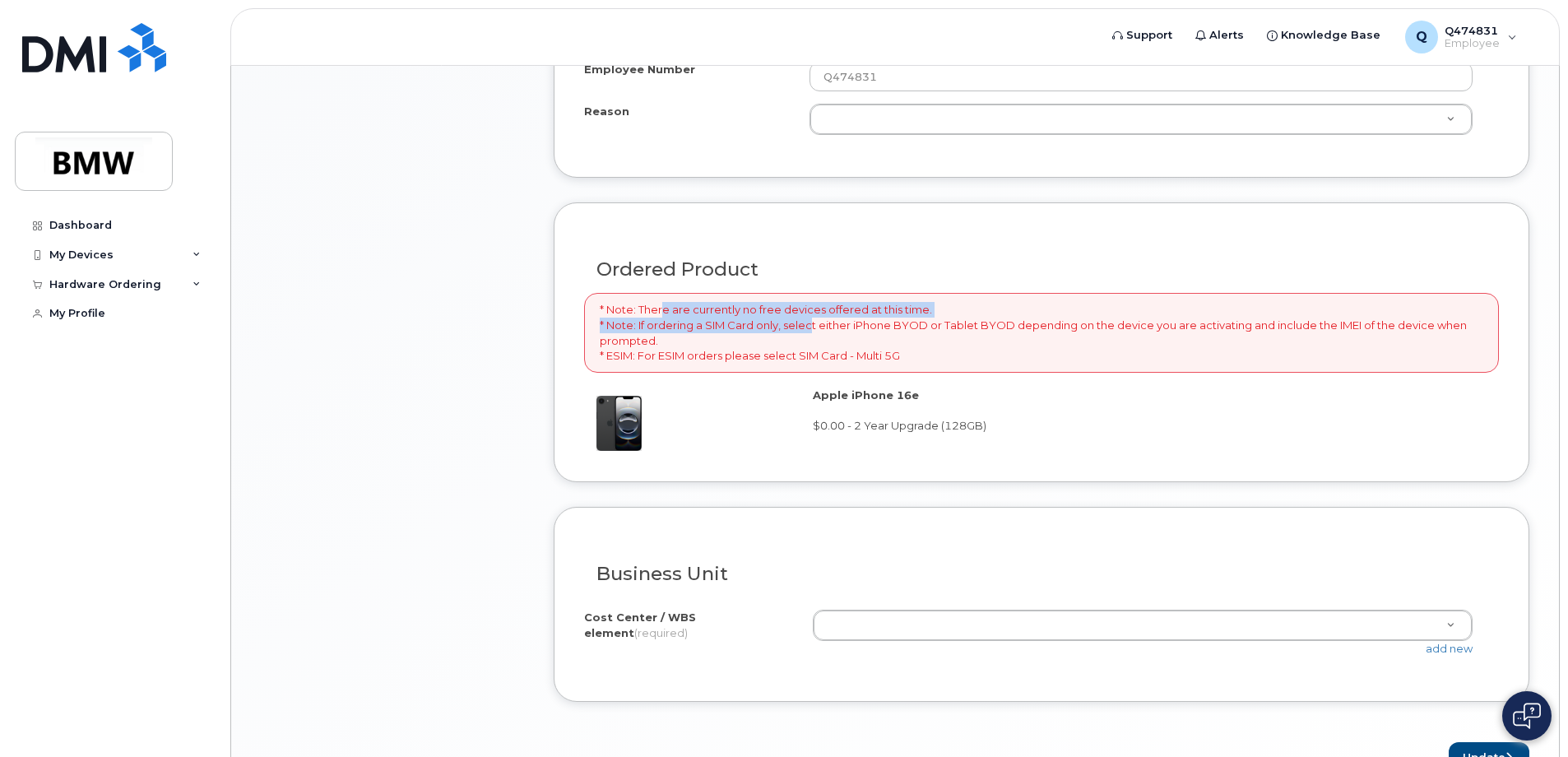 scroll, scrollTop: 1154, scrollLeft: 0, axis: vertical 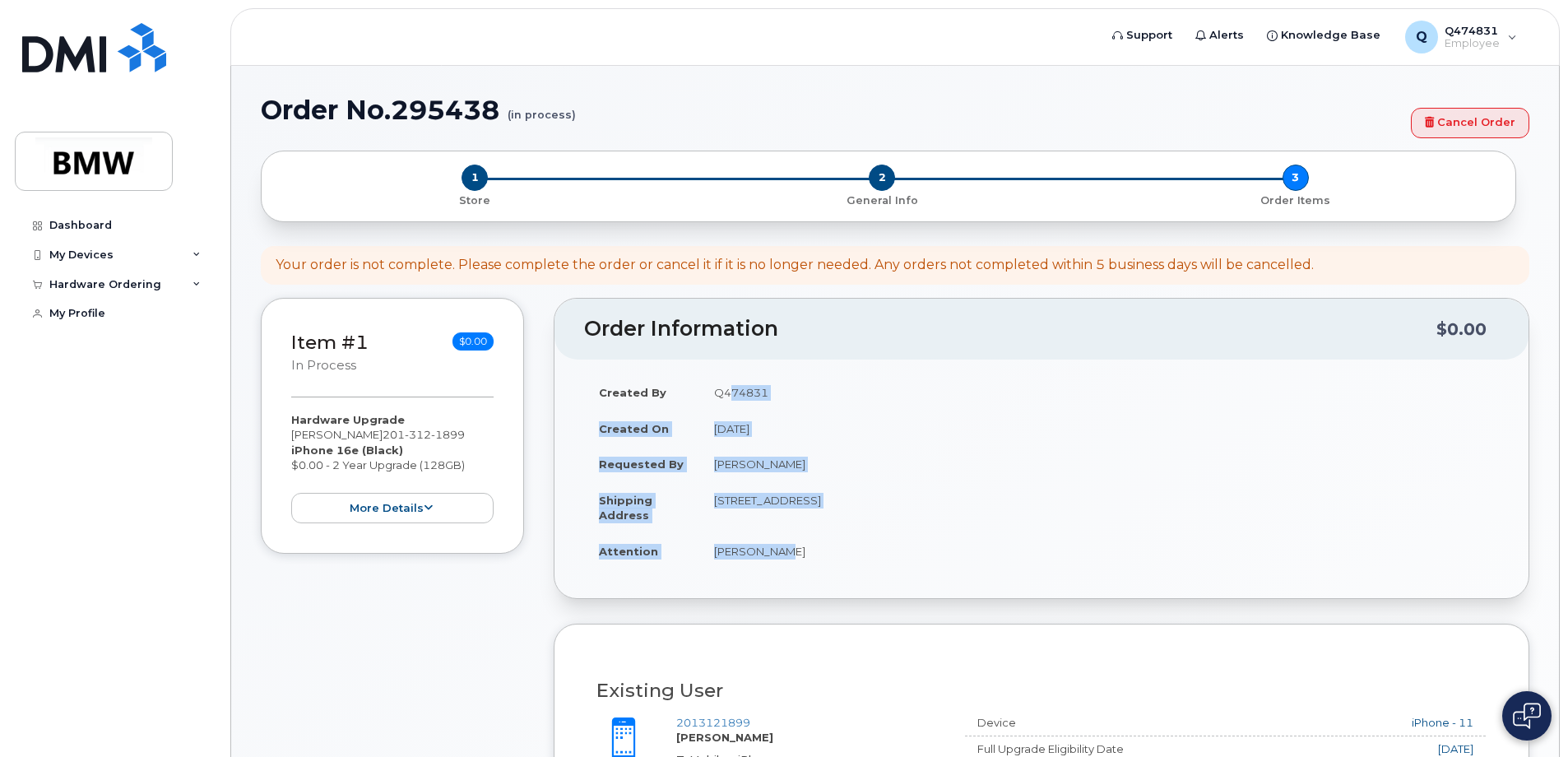 drag, startPoint x: 728, startPoint y: 396, endPoint x: 775, endPoint y: 548, distance: 159.1006 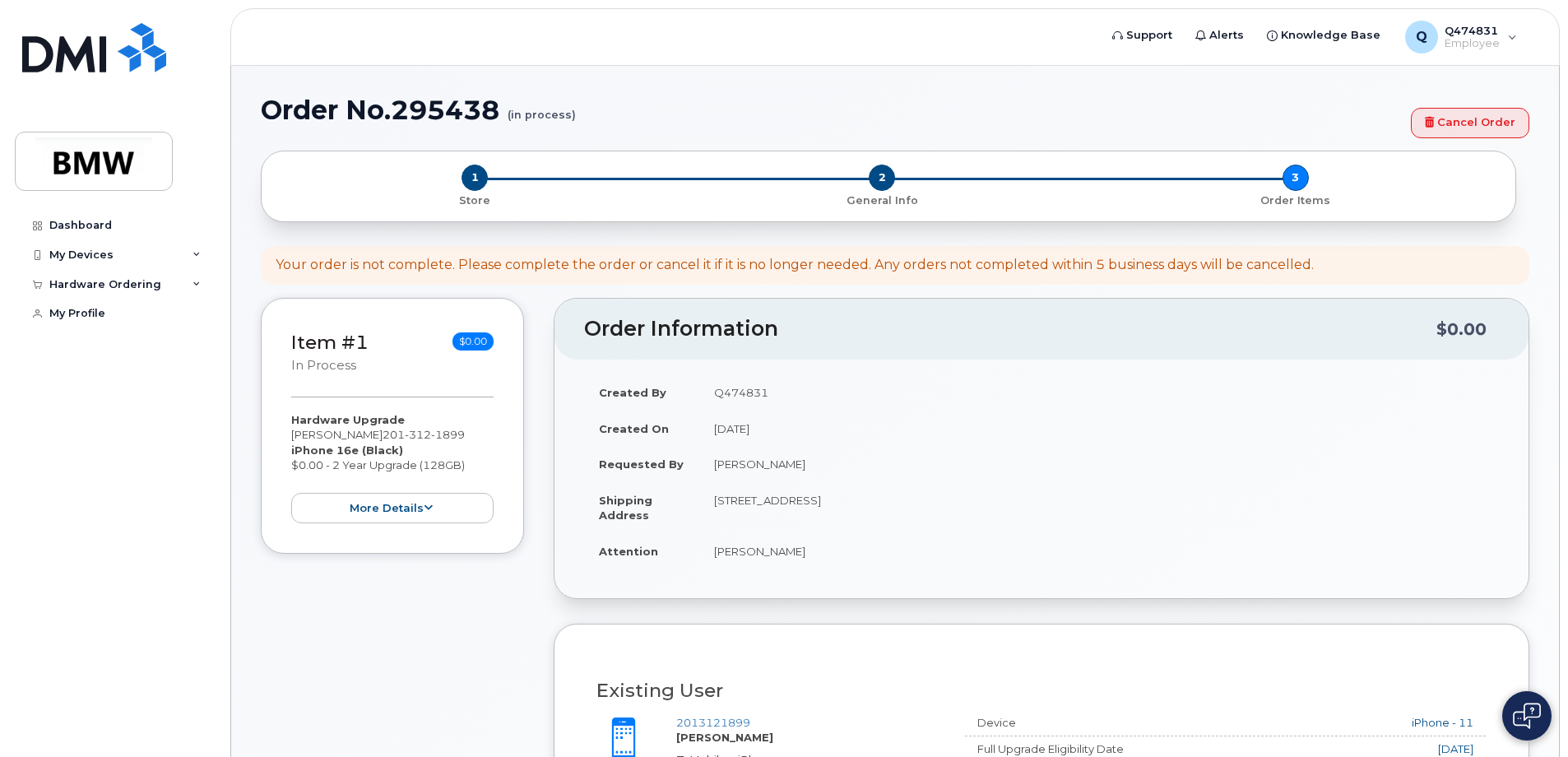 drag, startPoint x: 775, startPoint y: 548, endPoint x: 805, endPoint y: 549, distance: 30.01666 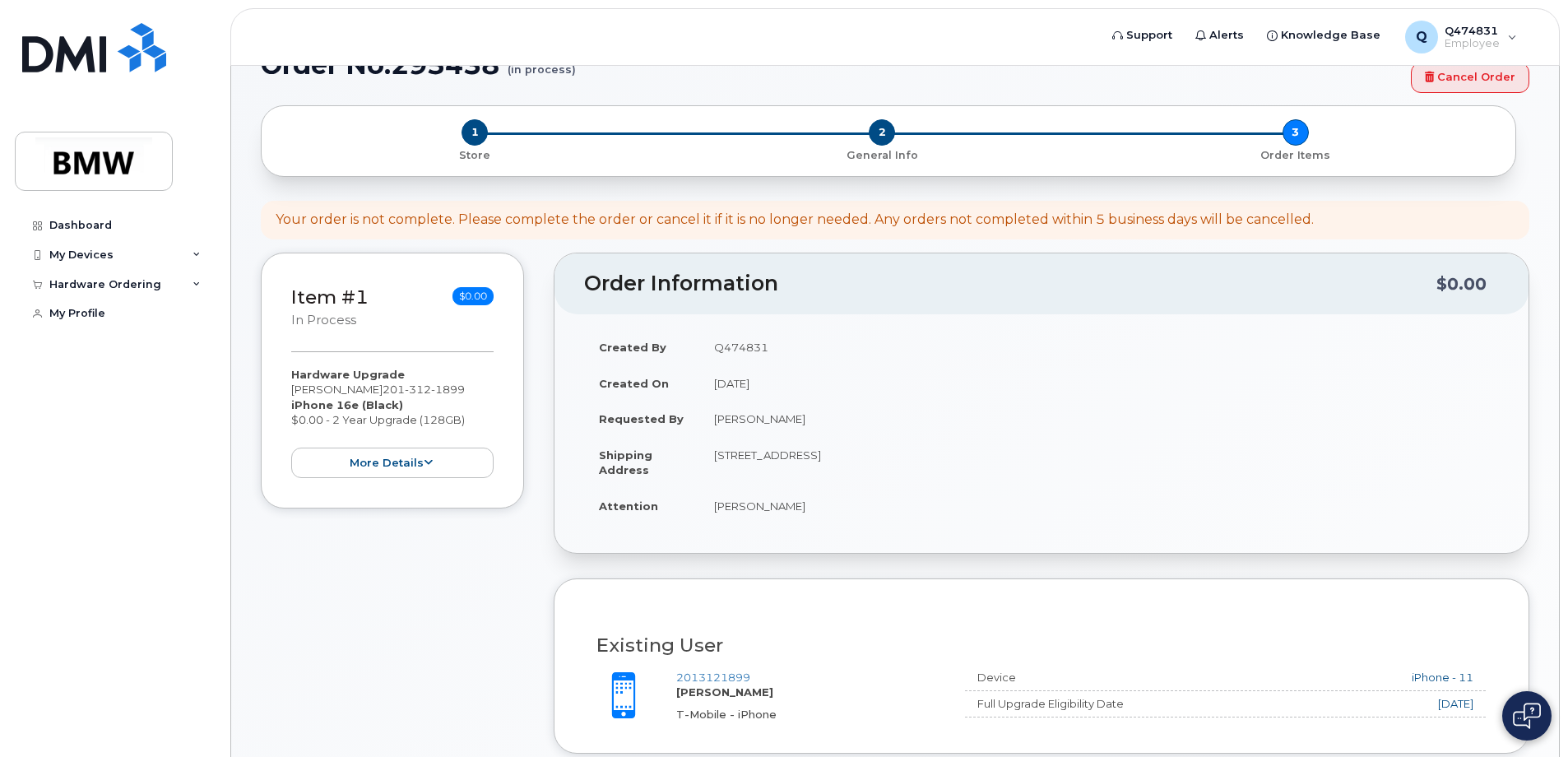 scroll, scrollTop: 167, scrollLeft: 0, axis: vertical 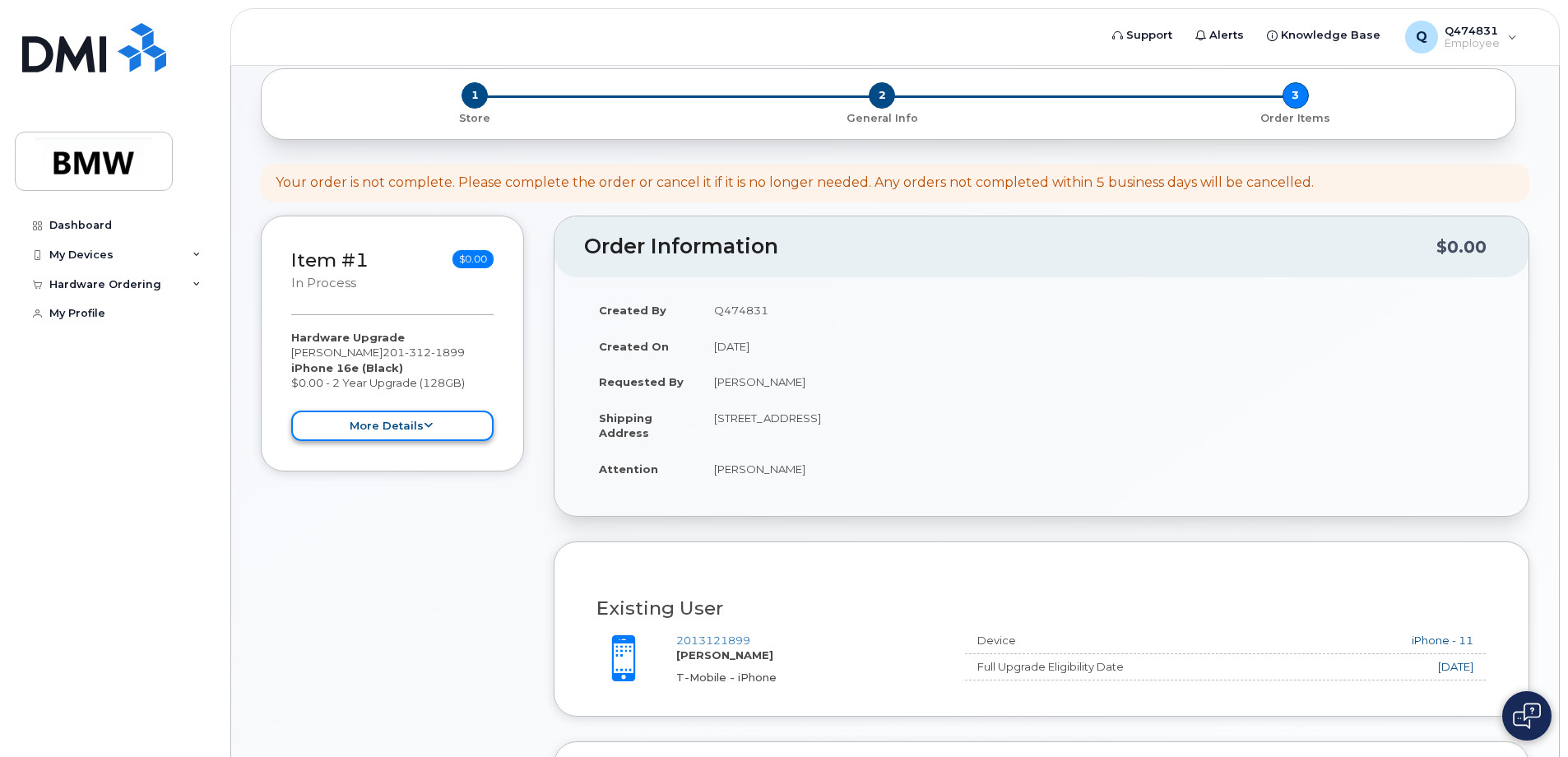 click on "more details" 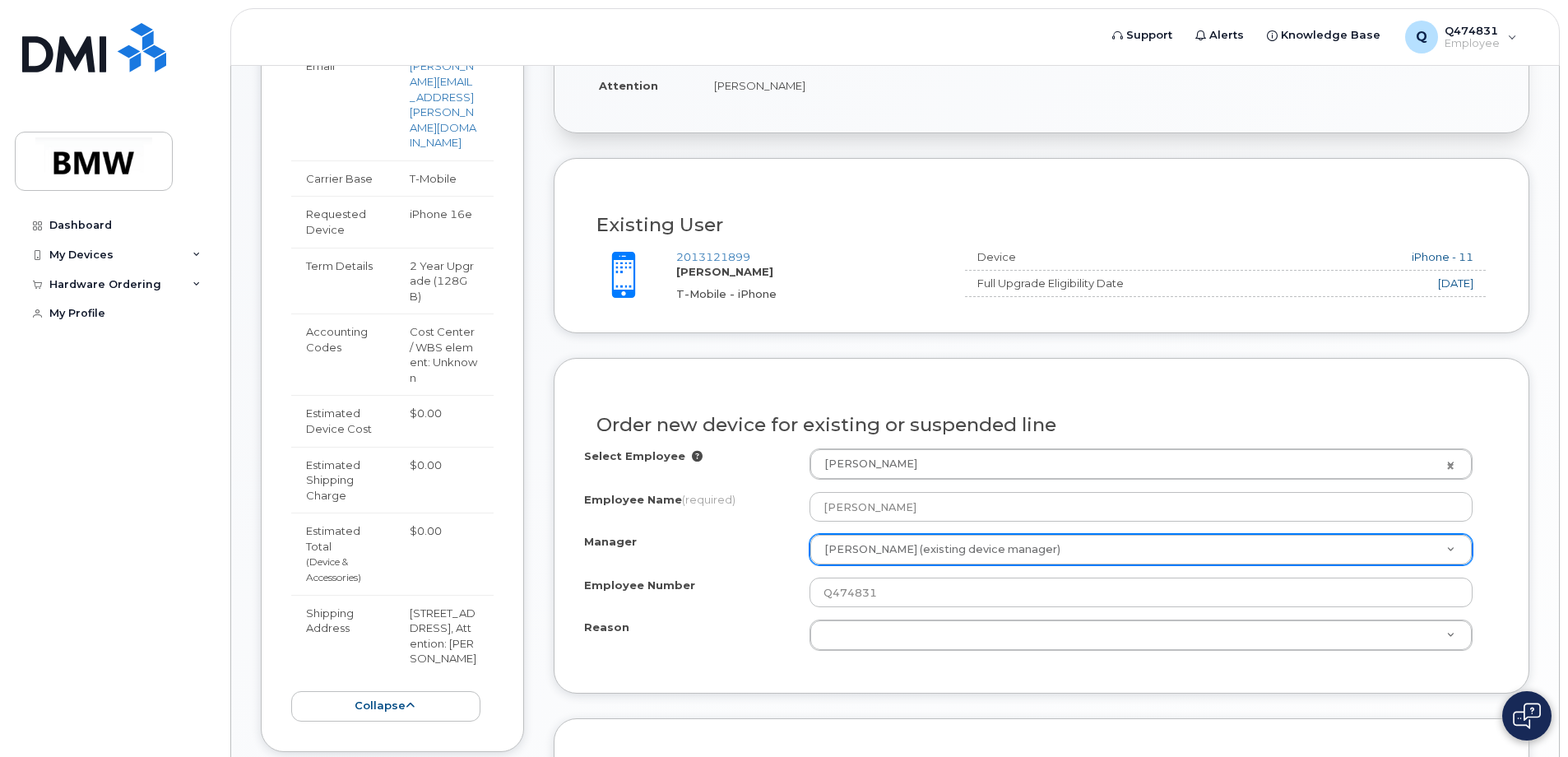 scroll, scrollTop: 578, scrollLeft: 0, axis: vertical 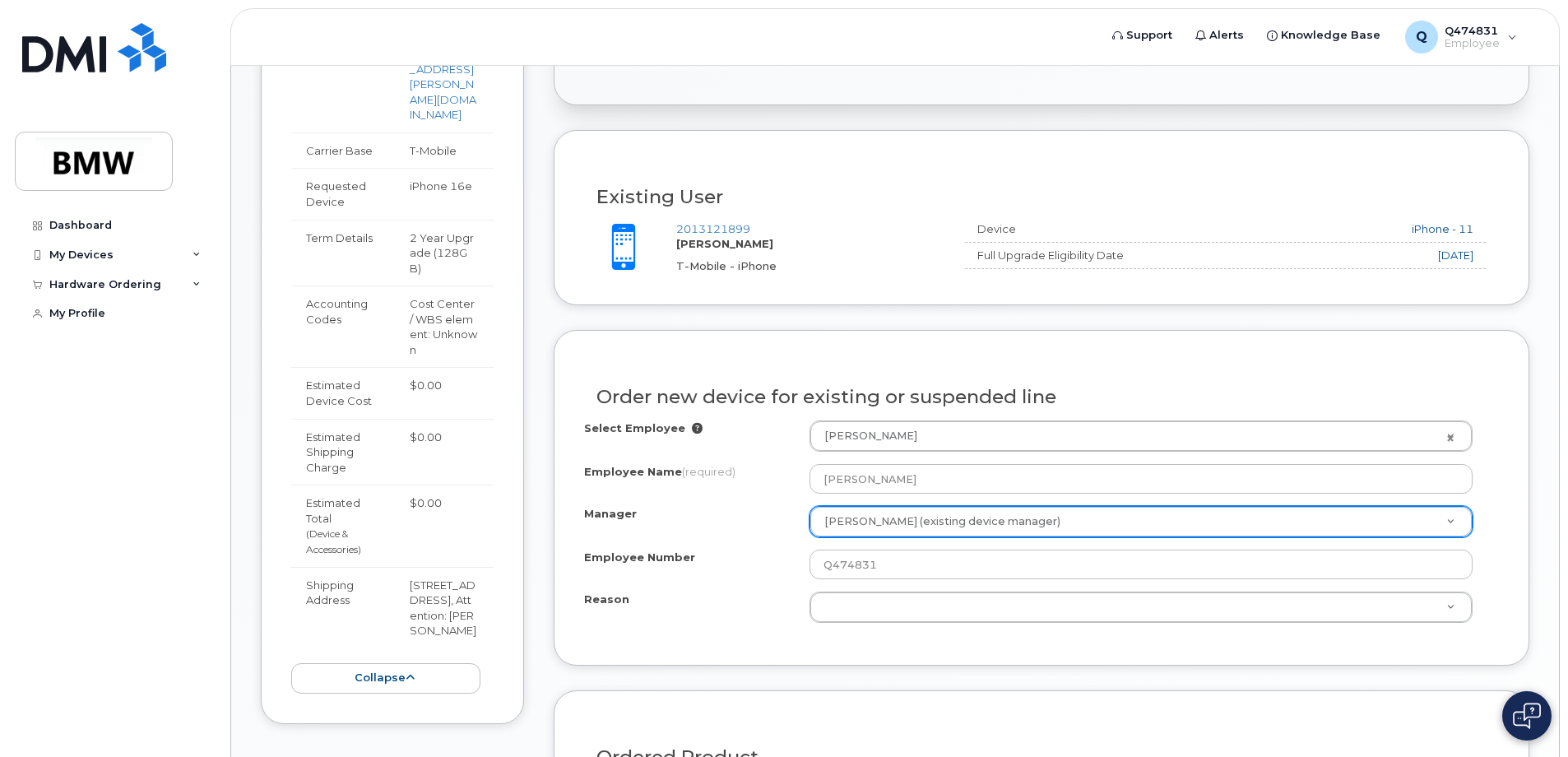 click 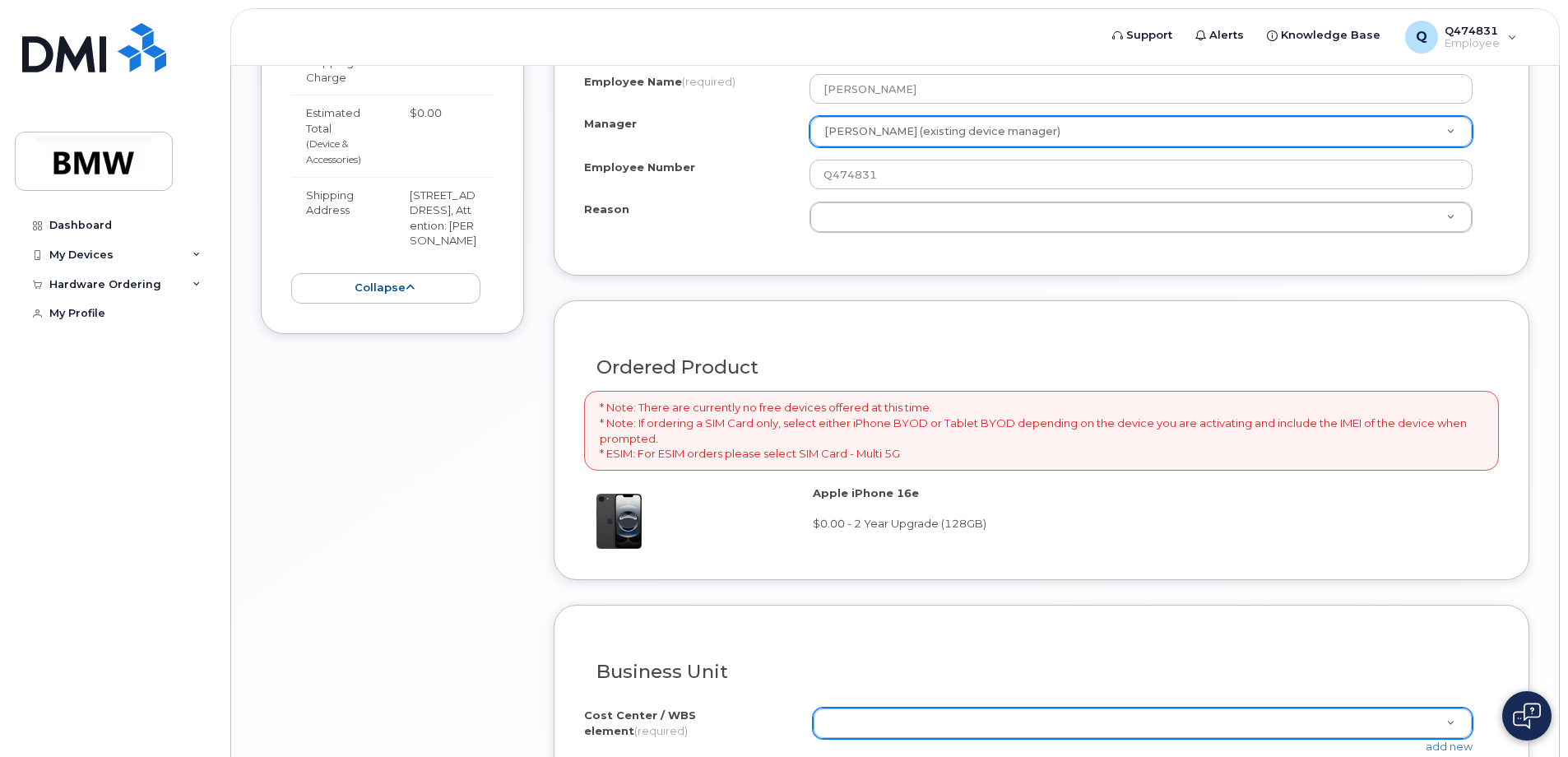 scroll, scrollTop: 990, scrollLeft: 0, axis: vertical 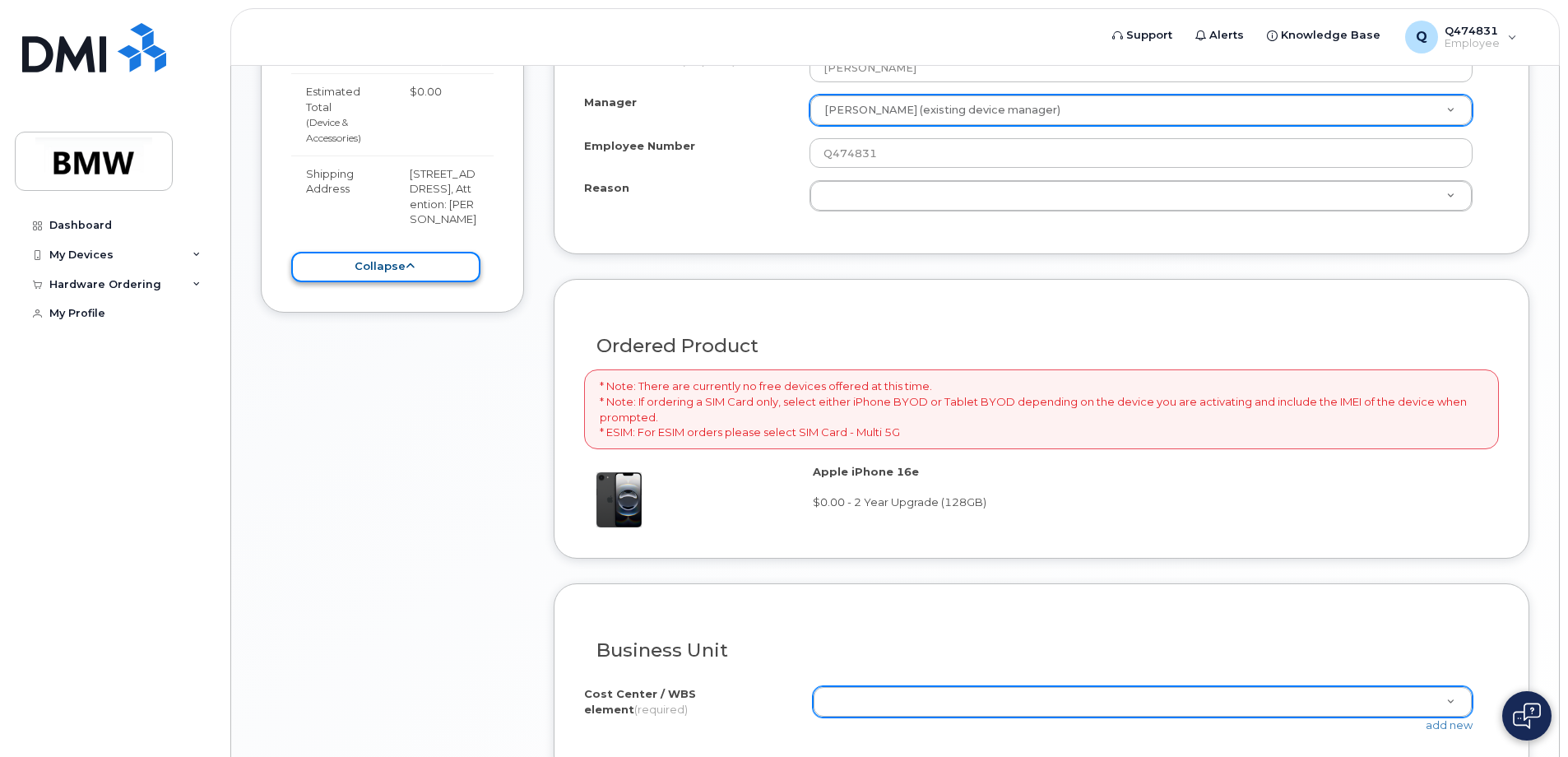 click on "collapse" 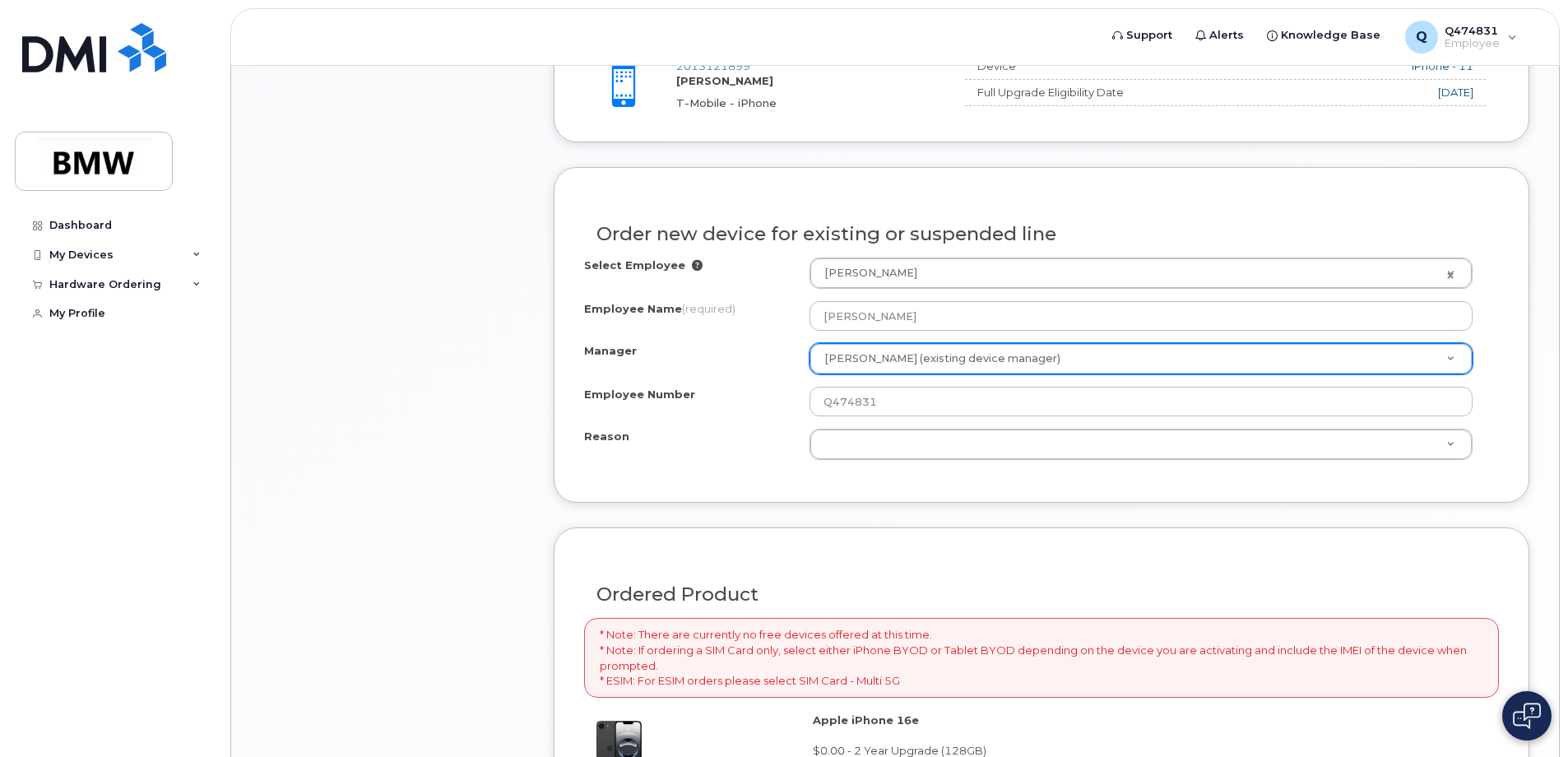 scroll, scrollTop: 743, scrollLeft: 0, axis: vertical 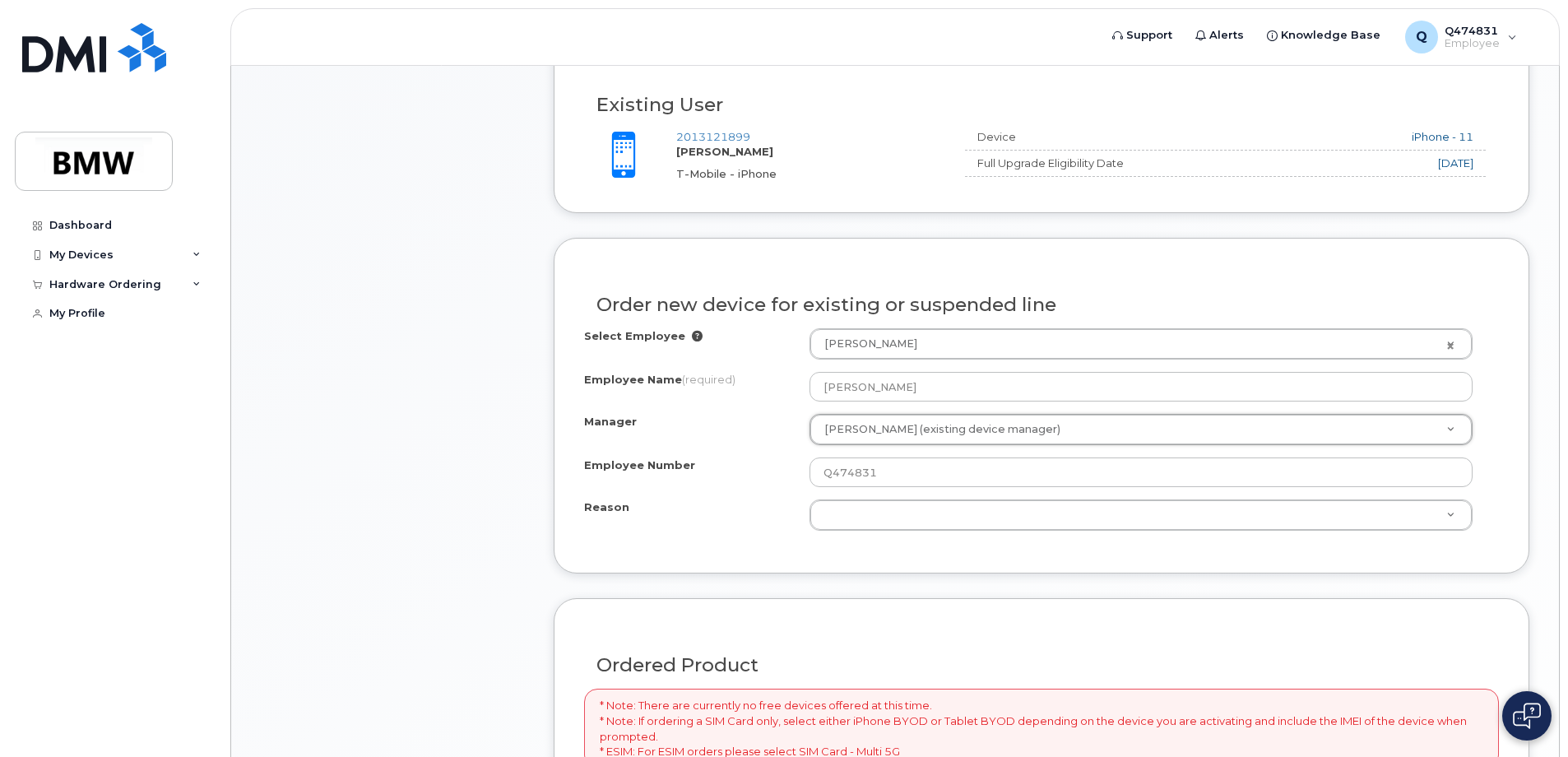 click on "Select Employee" 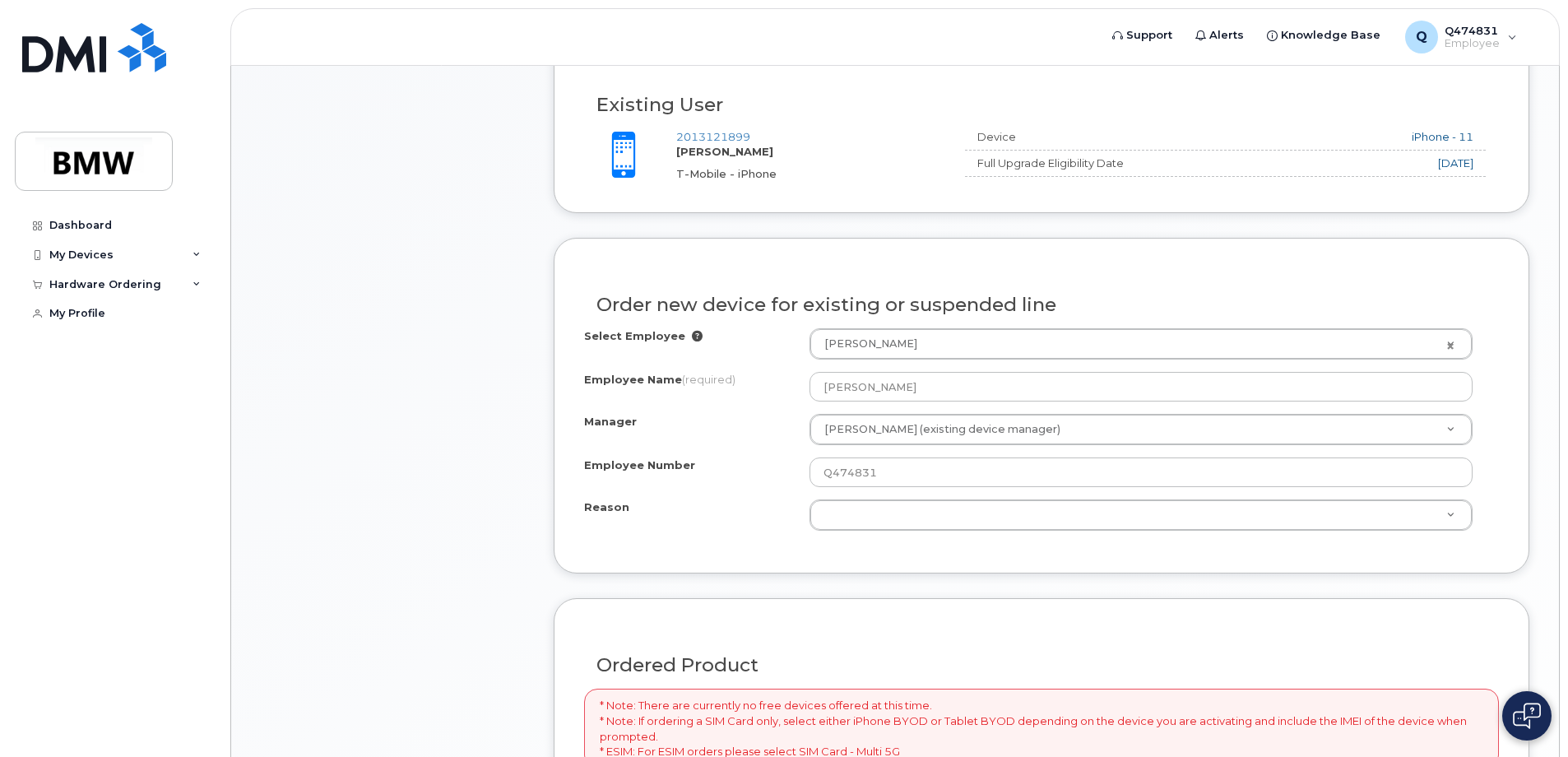 click 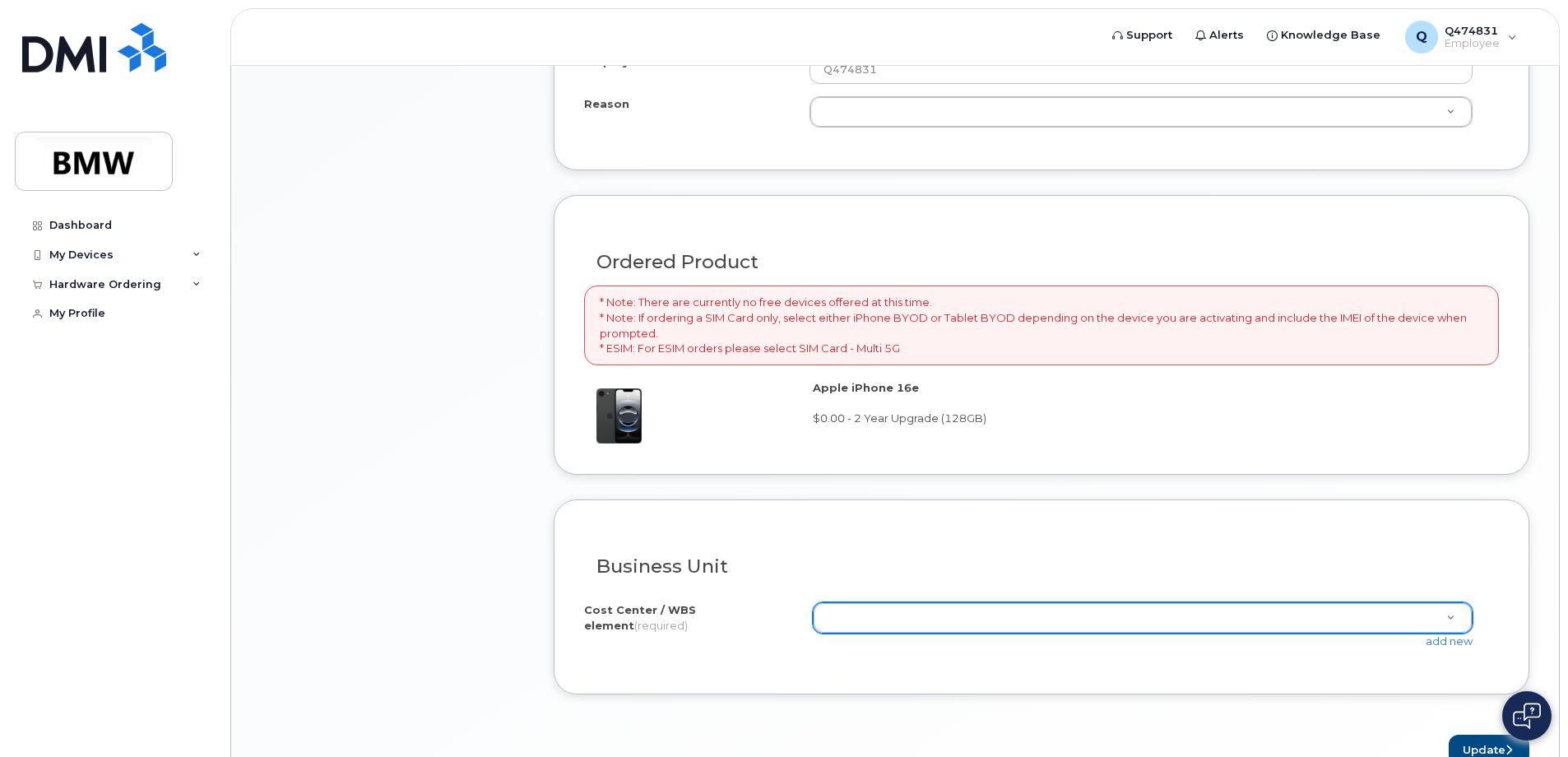scroll, scrollTop: 1164, scrollLeft: 0, axis: vertical 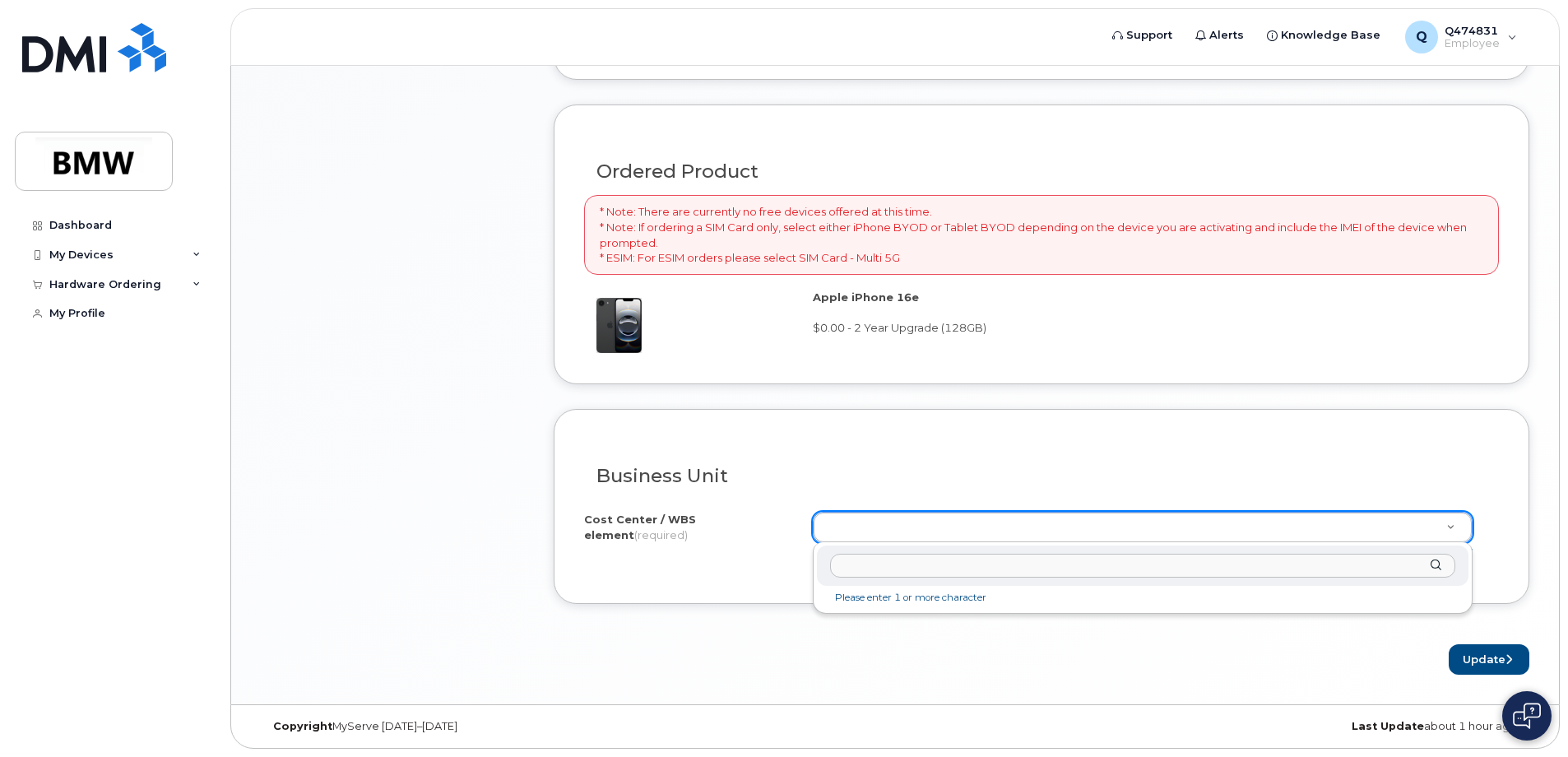 drag, startPoint x: 842, startPoint y: 525, endPoint x: 837, endPoint y: 534, distance: 10.29563 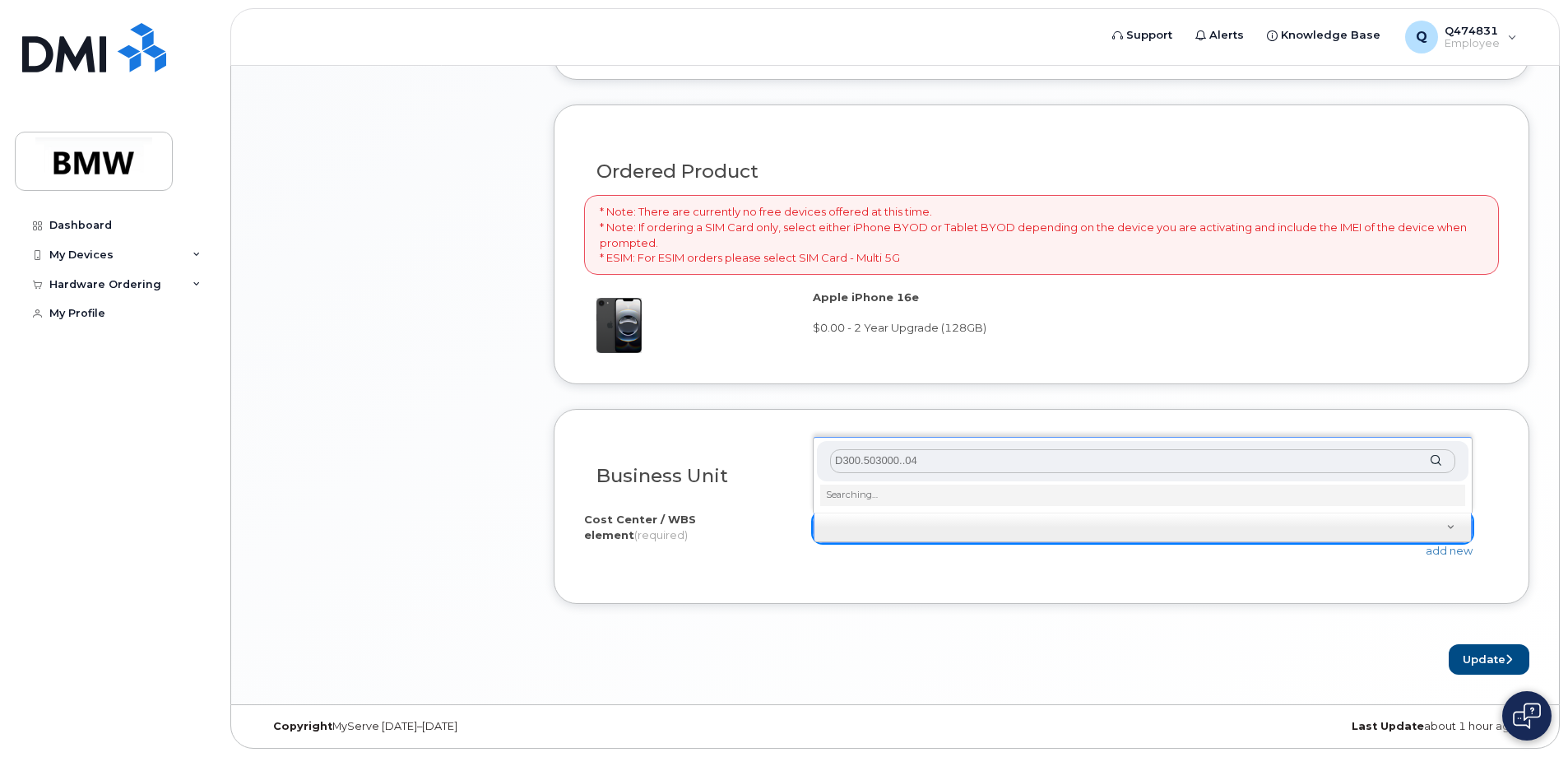 type on "D300.503000.04" 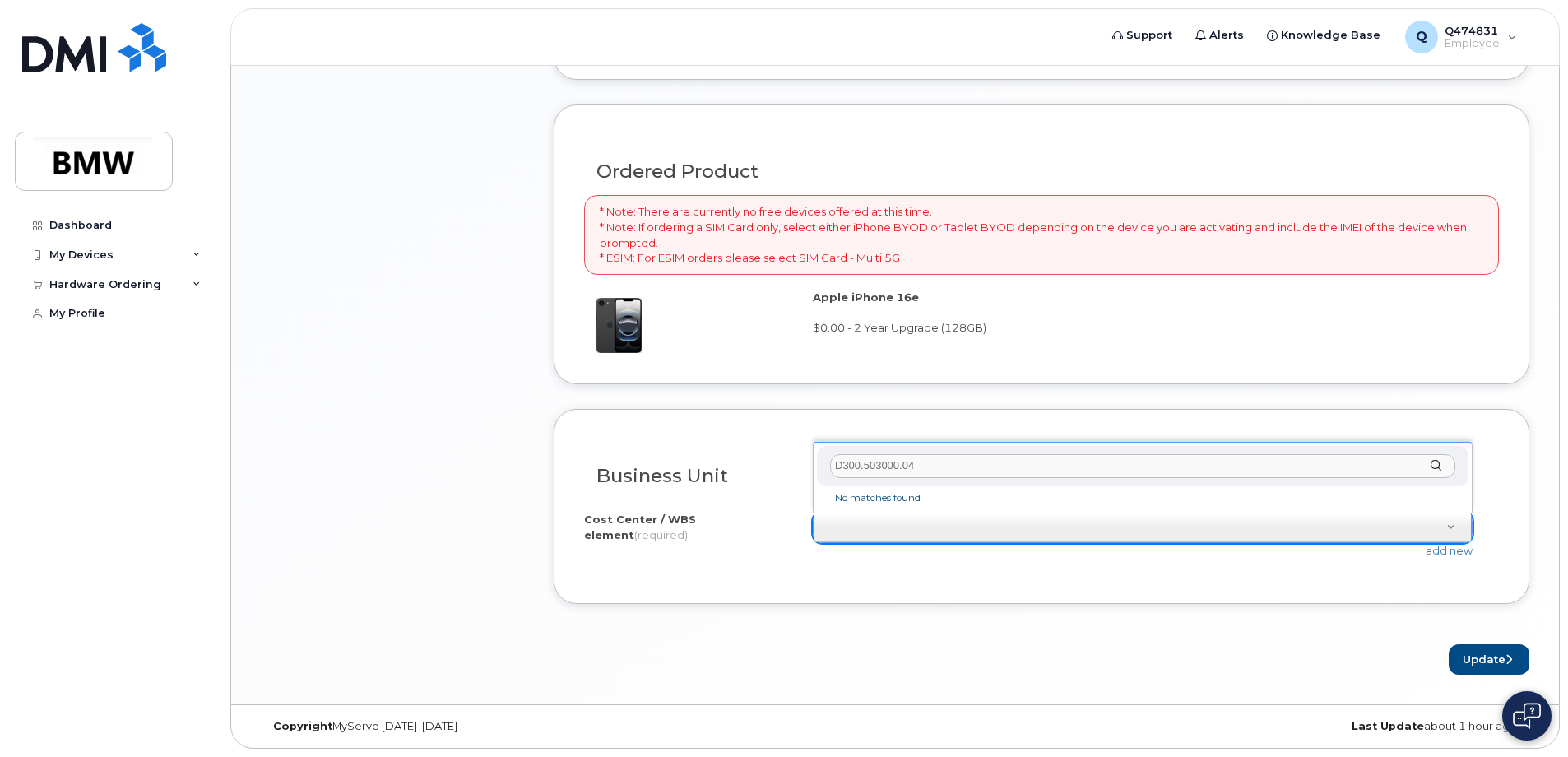 click on "D300.503000.04" 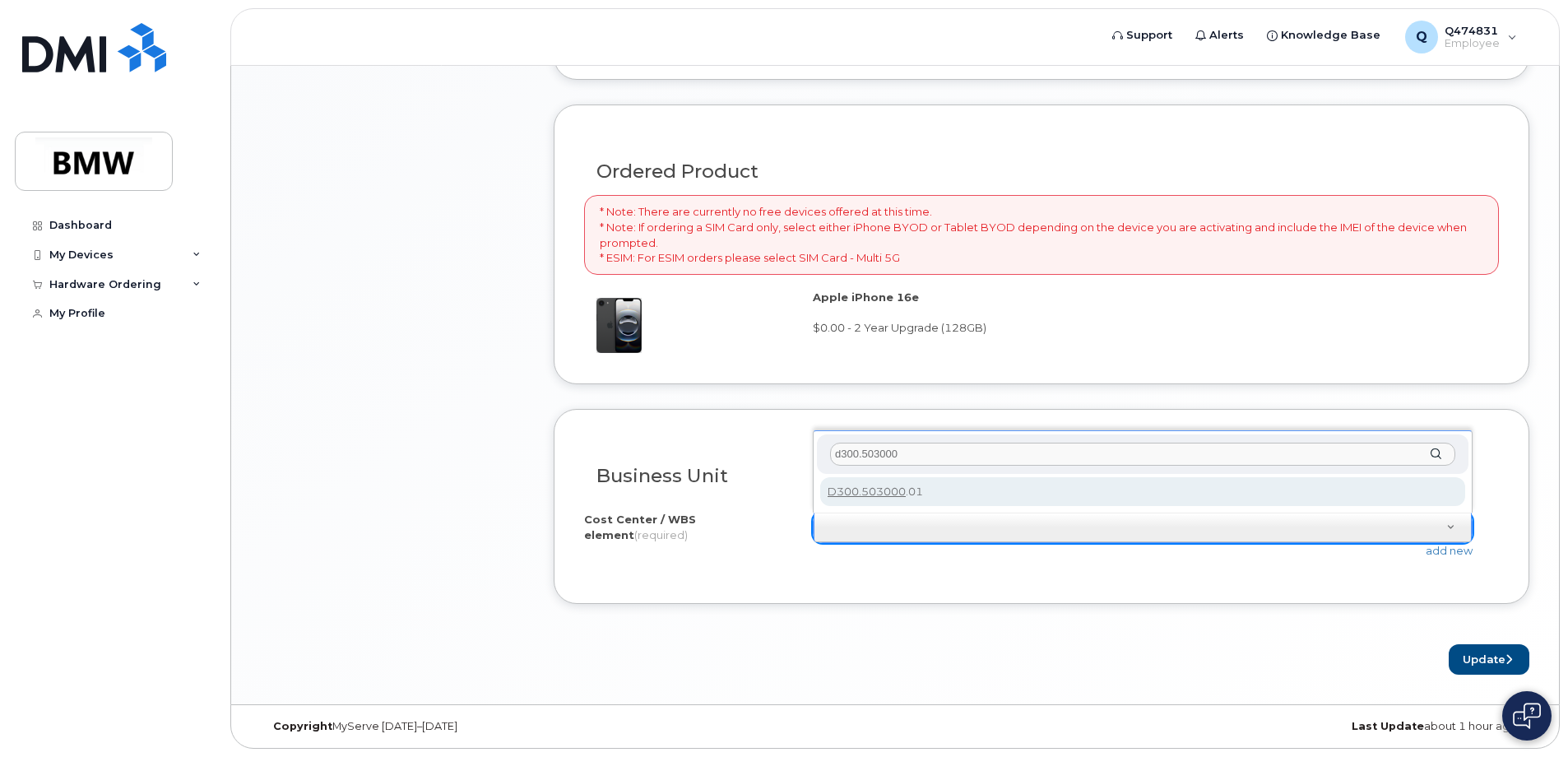 drag, startPoint x: 906, startPoint y: 453, endPoint x: 797, endPoint y: 448, distance: 109.11462 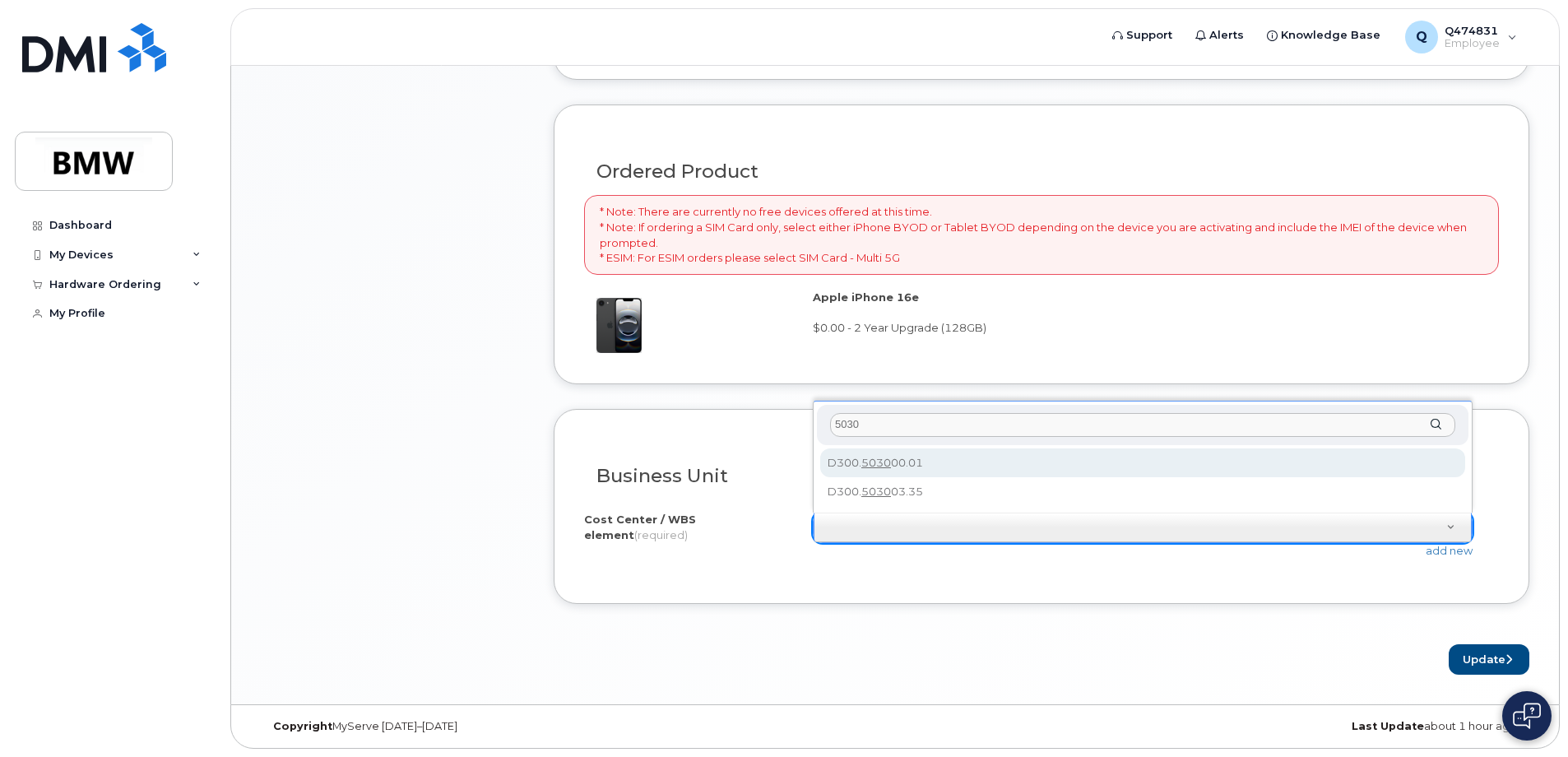 type on "5030" 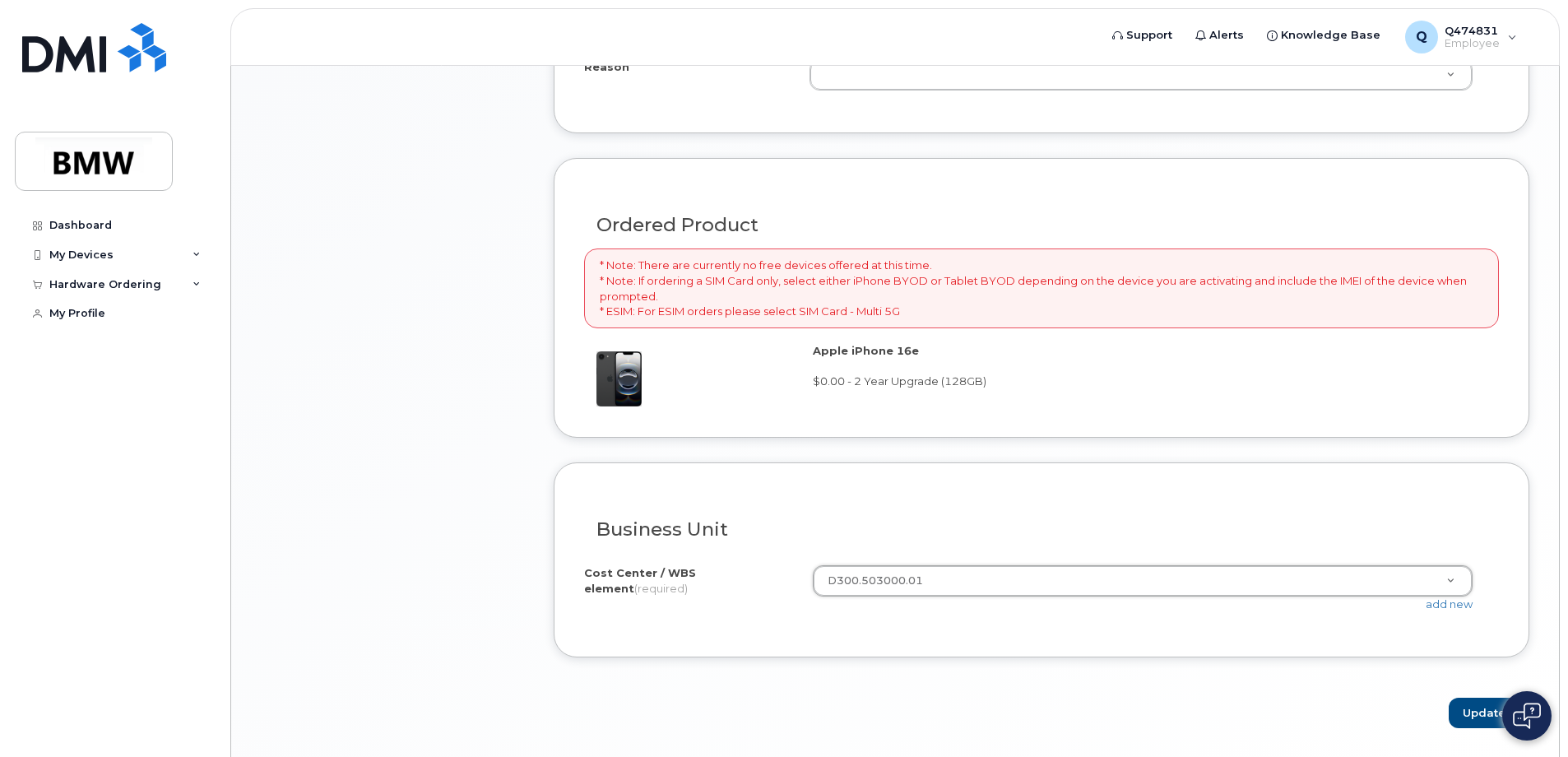 scroll, scrollTop: 1082, scrollLeft: 0, axis: vertical 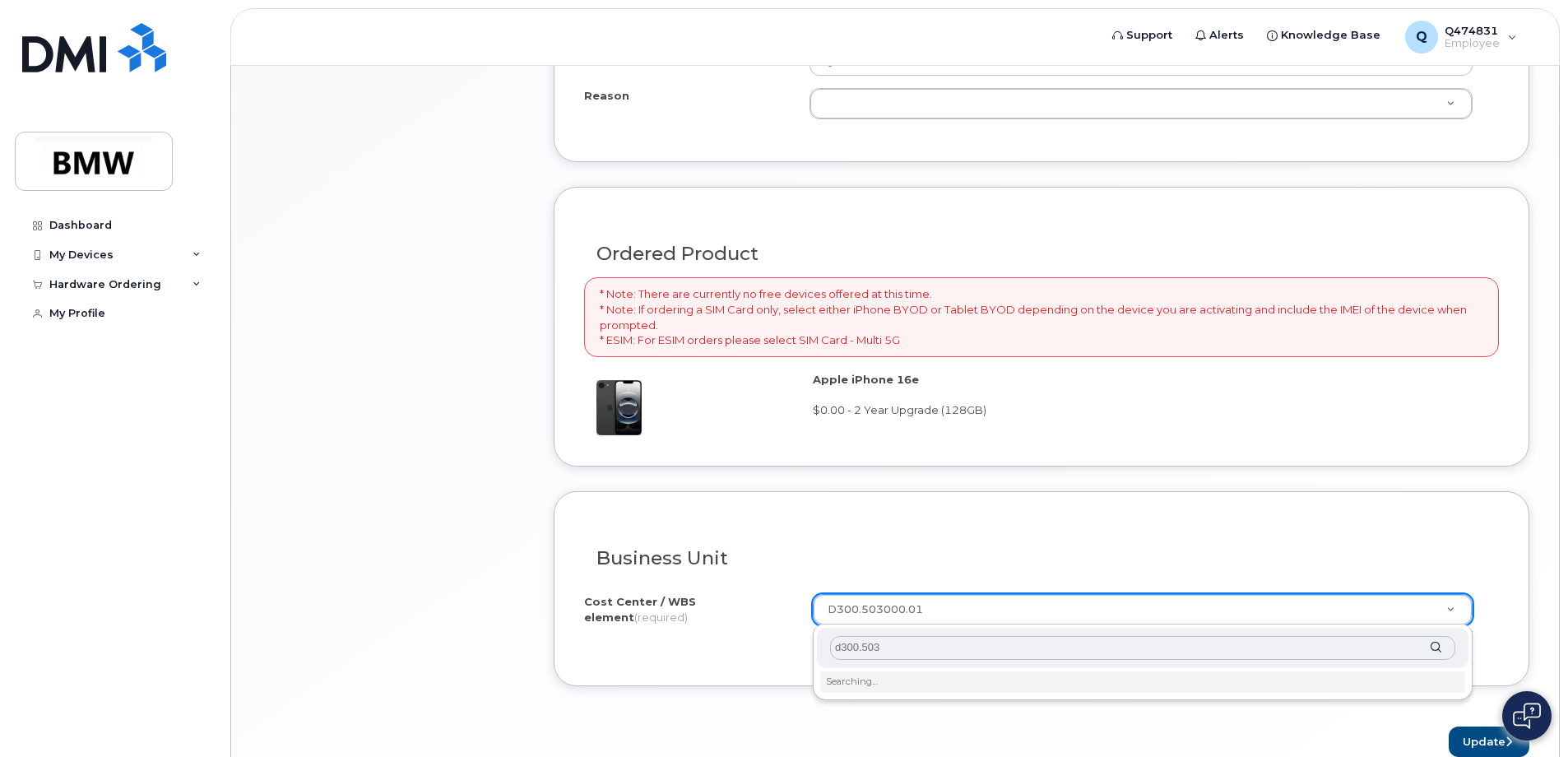 type on "d300.5030" 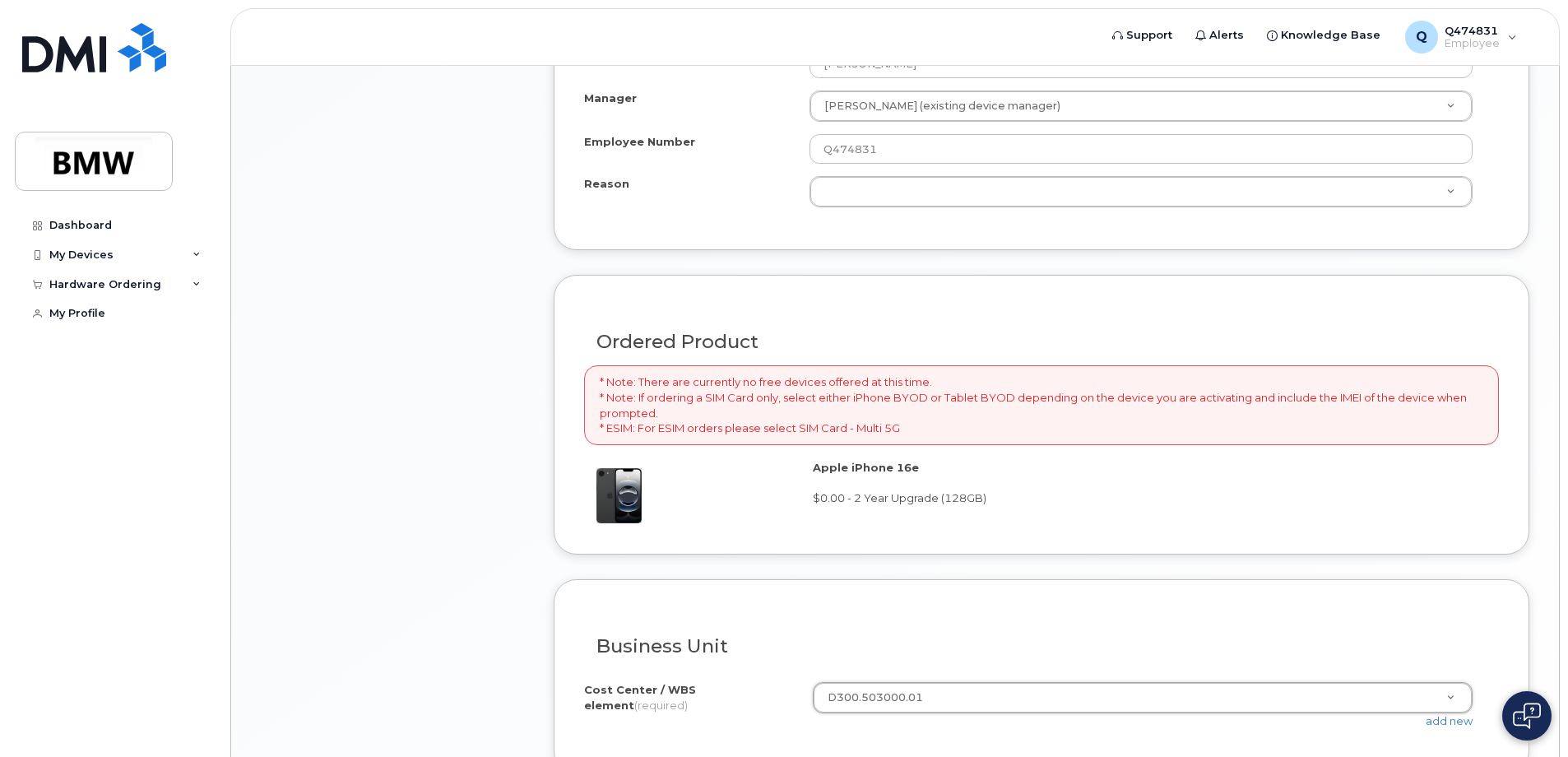 scroll, scrollTop: 1000, scrollLeft: 0, axis: vertical 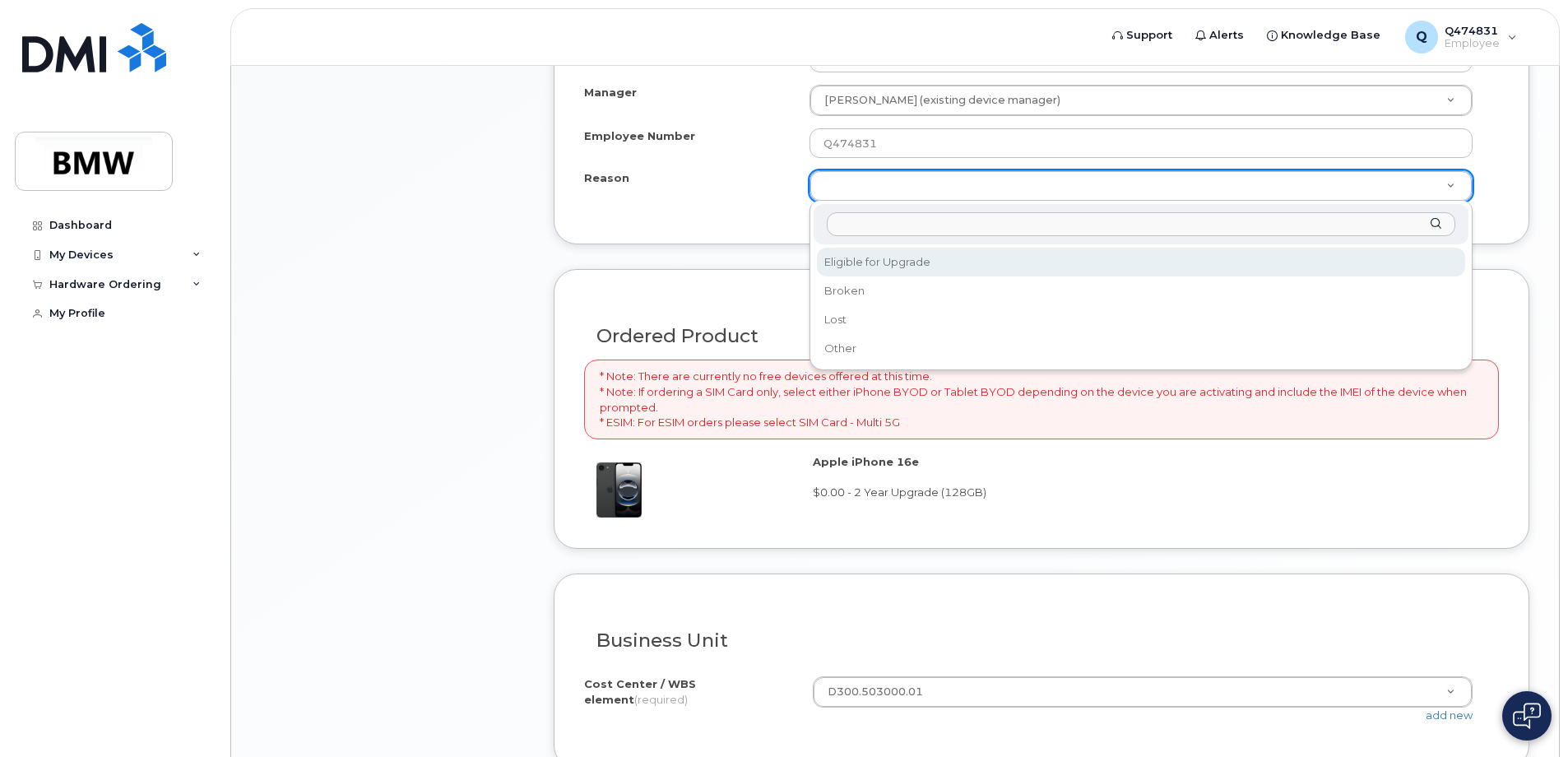 select on "eligible_for_upgrade" 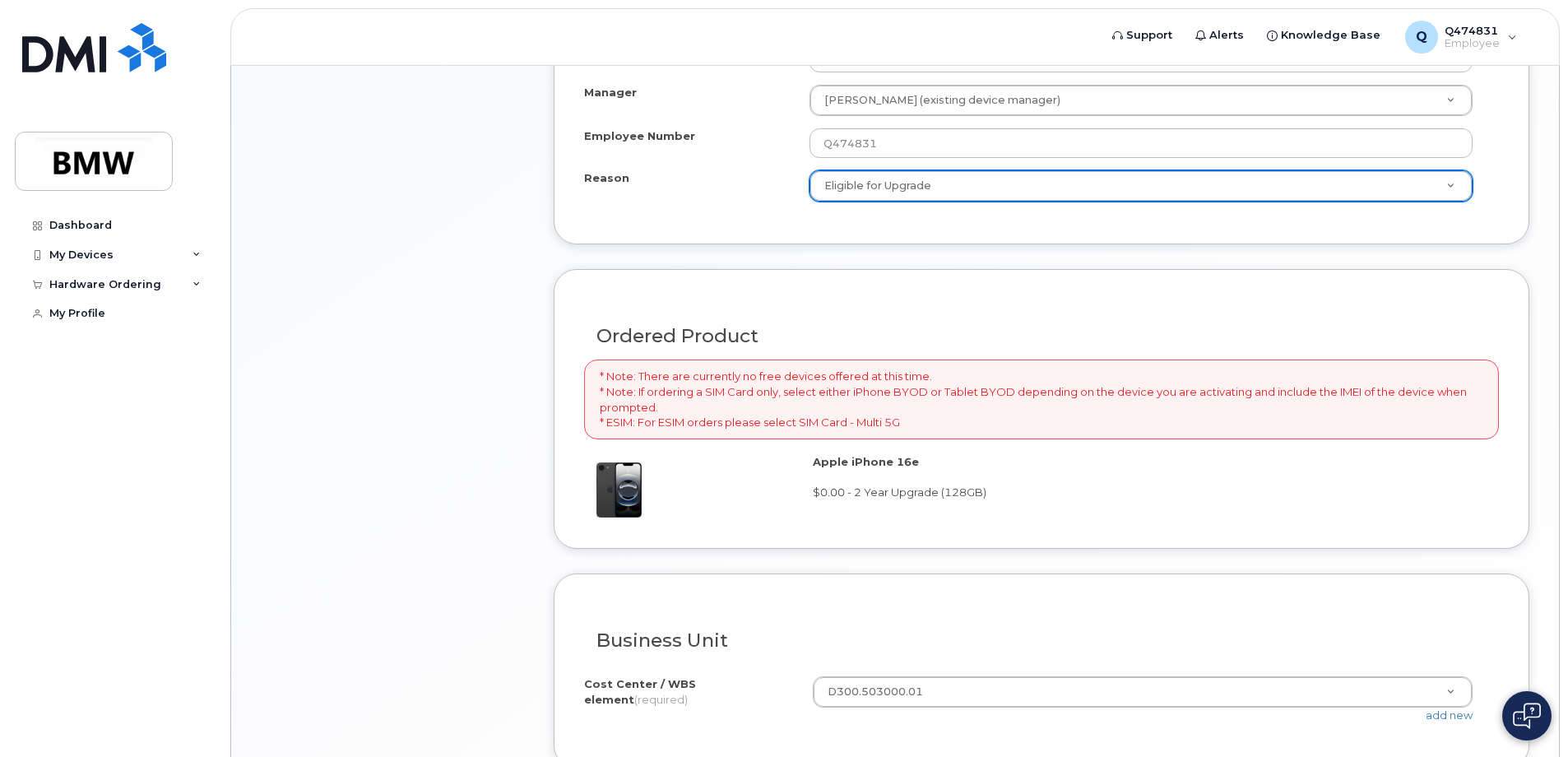 click on "Item #1
in process
$0.00
Hardware Upgrade
[PERSON_NAME]  [PHONE_NUMBER]
iPhone 16e
(Black)
$0.00 - 2 Year Upgrade (128GB)
more details
Request
Hardware Upgrade
Employee
[PERSON_NAME]
( [PHONE_NUMBER] )
Email
[PERSON_NAME][EMAIL_ADDRESS][PERSON_NAME][DOMAIN_NAME]
Carrier Base
T-Mobile
Requested Device
iPhone 16e
Term Details
2 Year Upgrade (128GB)
Accounting Codes
Cost Center / WBS element: Unknown
Estimated Device Cost
$0.00
Estimated Shipping Charge
$0.00
Estimated Total
(Device & Accessories)
$0.00
Shipping Address
[STREET_ADDRESS], Attention: [PERSON_NAME]
collapse" 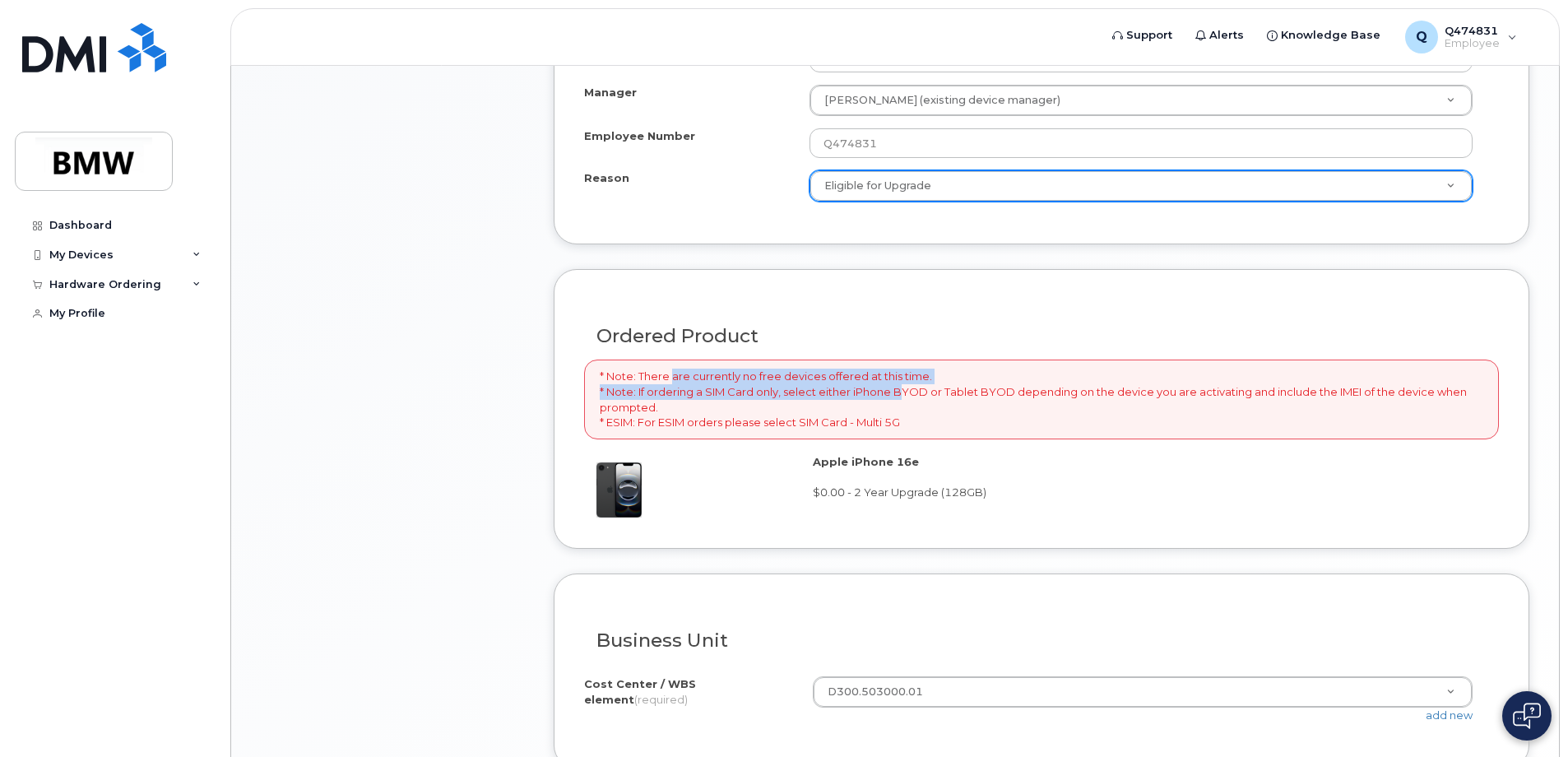 drag, startPoint x: 671, startPoint y: 368, endPoint x: 901, endPoint y: 396, distance: 231.69808 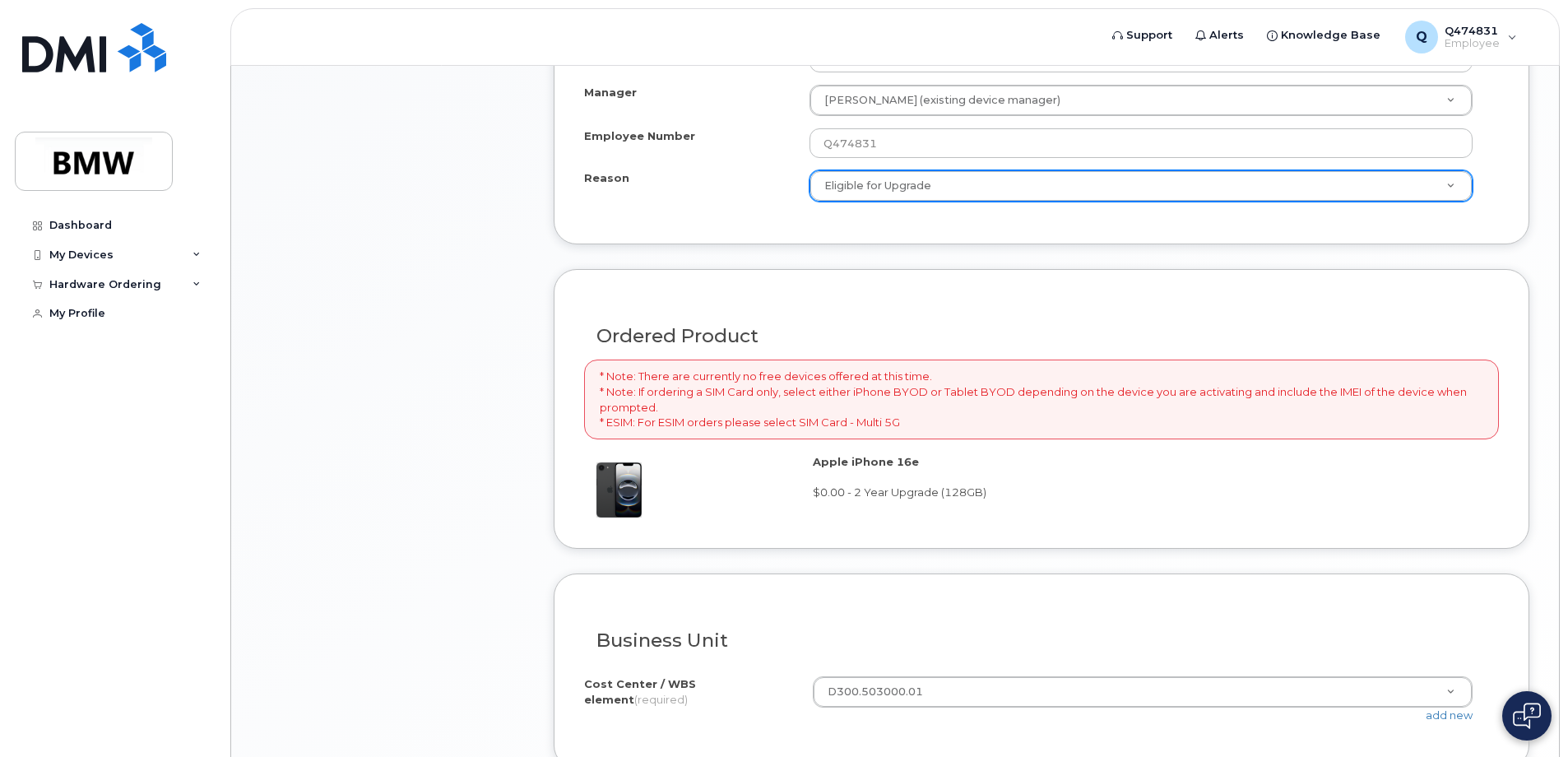 drag, startPoint x: 901, startPoint y: 396, endPoint x: 794, endPoint y: 494, distance: 145.09652 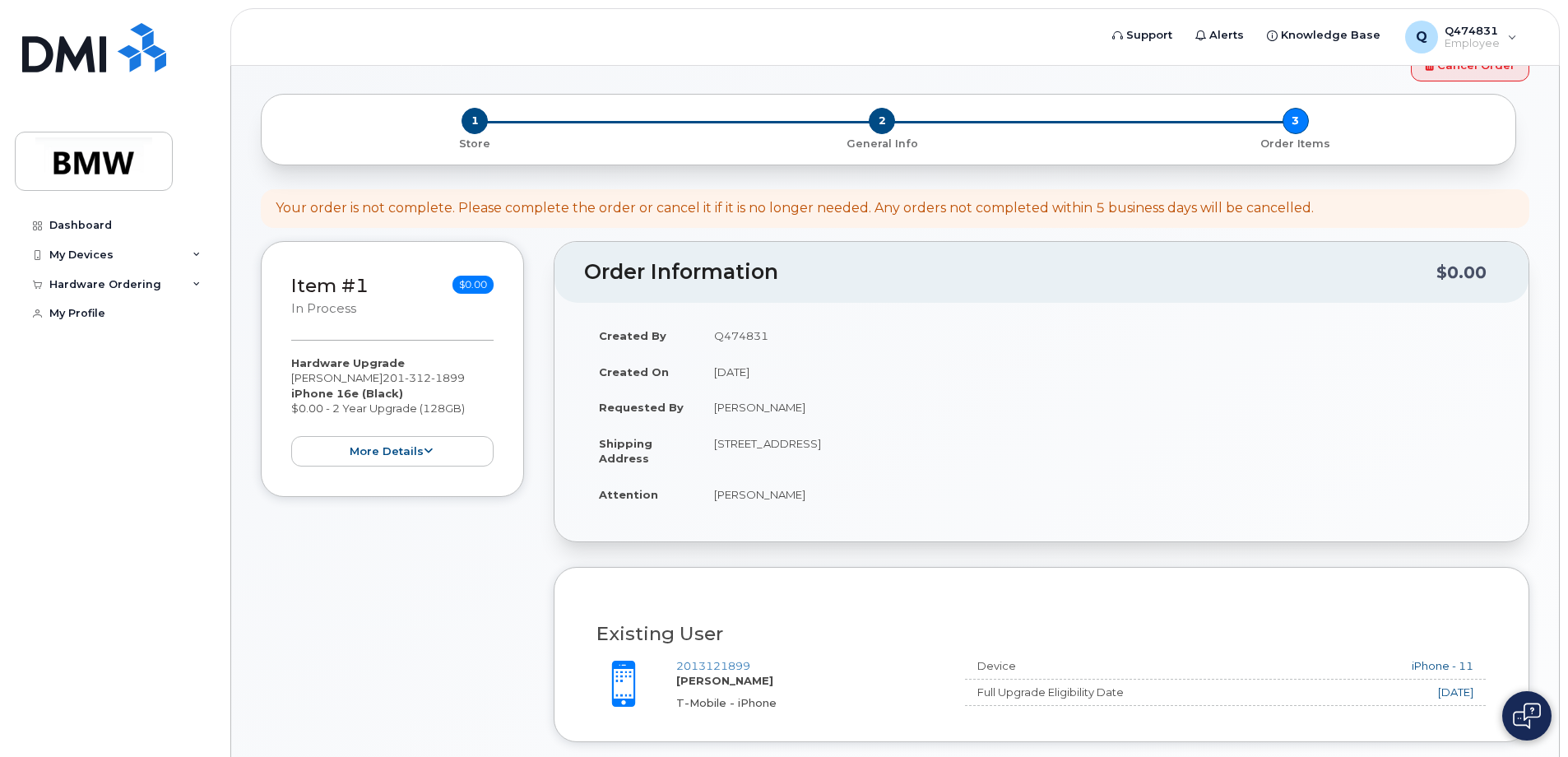 scroll, scrollTop: 95, scrollLeft: 0, axis: vertical 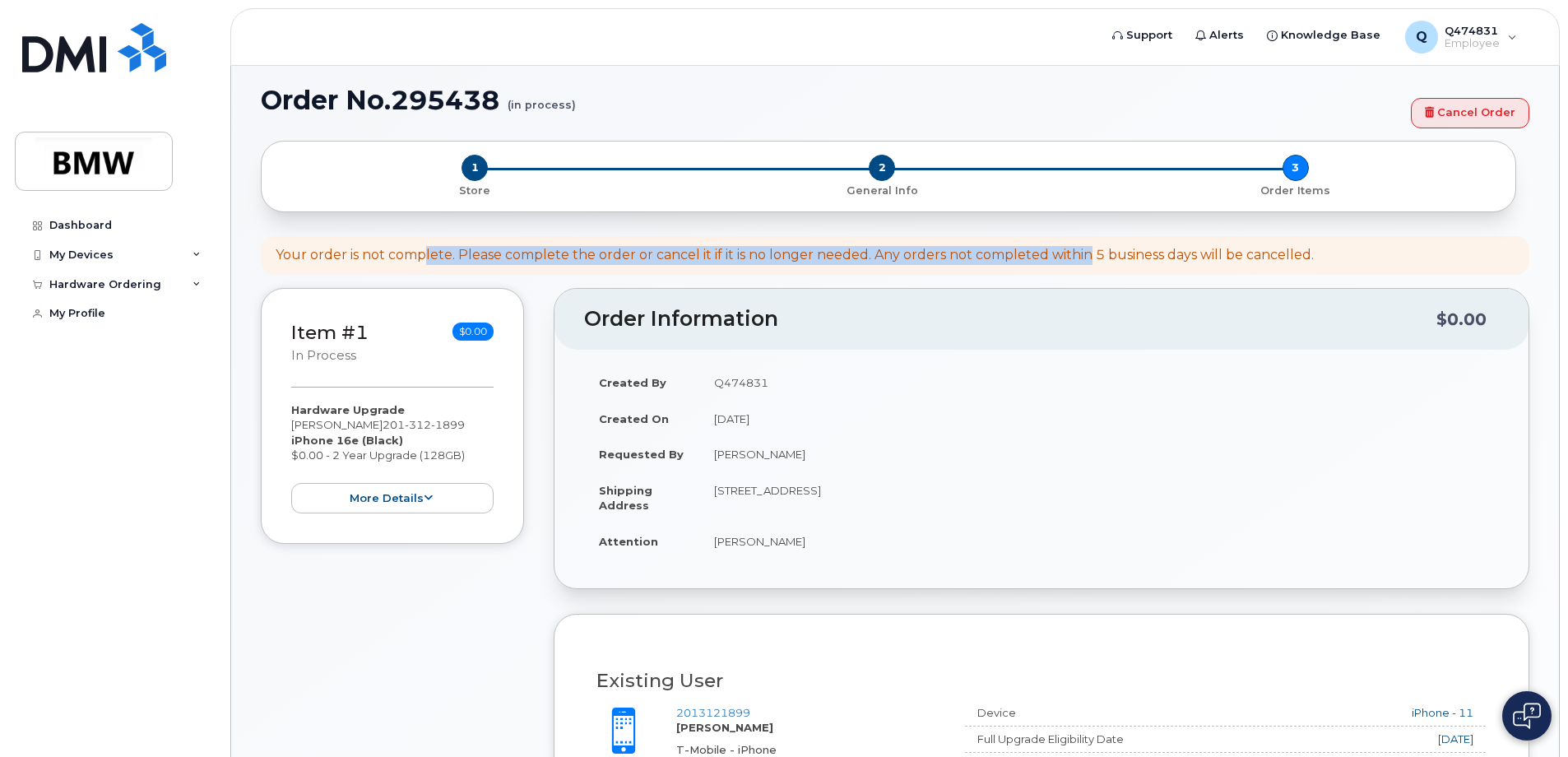 drag, startPoint x: 447, startPoint y: 253, endPoint x: 1092, endPoint y: 249, distance: 645.0124 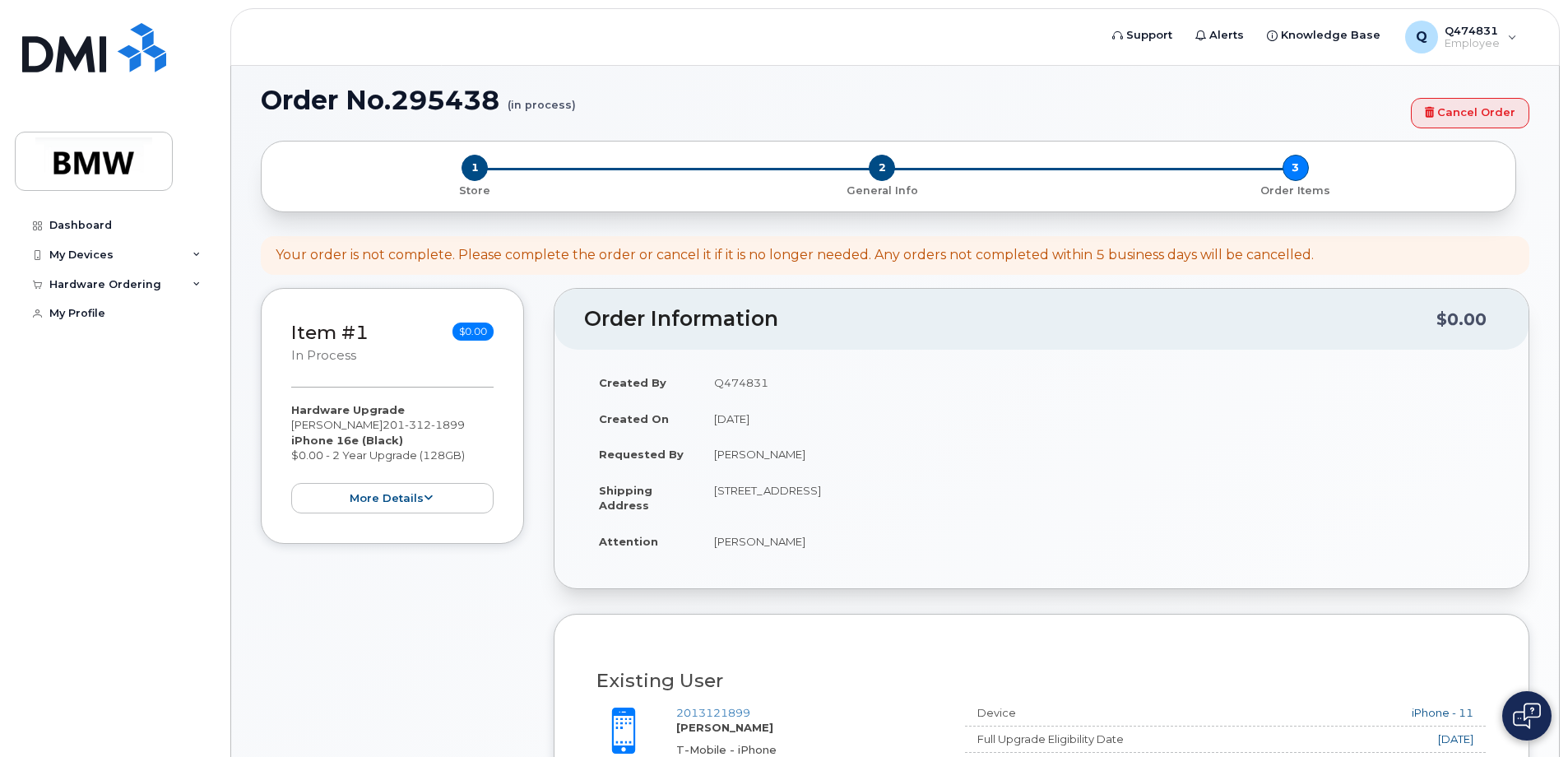 drag, startPoint x: 1092, startPoint y: 249, endPoint x: 1167, endPoint y: 261, distance: 75.95393 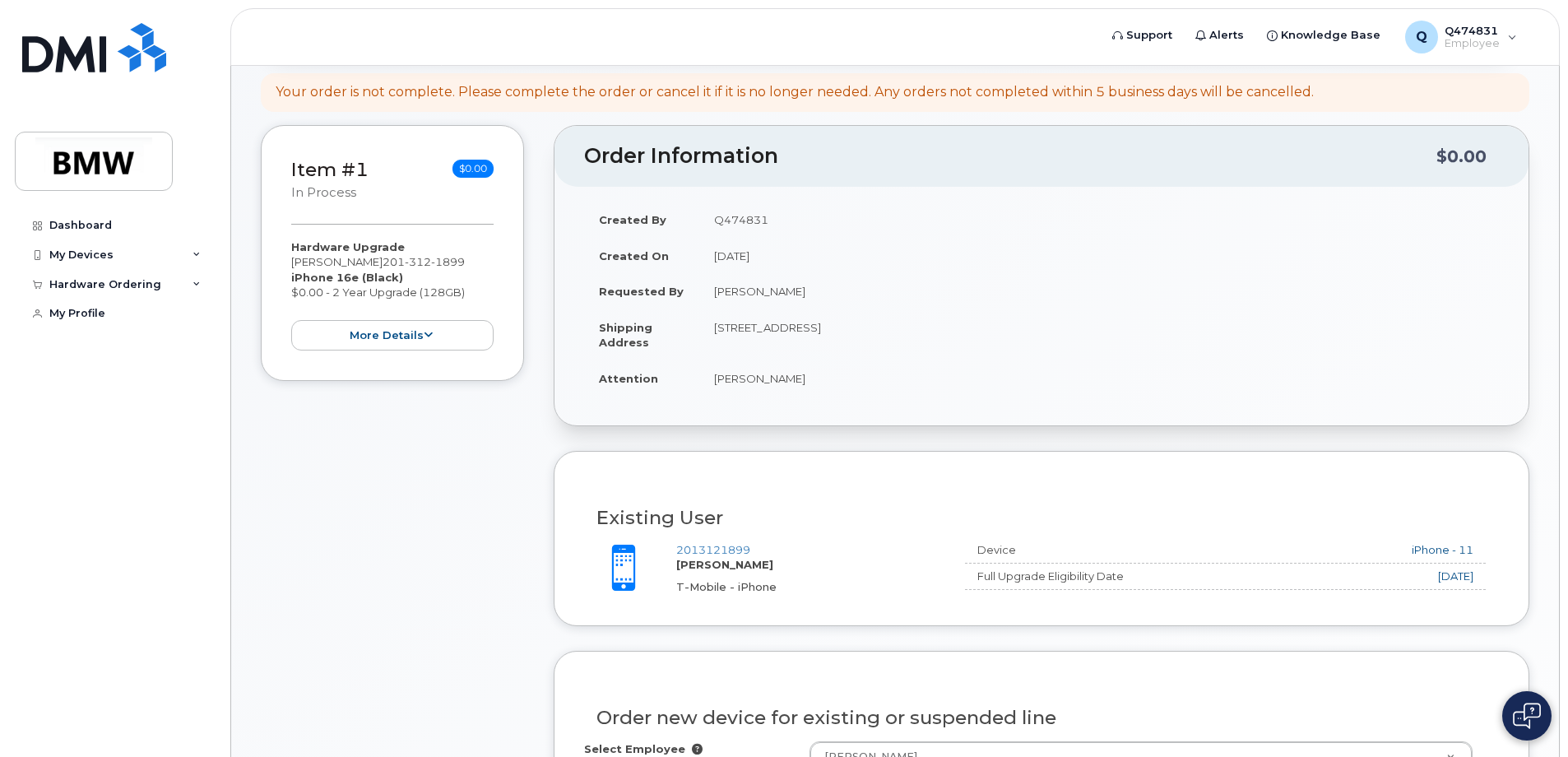 scroll, scrollTop: 259, scrollLeft: 0, axis: vertical 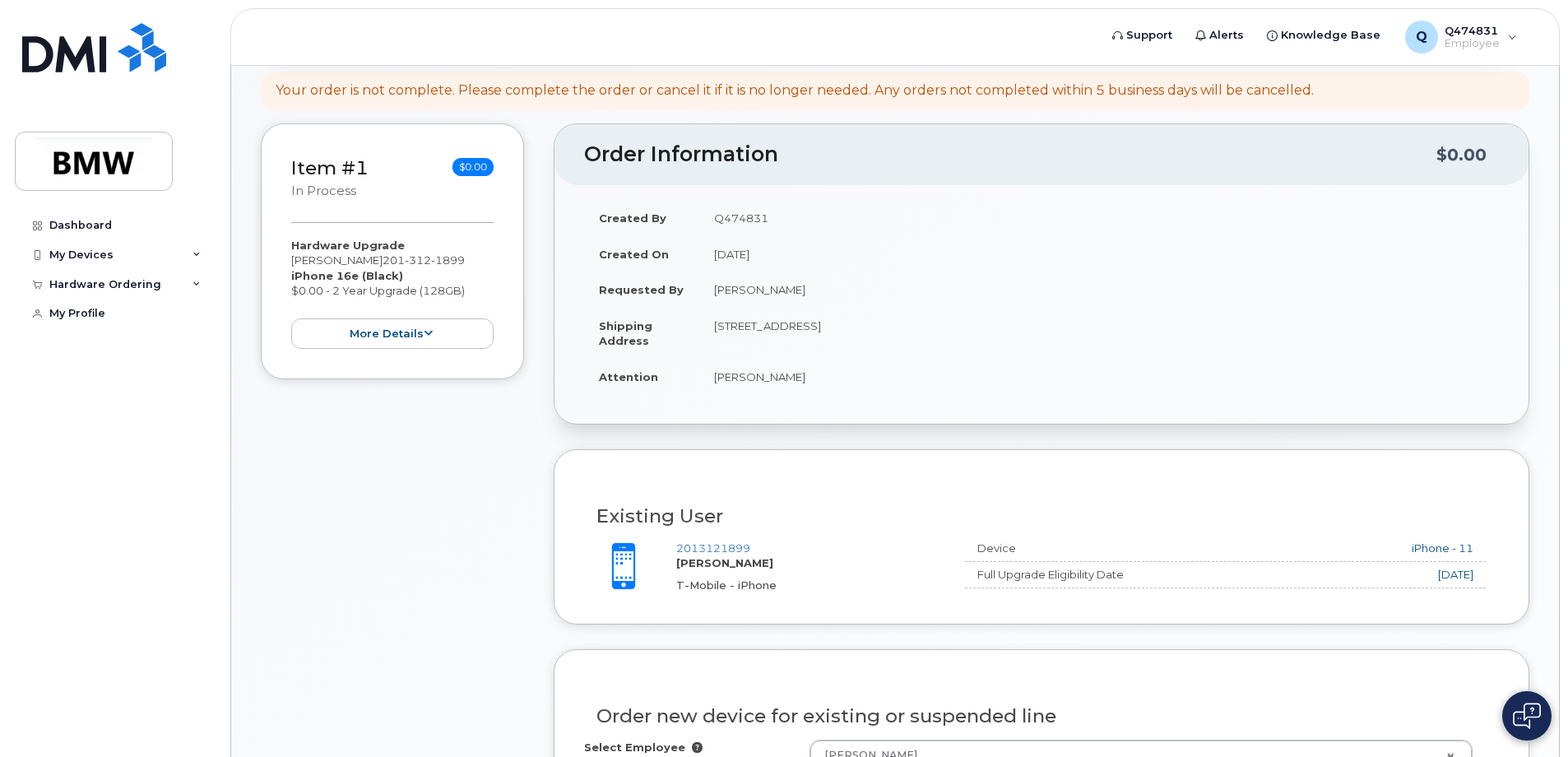 drag, startPoint x: 726, startPoint y: 325, endPoint x: 1037, endPoint y: 333, distance: 311.10288 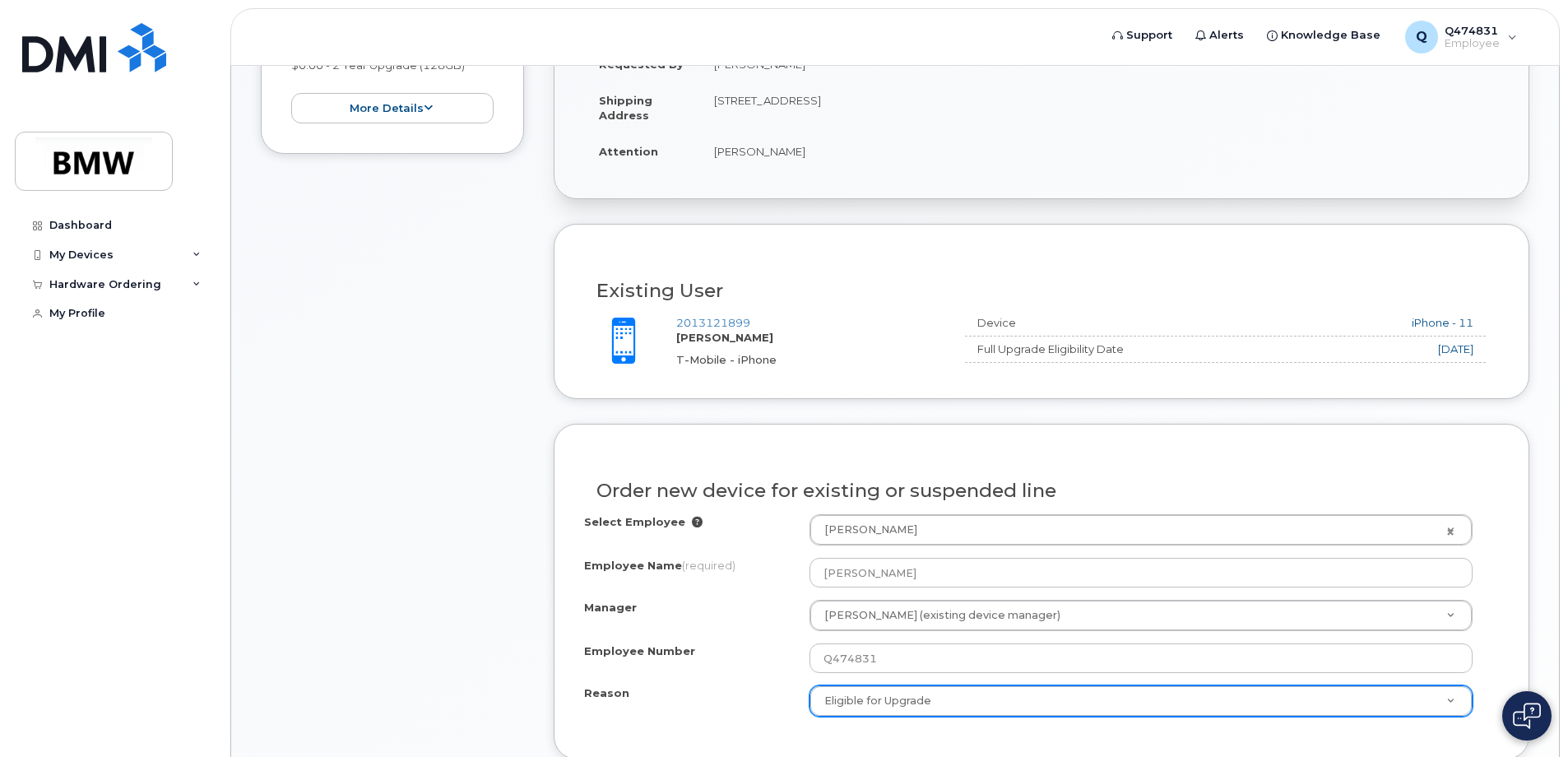 scroll, scrollTop: 506, scrollLeft: 0, axis: vertical 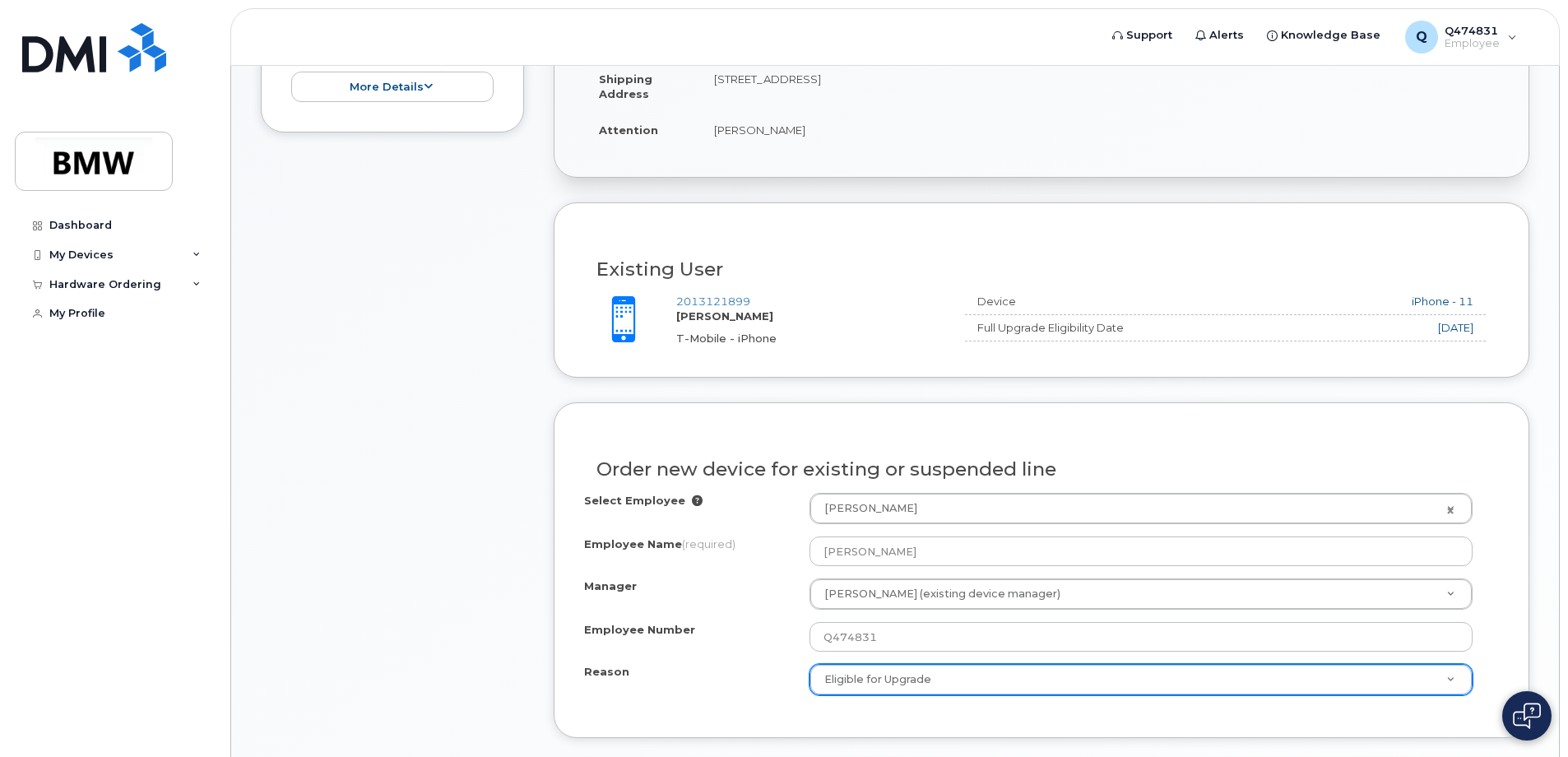 drag, startPoint x: 1004, startPoint y: 324, endPoint x: 1173, endPoint y: 327, distance: 169.02663 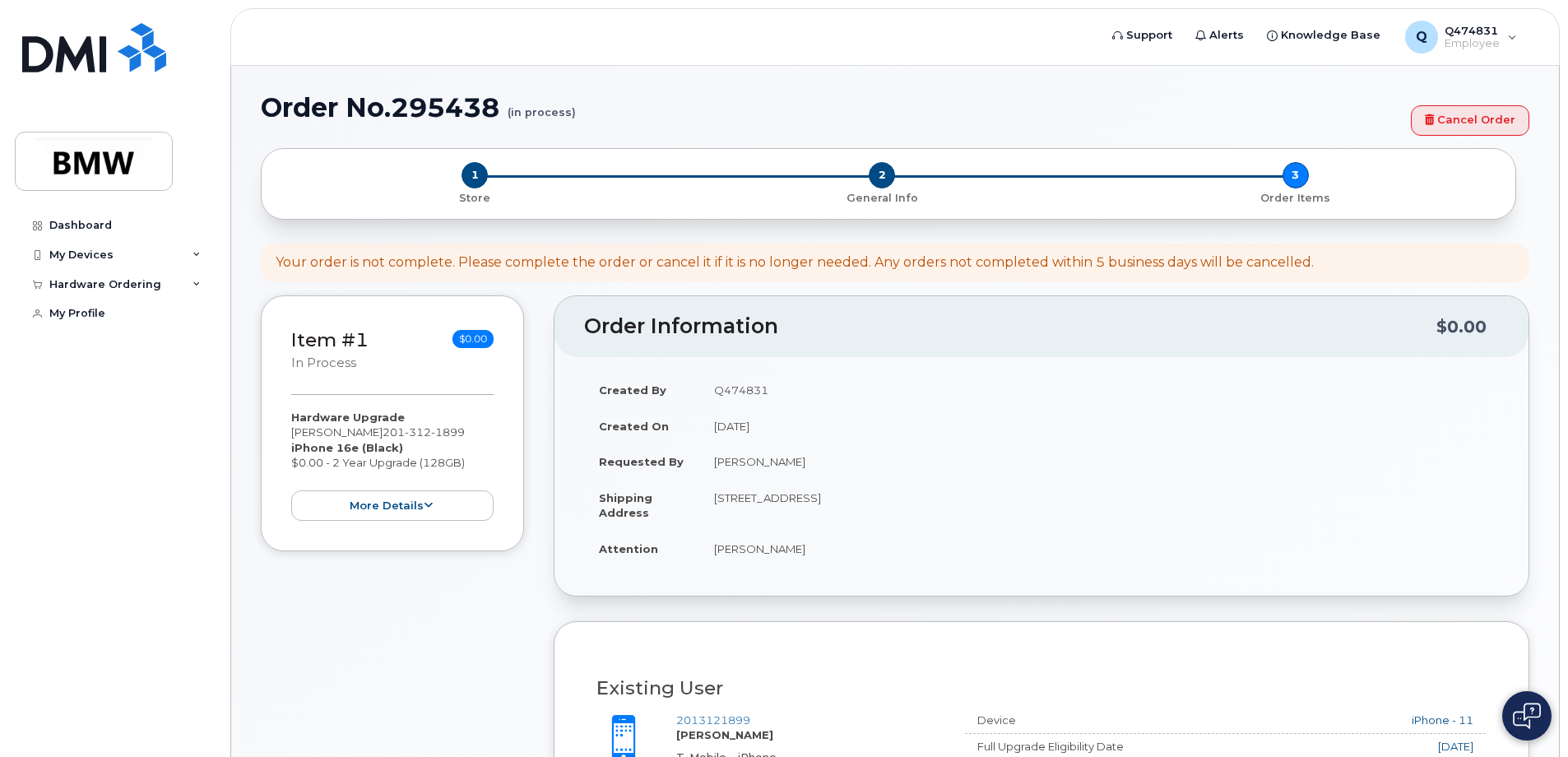 scroll, scrollTop: 247, scrollLeft: 0, axis: vertical 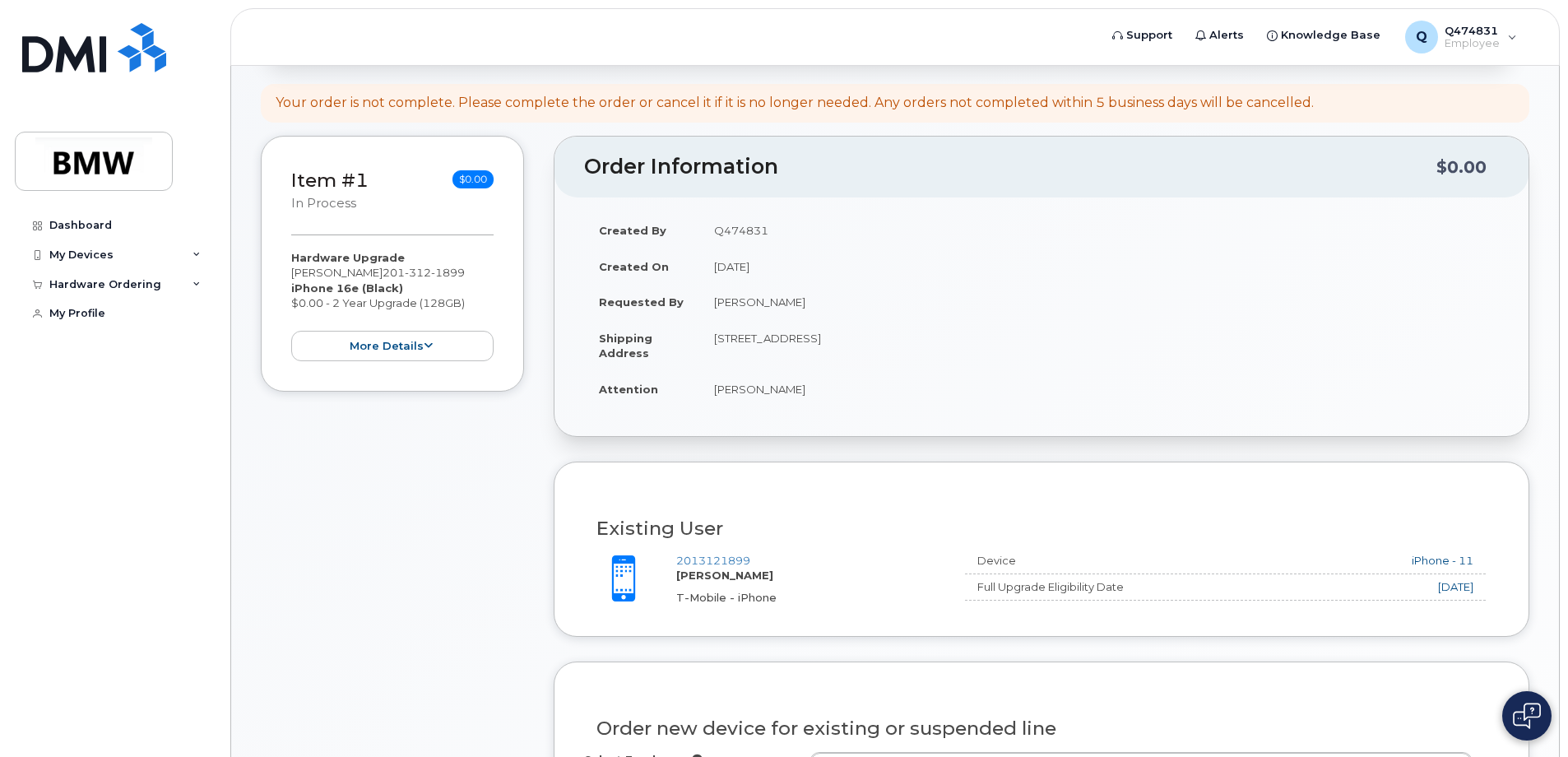 drag, startPoint x: 723, startPoint y: 303, endPoint x: 929, endPoint y: 337, distance: 208.78697 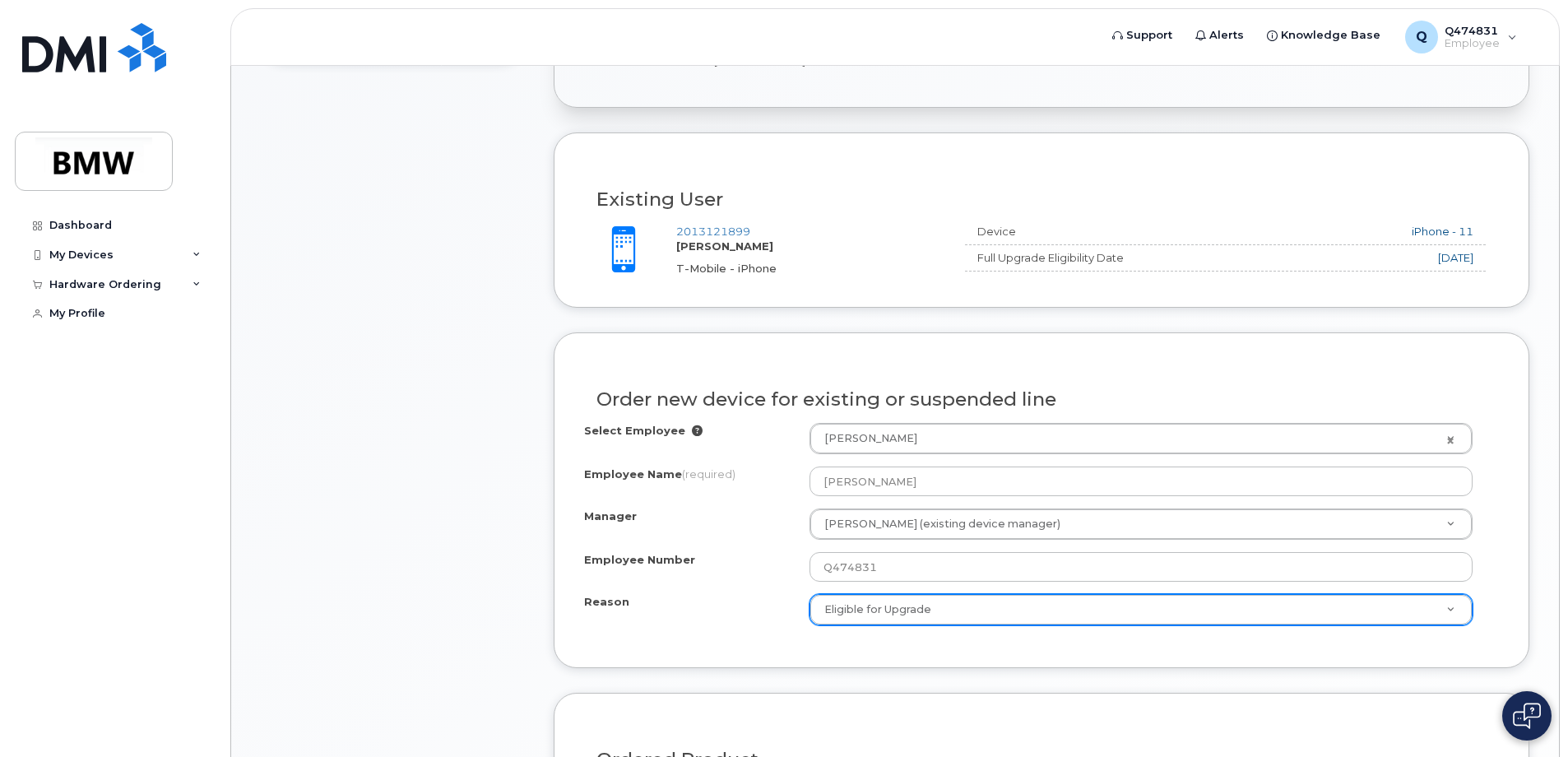 click on "Item #1
in process
$0.00
Hardware Upgrade
[PERSON_NAME]  [PHONE_NUMBER]
iPhone 16e
(Black)
$0.00 - 2 Year Upgrade (128GB)
more details
Request
Hardware Upgrade
Employee
[PERSON_NAME]
( [PHONE_NUMBER] )
Email
[PERSON_NAME][EMAIL_ADDRESS][PERSON_NAME][DOMAIN_NAME]
Carrier Base
T-Mobile
Requested Device
iPhone 16e
Term Details
2 Year Upgrade (128GB)
Accounting Codes
Cost Center / WBS element: Unknown
Estimated Device Cost
$0.00
Estimated Shipping Charge
$0.00
Estimated Total
(Device & Accessories)
$0.00
Shipping Address
[STREET_ADDRESS], Attention: [PERSON_NAME]
collapse" 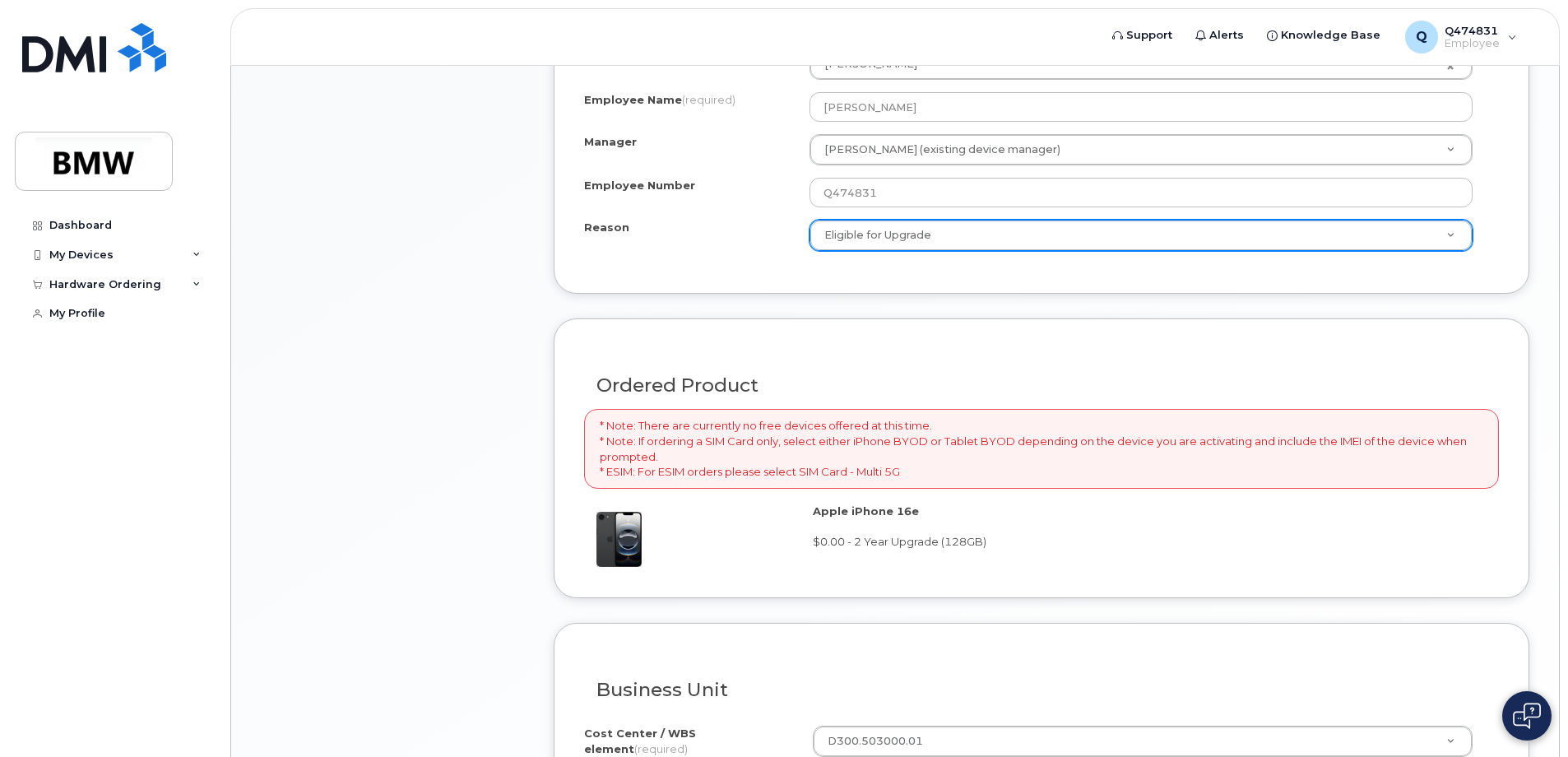 scroll, scrollTop: 1164, scrollLeft: 0, axis: vertical 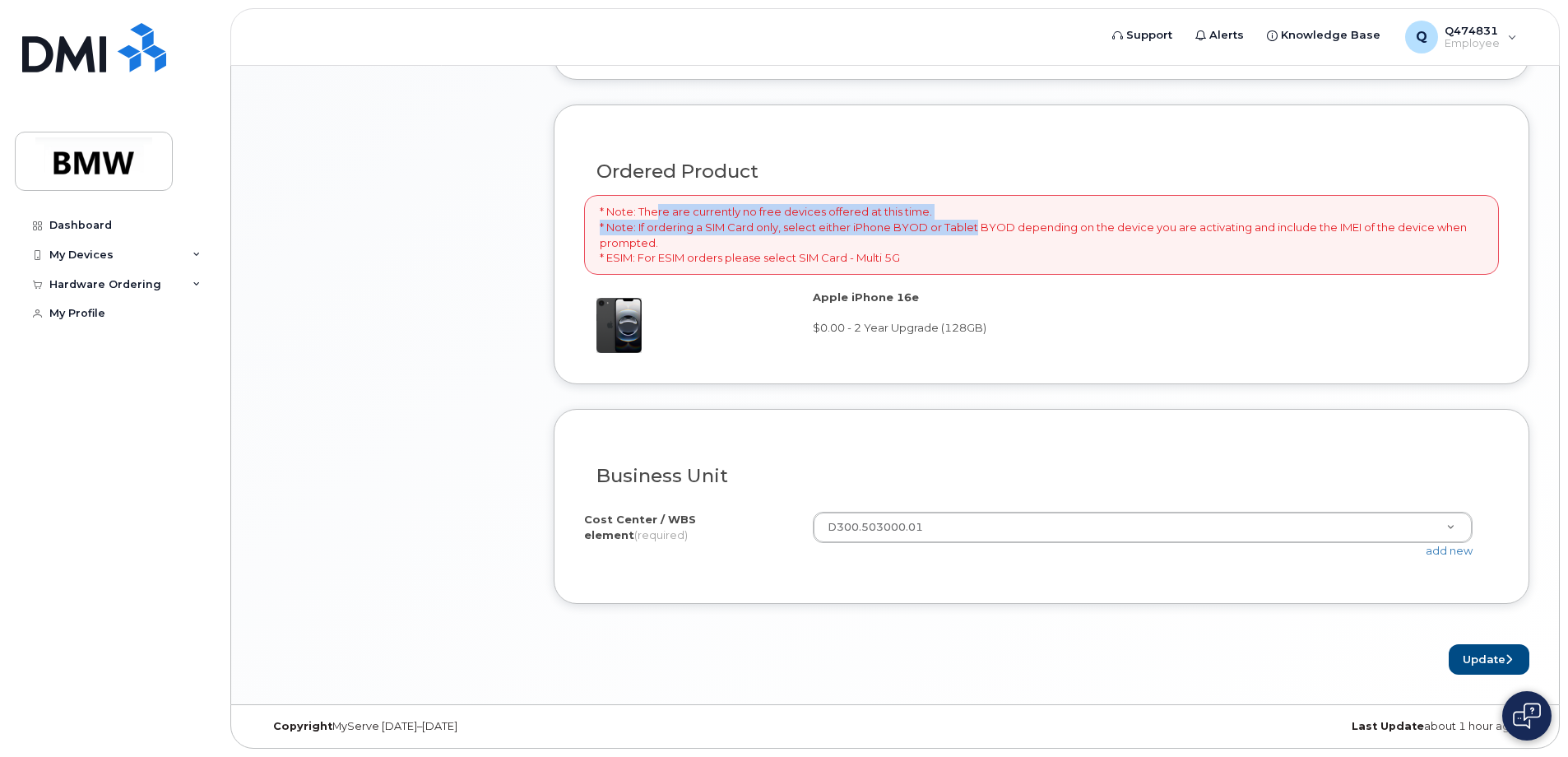 drag, startPoint x: 656, startPoint y: 215, endPoint x: 995, endPoint y: 234, distance: 339.53203 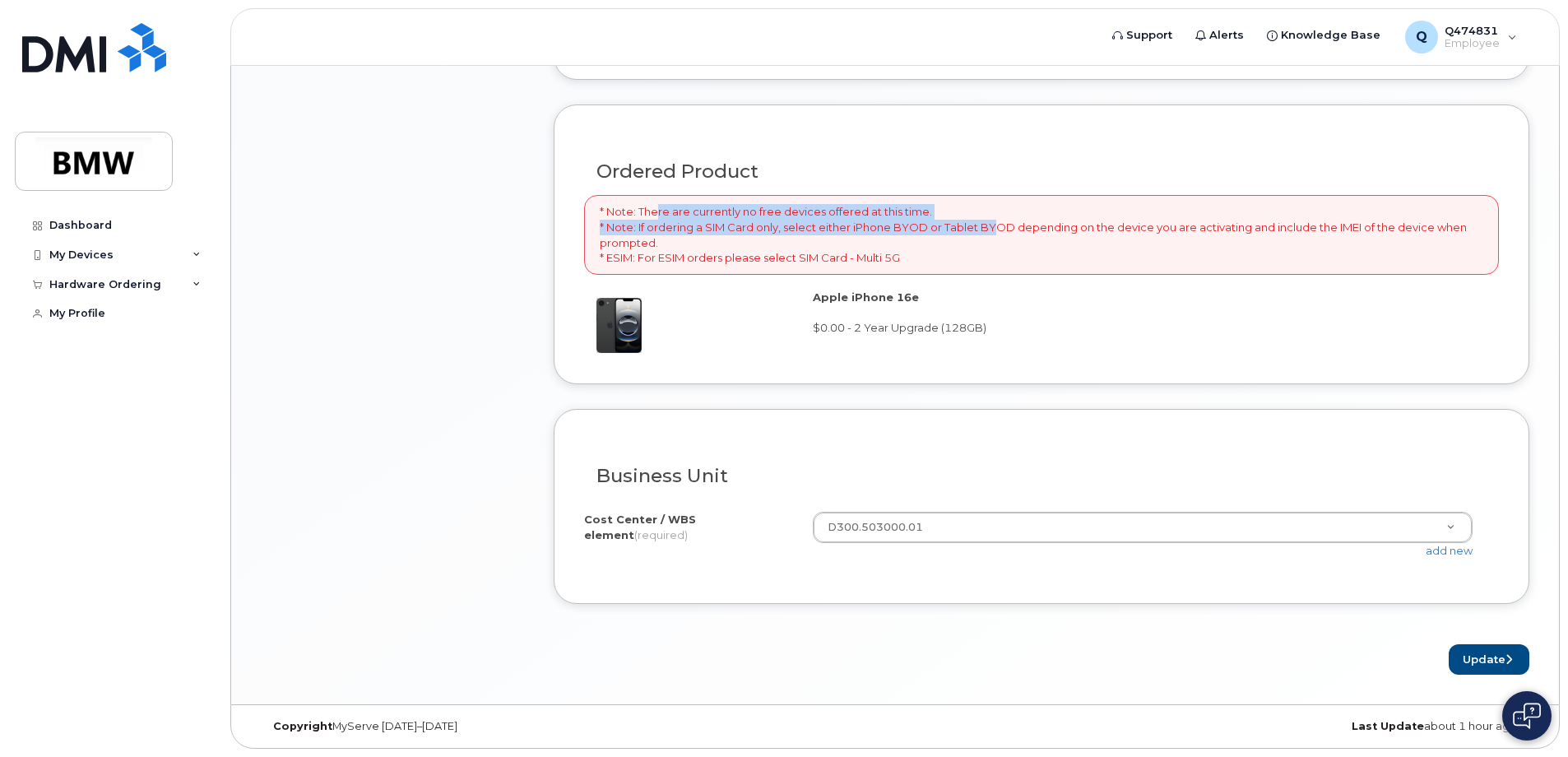drag, startPoint x: 995, startPoint y: 234, endPoint x: 852, endPoint y: 326, distance: 170.03823 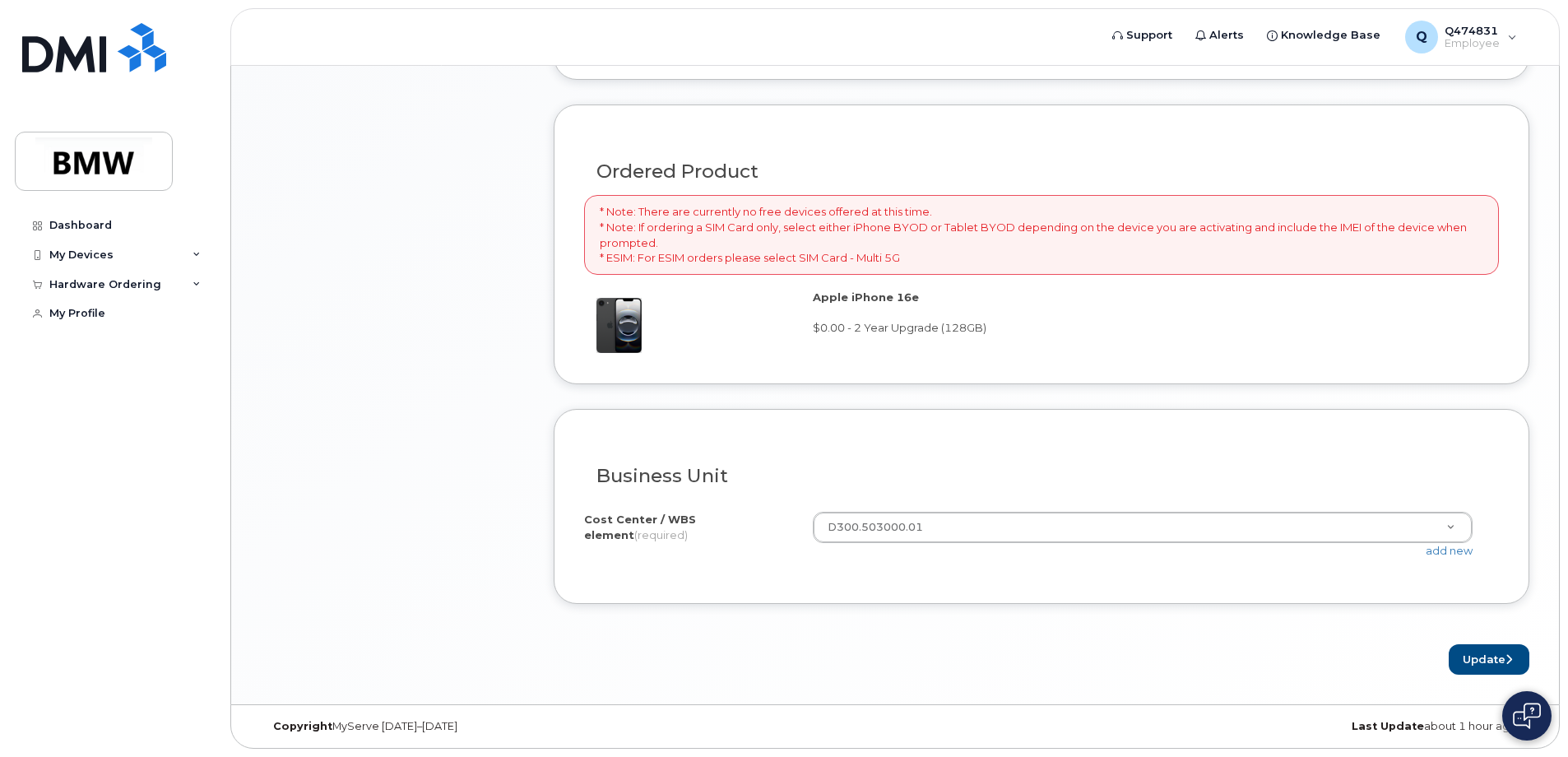 click on "Ordered Product
* Note: There are currently no free devices offered at this time.
* Note: If ordering a SIM Card only, select either iPhone BYOD or Tablet BYOD depending on the device you are activating and include the IMEI of the device when prompted.
* ESIM: For ESIM orders please select SIM Card - Multi 5G
Apple iPhone 16e
$0.00
-
2 Year Upgrade (128GB)" 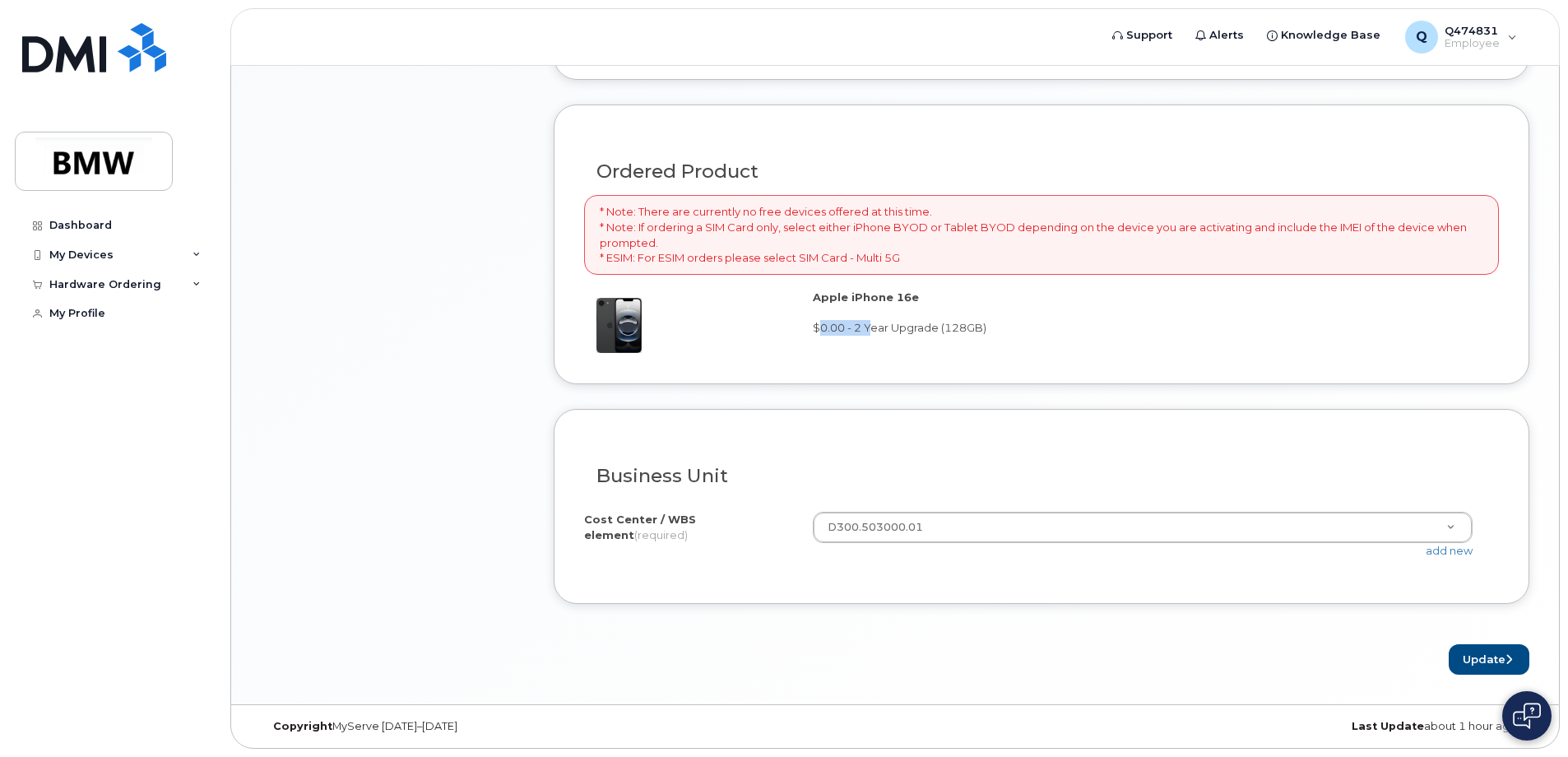 drag, startPoint x: 827, startPoint y: 326, endPoint x: 863, endPoint y: 327, distance: 36.013886 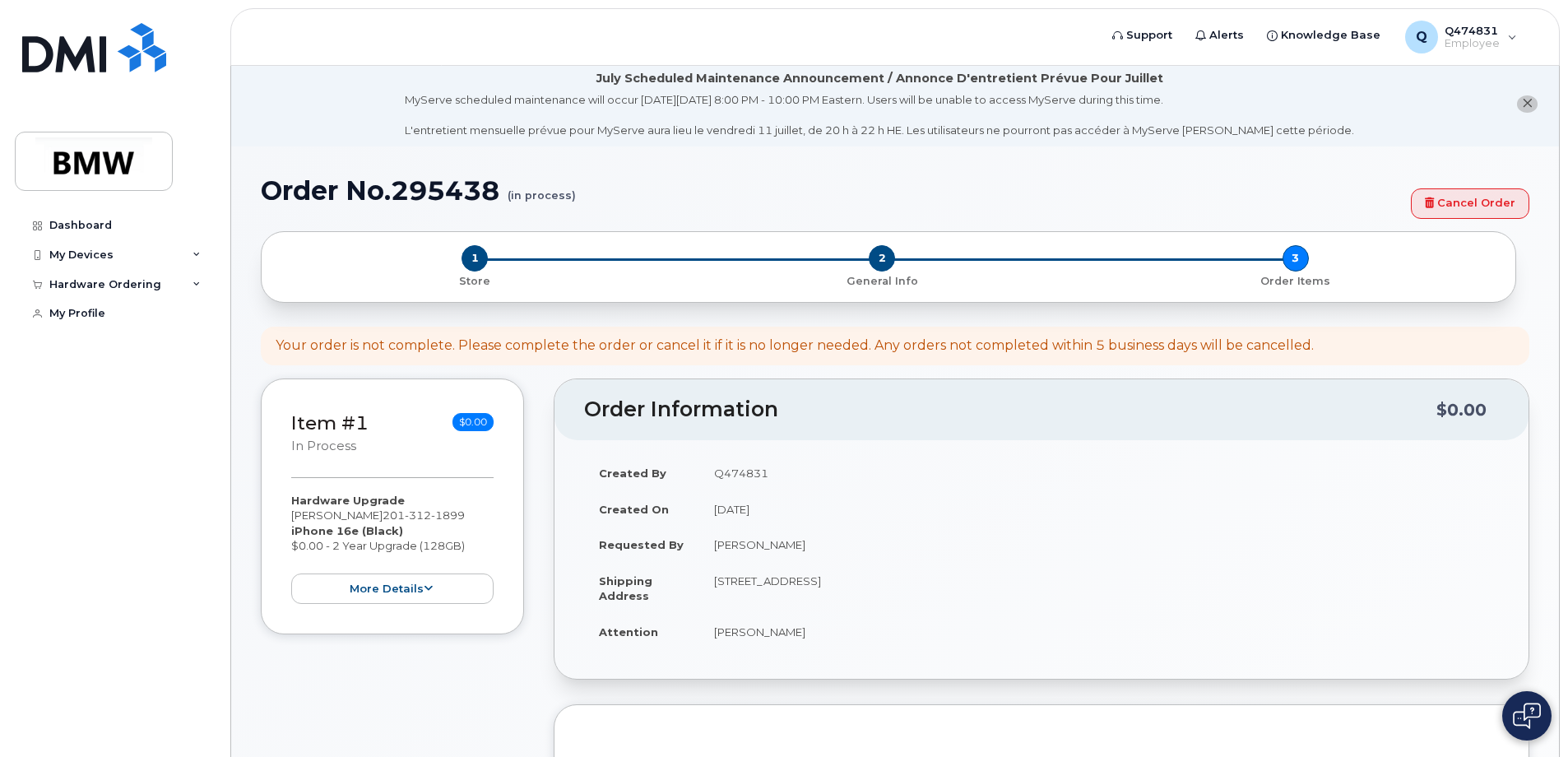 scroll, scrollTop: 0, scrollLeft: 0, axis: both 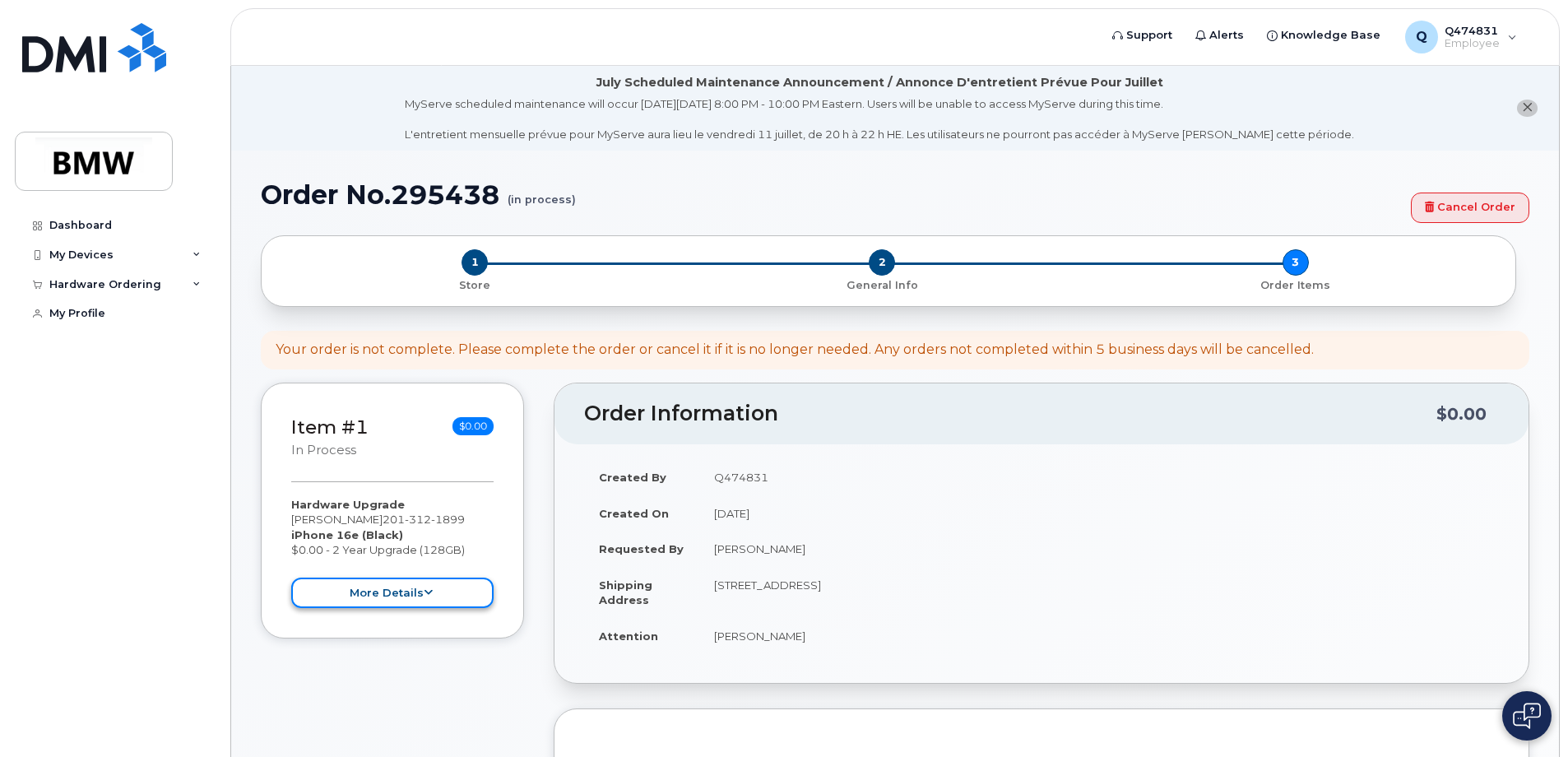 click on "more details" 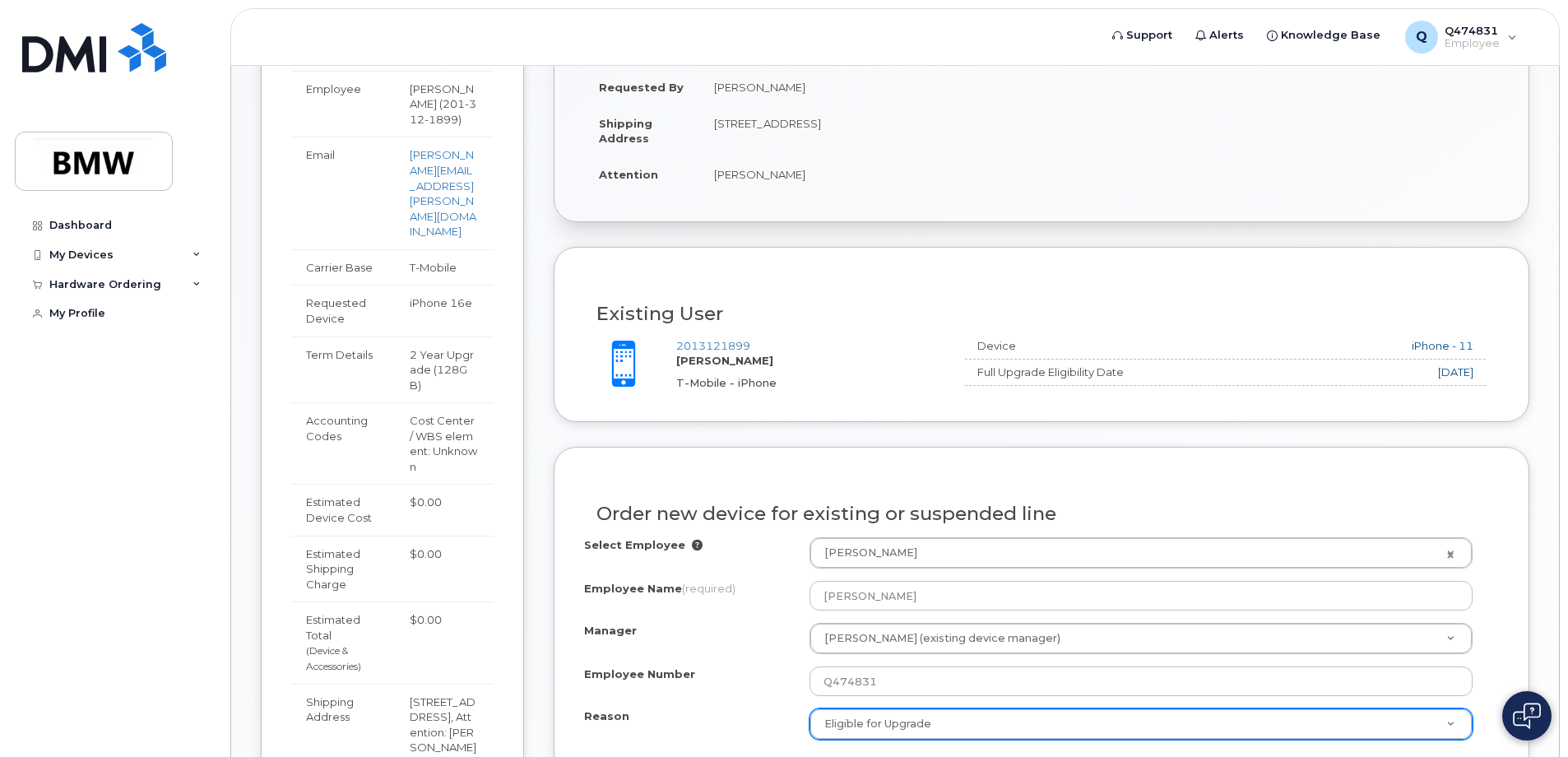 scroll, scrollTop: 658, scrollLeft: 0, axis: vertical 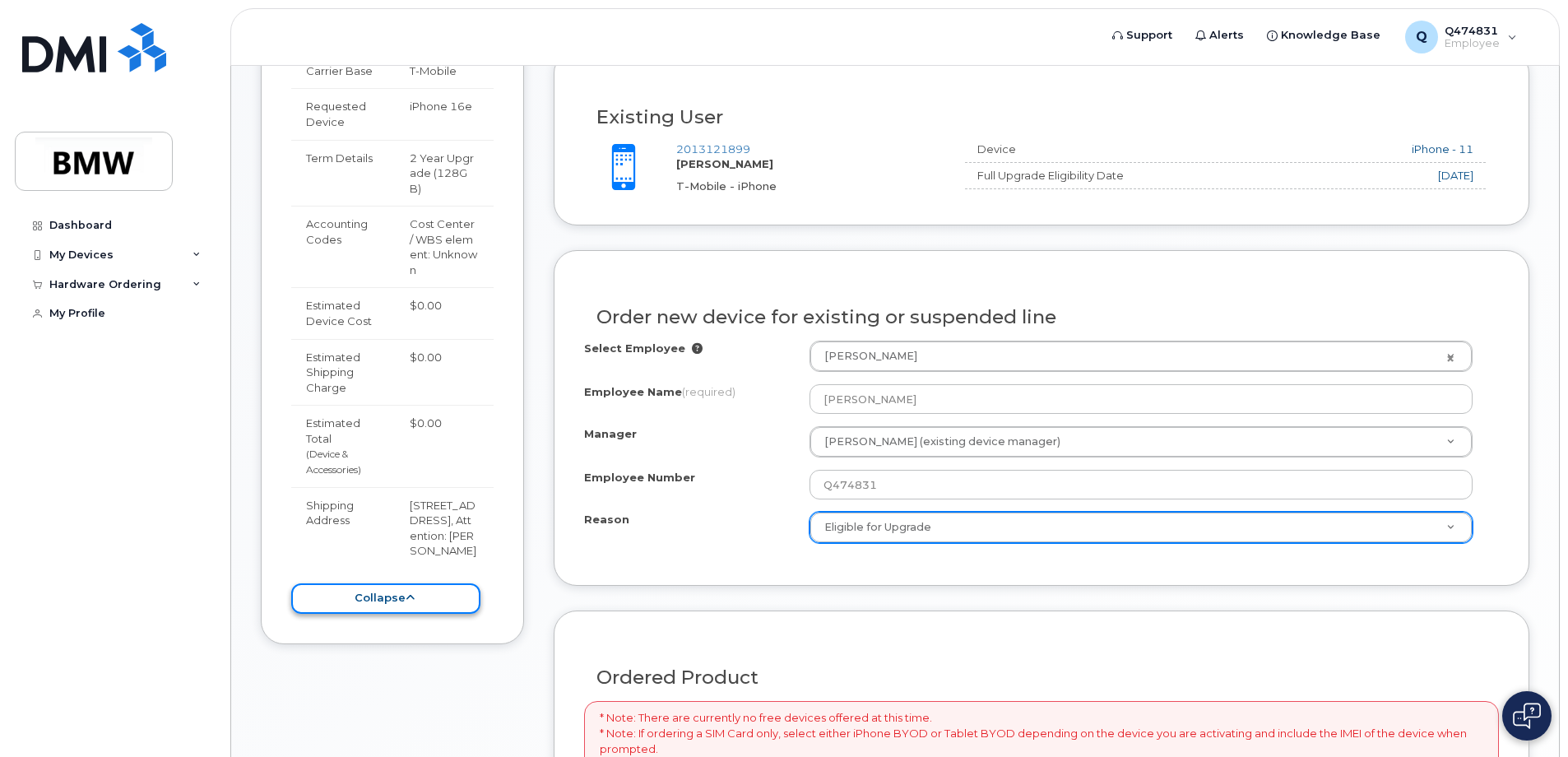 click on "collapse" 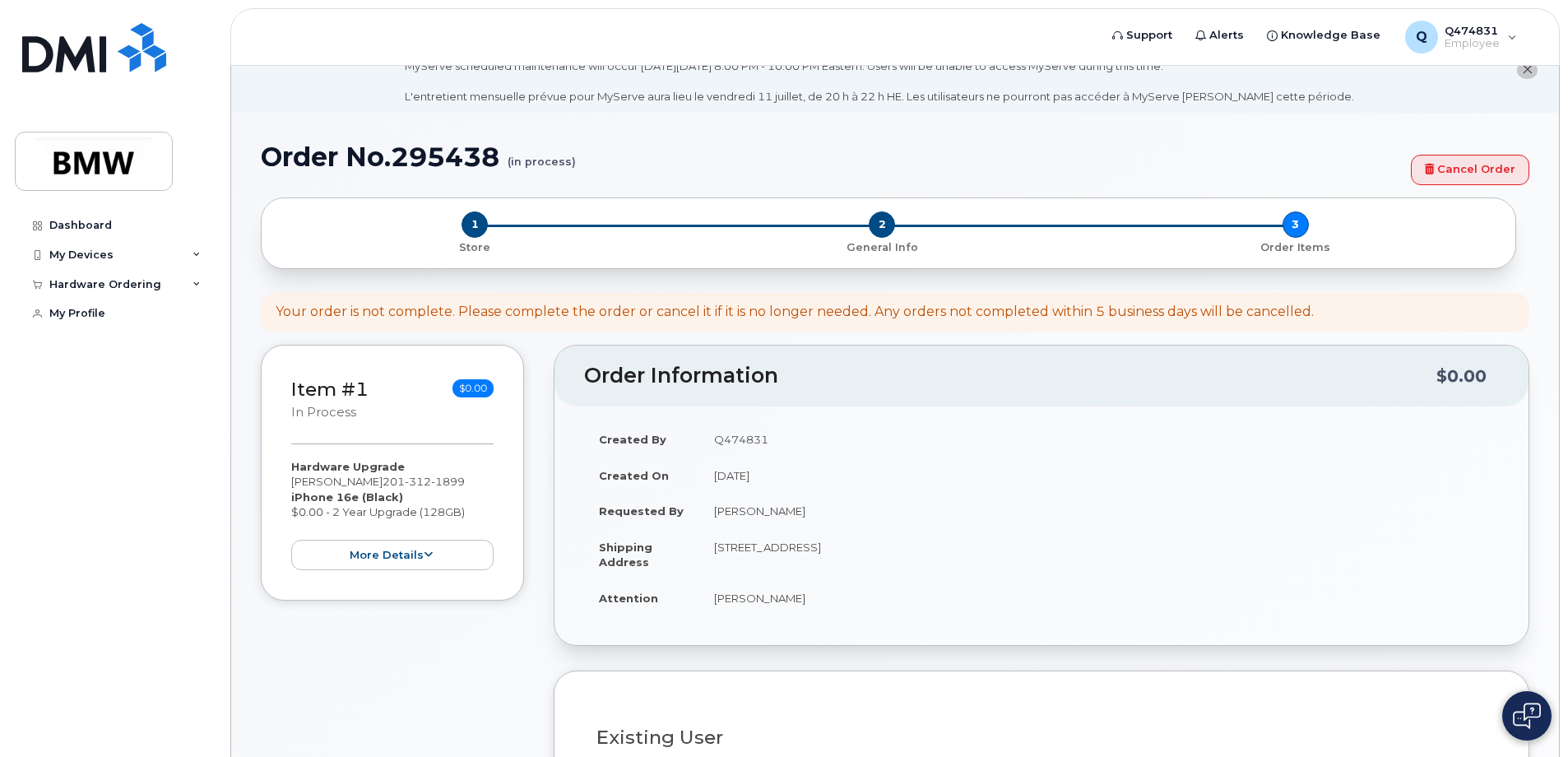 scroll, scrollTop: 0, scrollLeft: 0, axis: both 